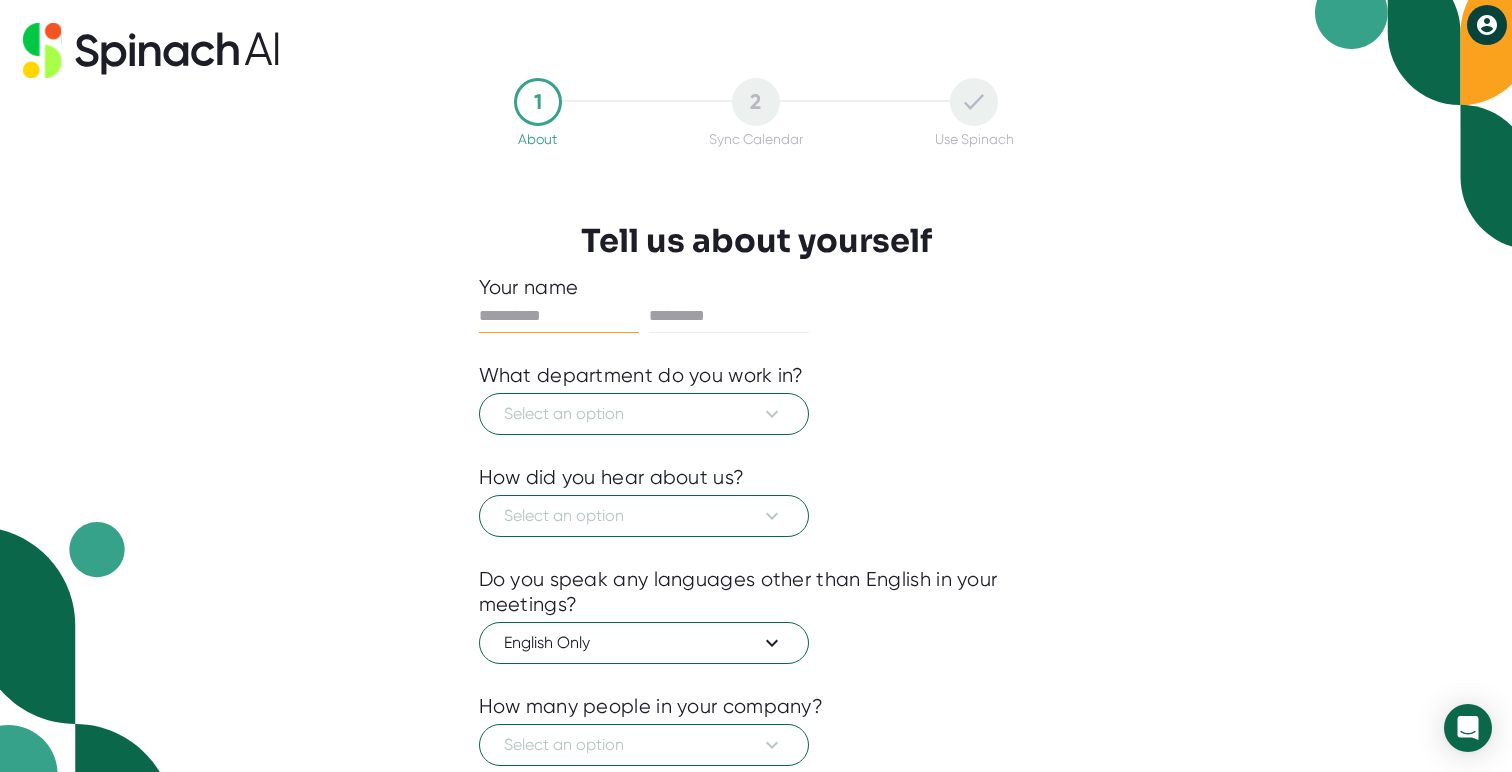 scroll, scrollTop: 0, scrollLeft: 0, axis: both 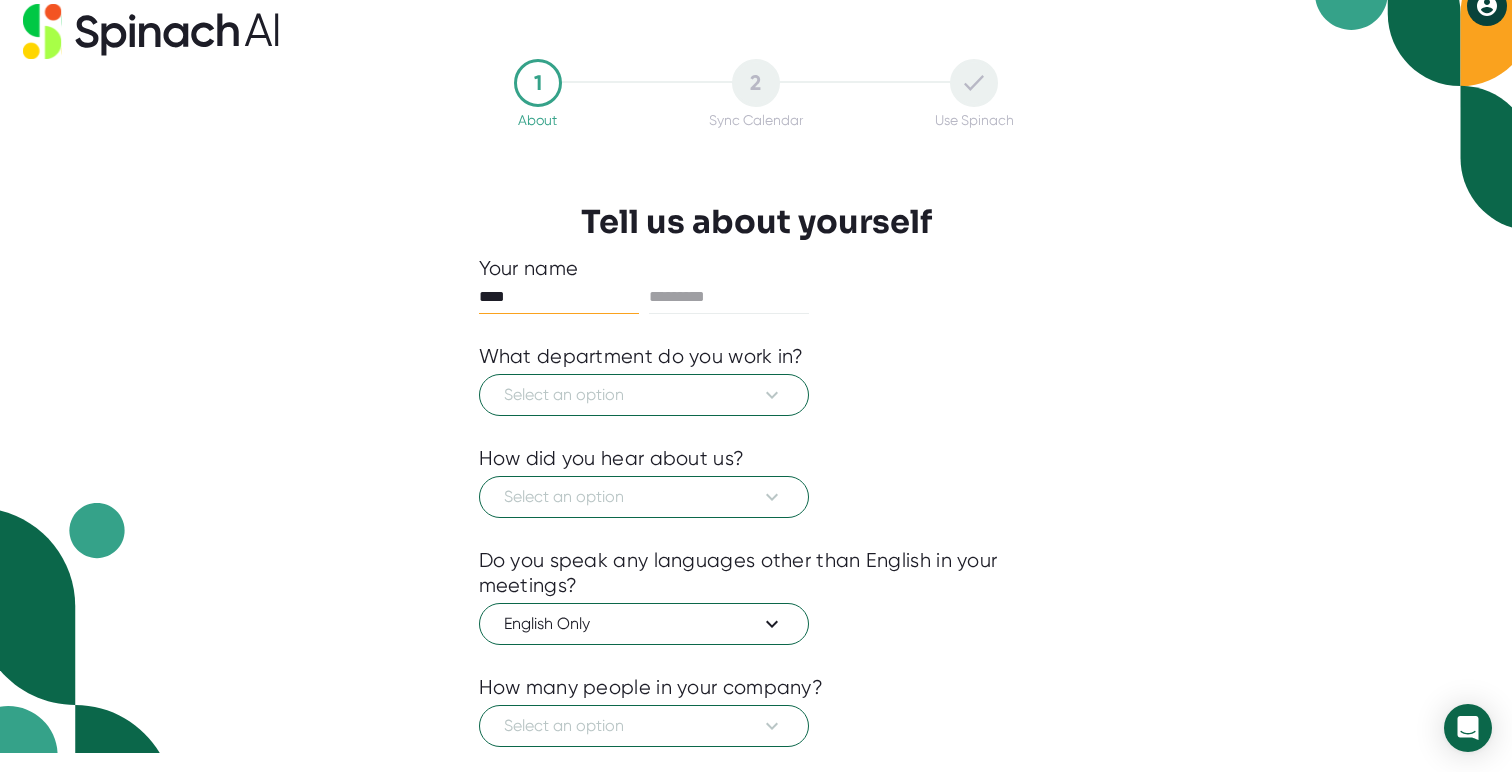 type on "****" 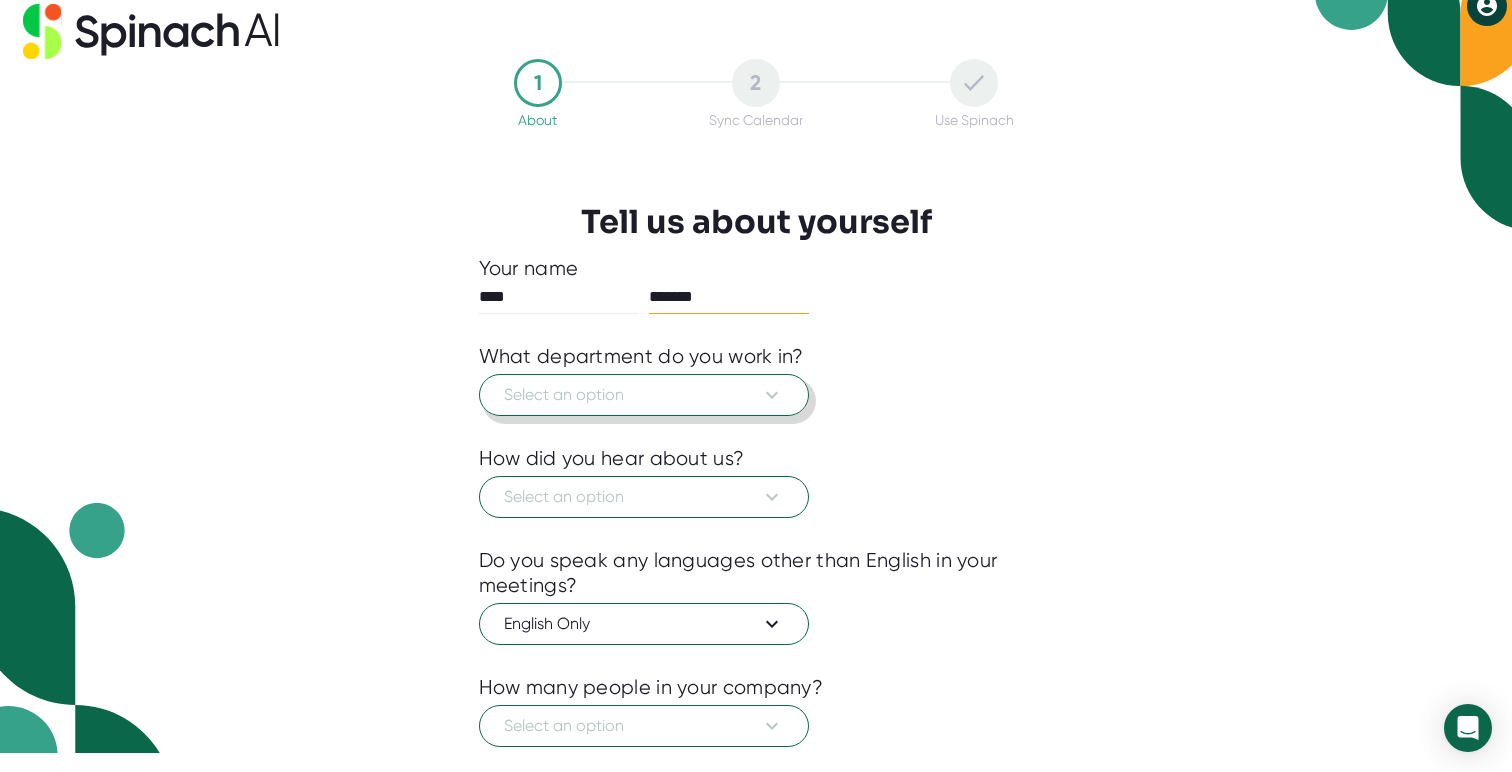 type on "*******" 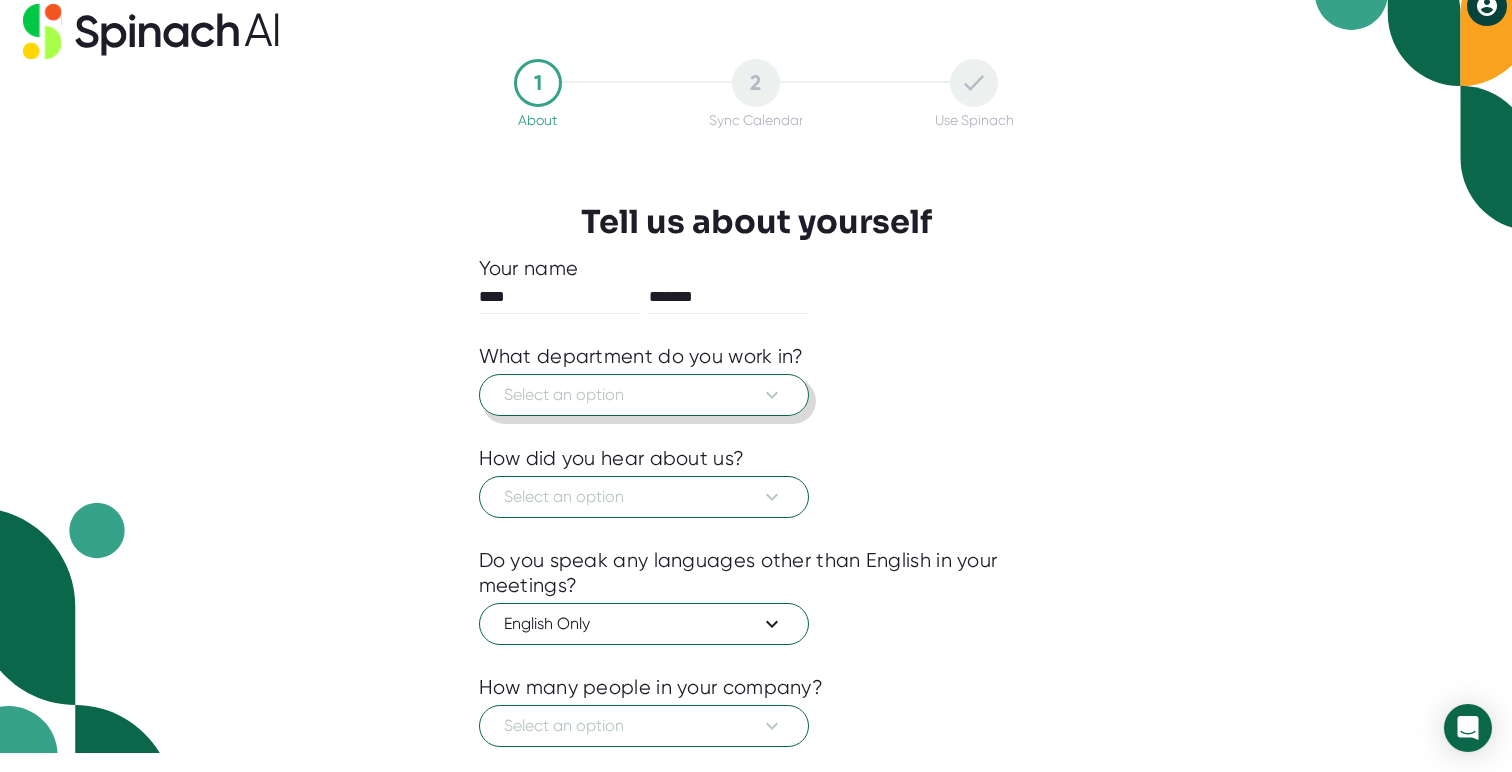 click on "Select an option" at bounding box center [644, 395] 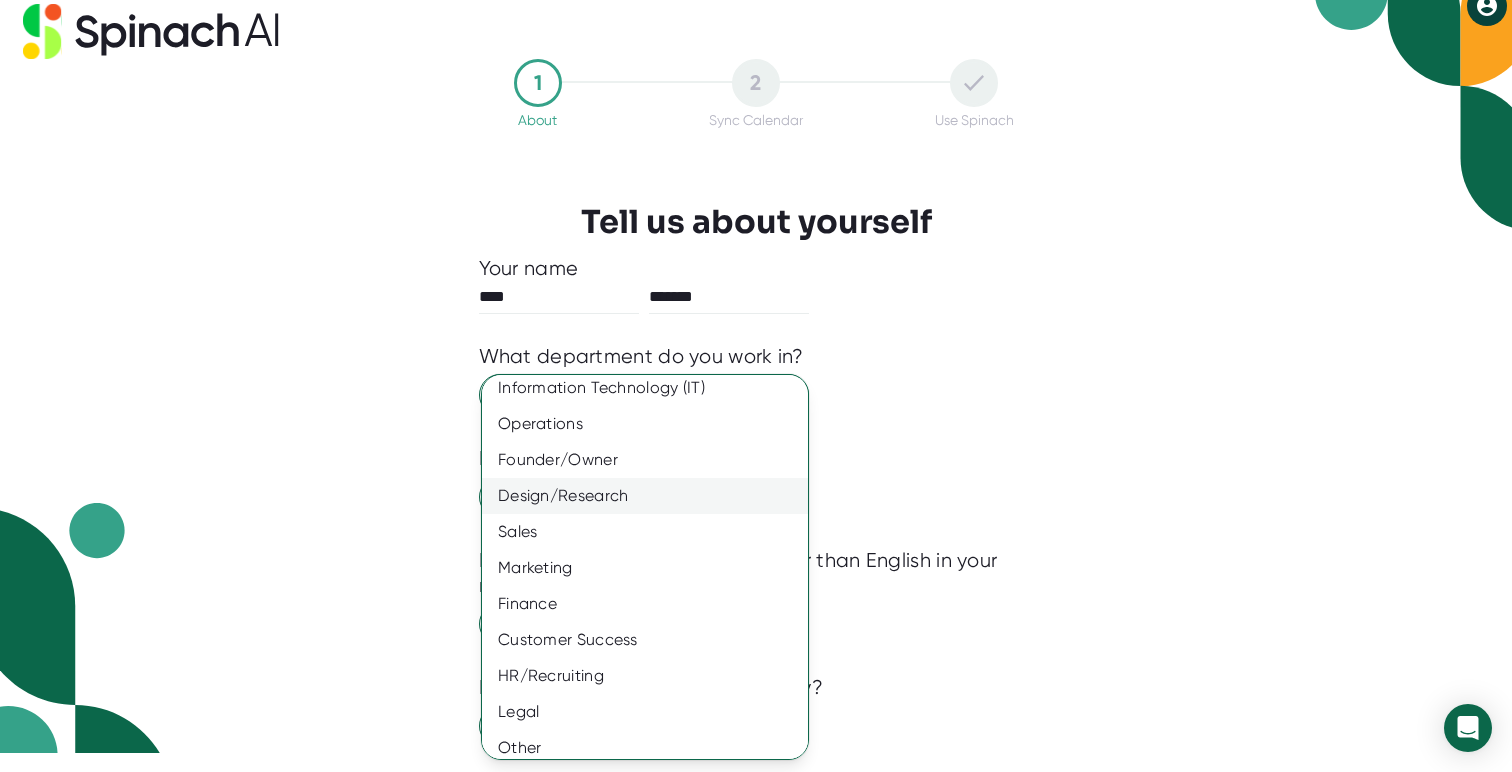 scroll, scrollTop: 82, scrollLeft: 0, axis: vertical 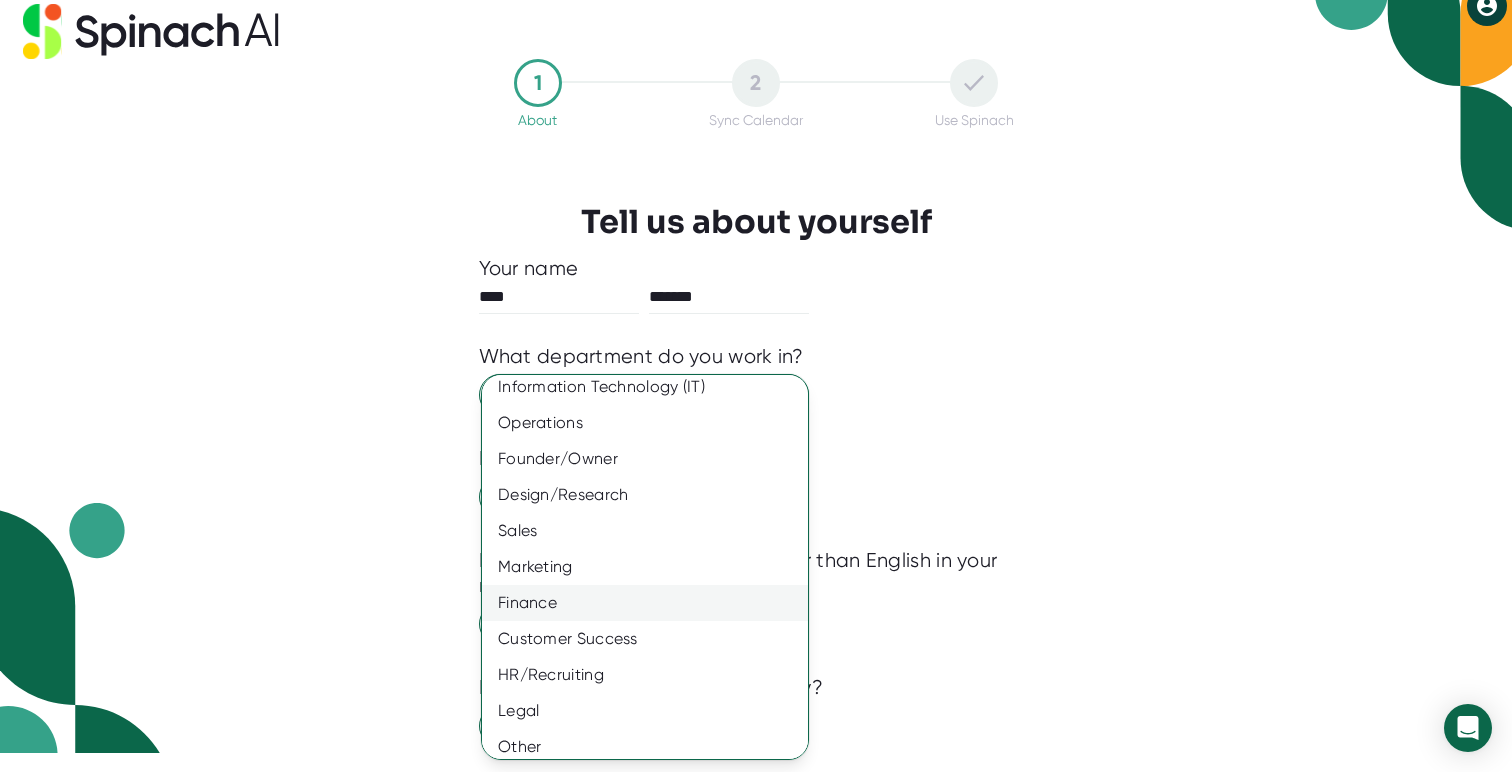 click on "Finance" at bounding box center [645, 603] 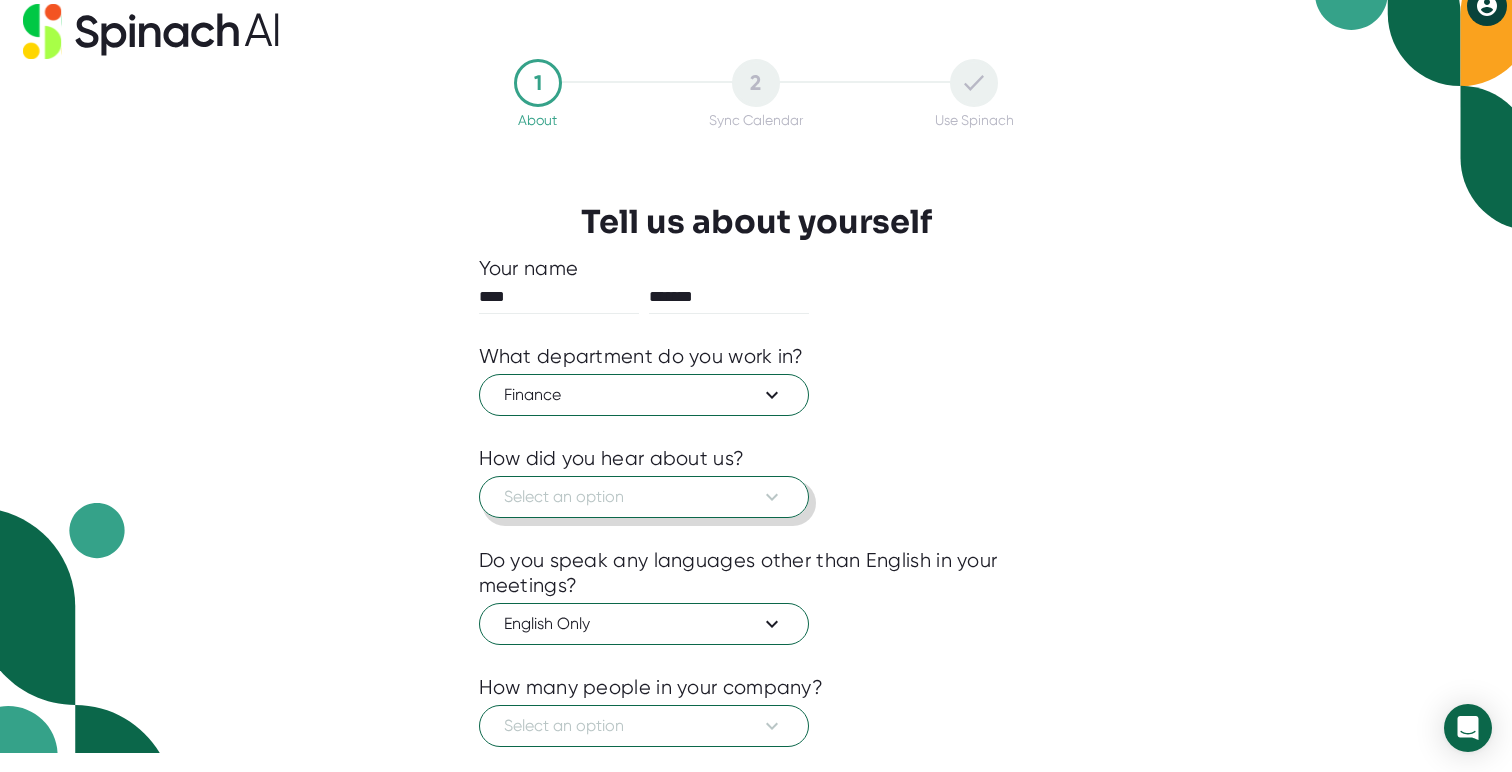 click on "Select an option" at bounding box center (644, 497) 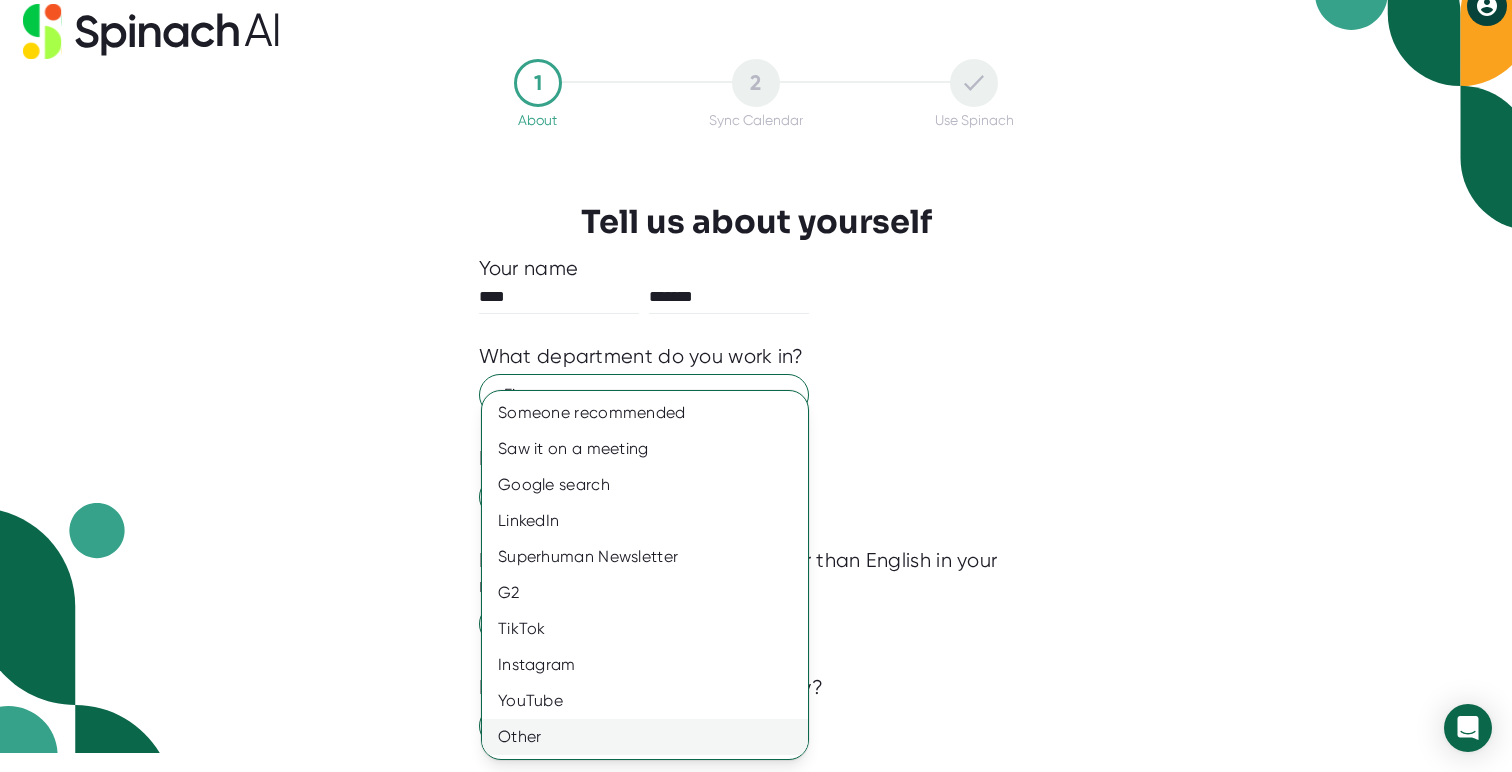 click on "Other" at bounding box center (645, 737) 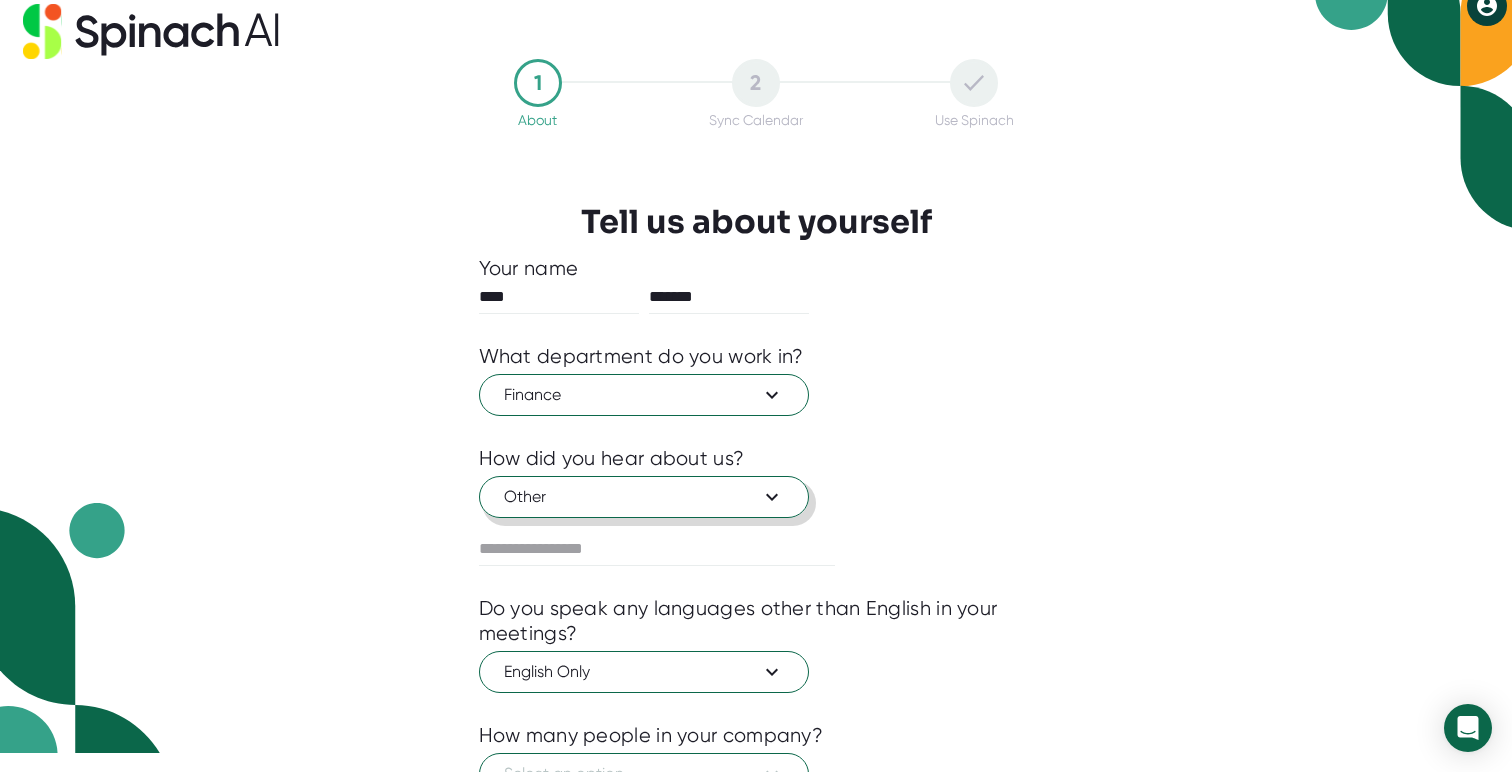 click on "Other" at bounding box center [644, 497] 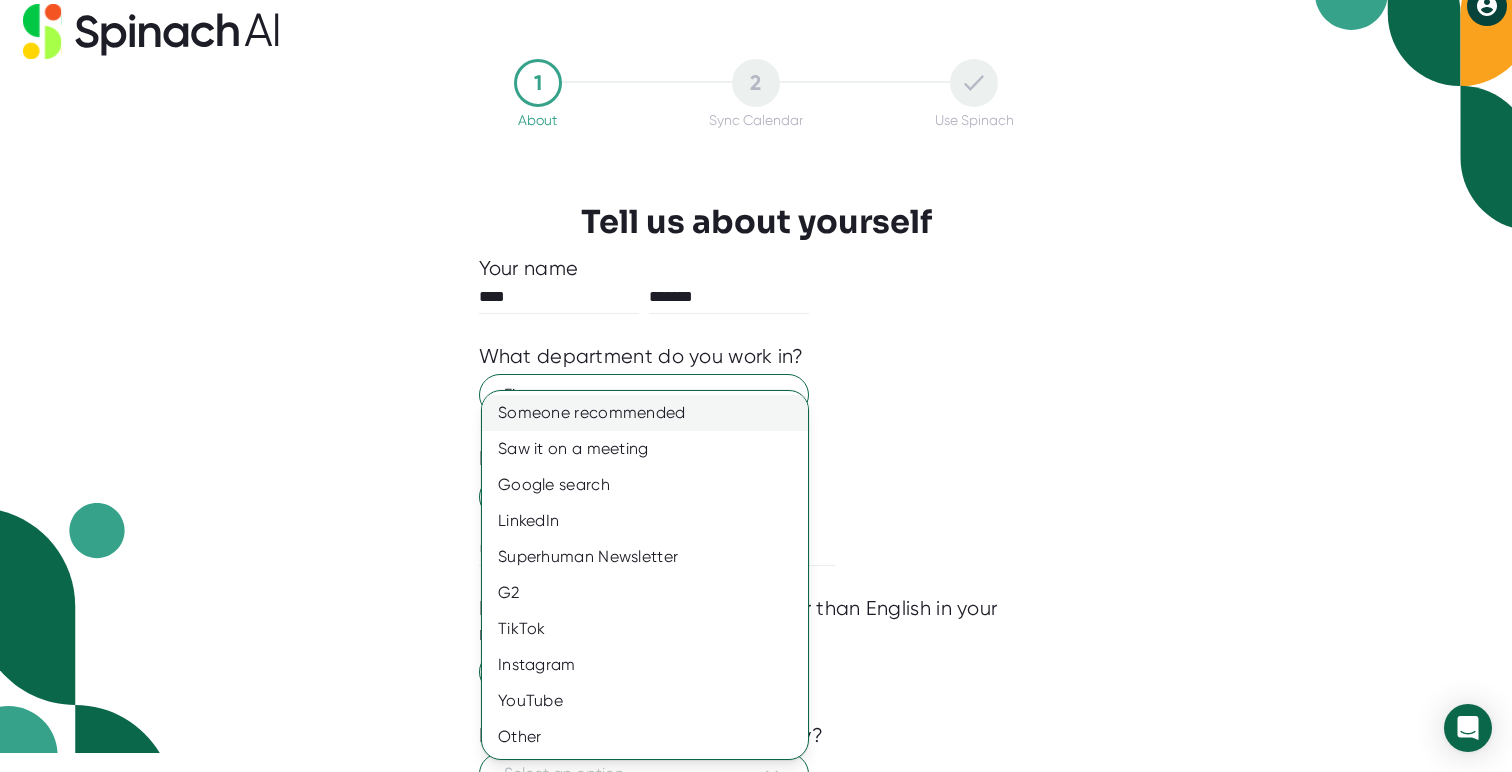 click on "Someone recommended" at bounding box center [645, 413] 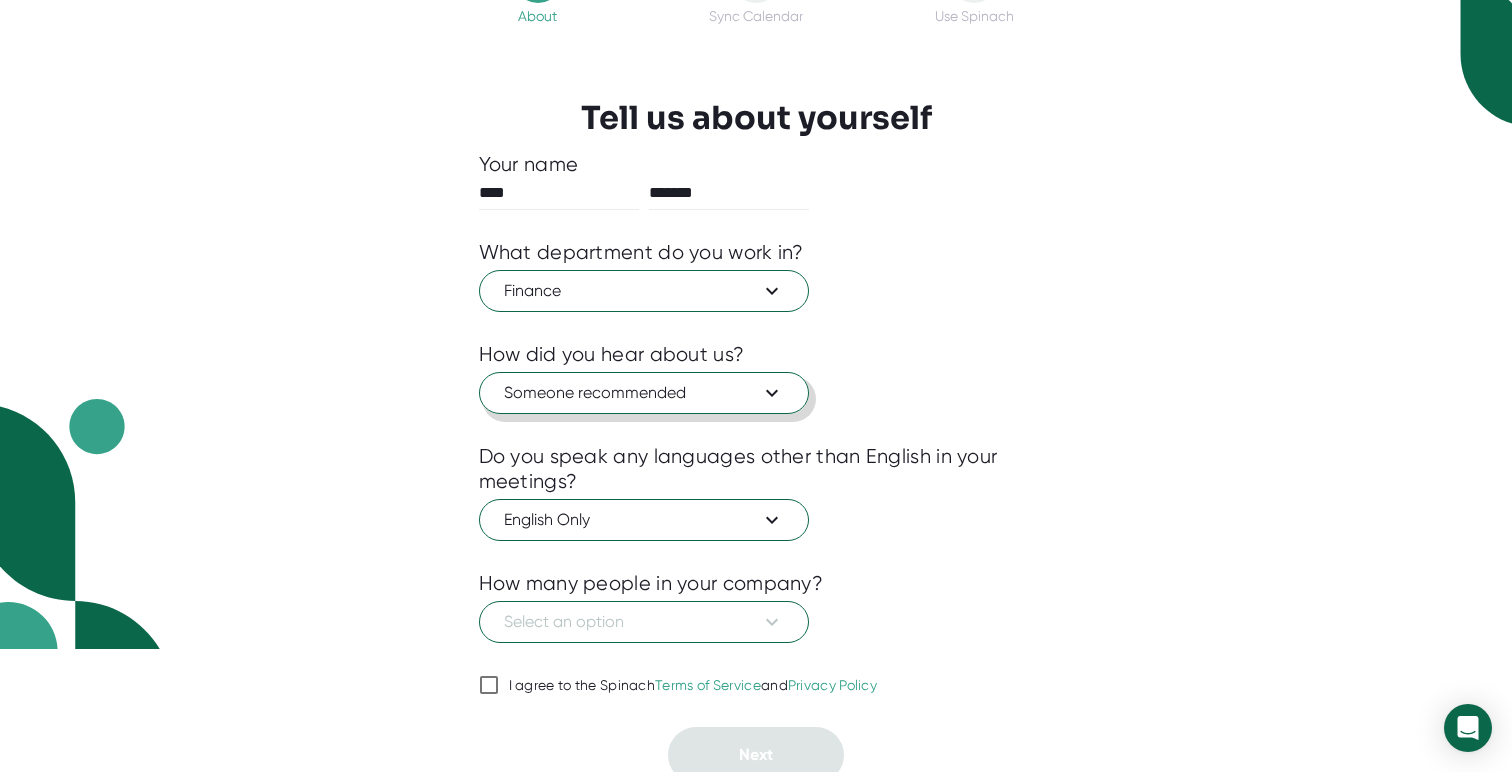 scroll, scrollTop: 127, scrollLeft: 0, axis: vertical 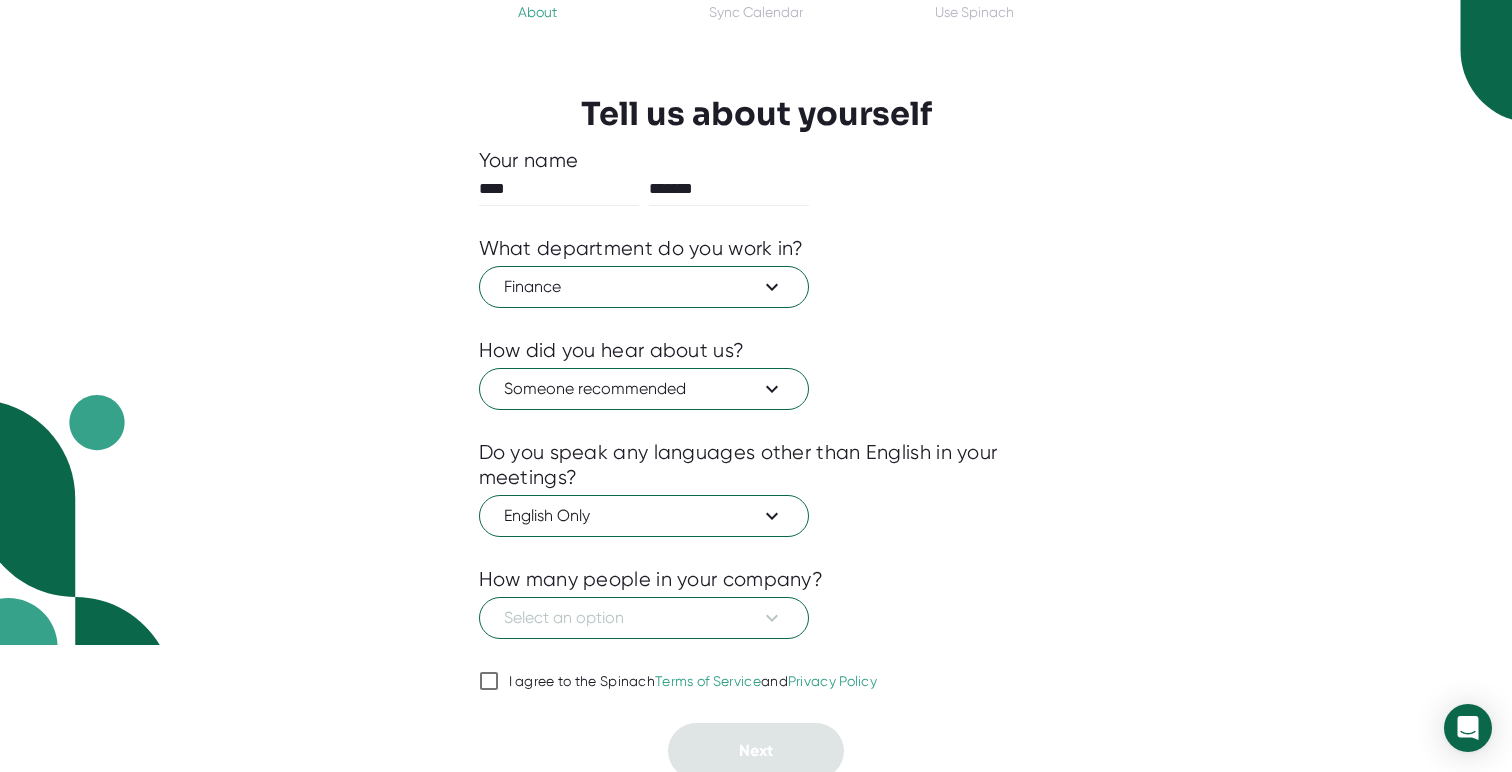 click at bounding box center (756, 425) 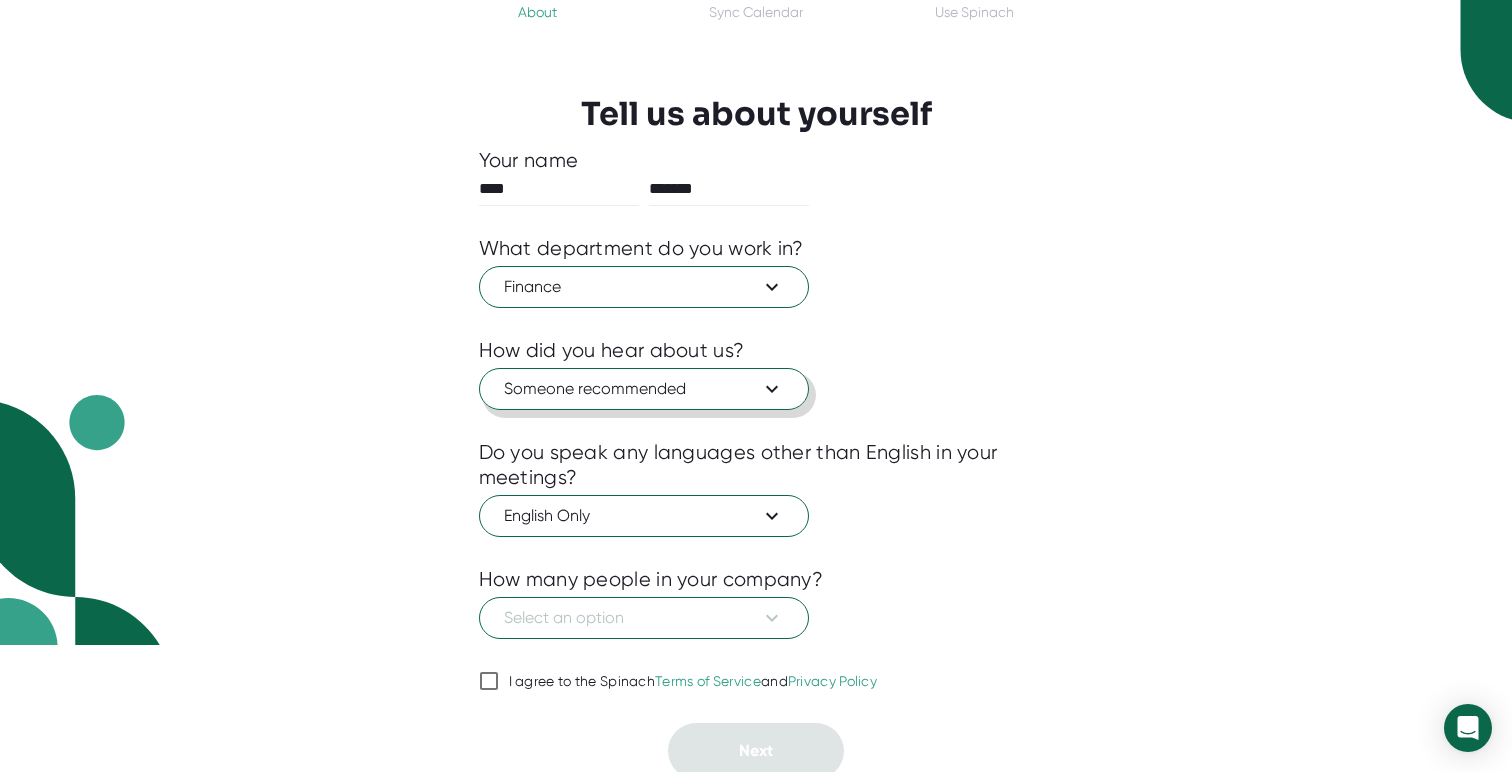click on "Someone recommended" at bounding box center (644, 389) 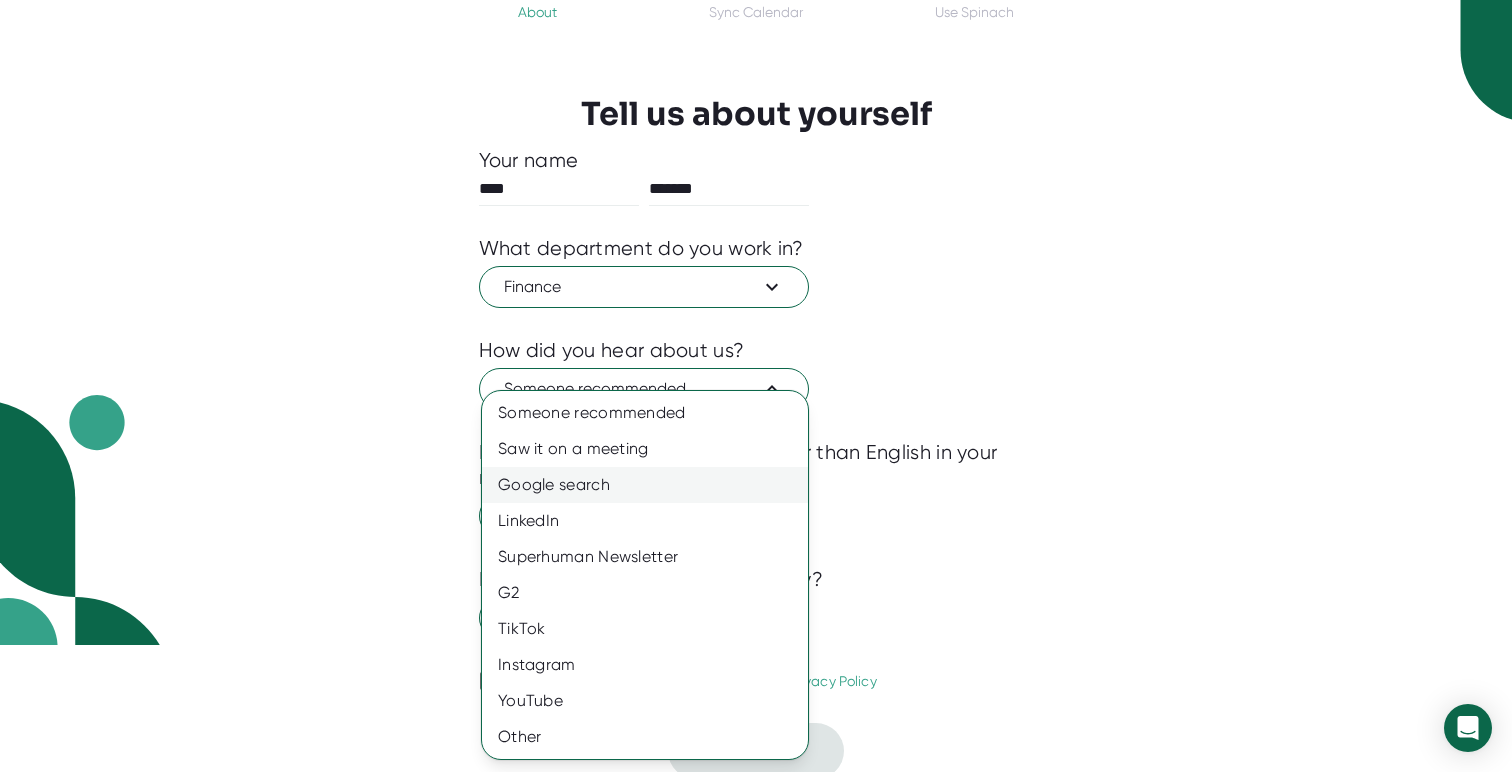 click on "Google search" at bounding box center [645, 485] 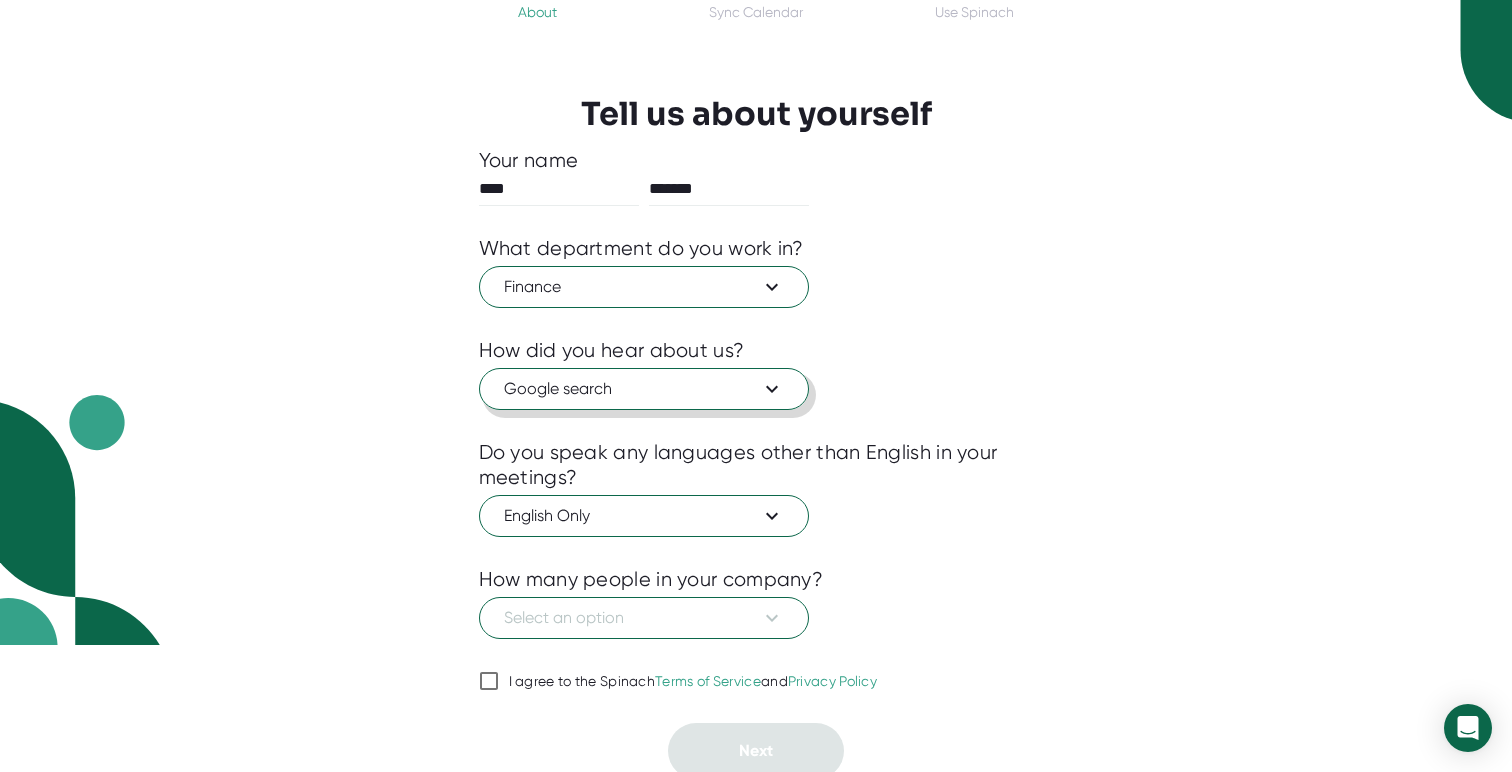 scroll, scrollTop: 135, scrollLeft: 0, axis: vertical 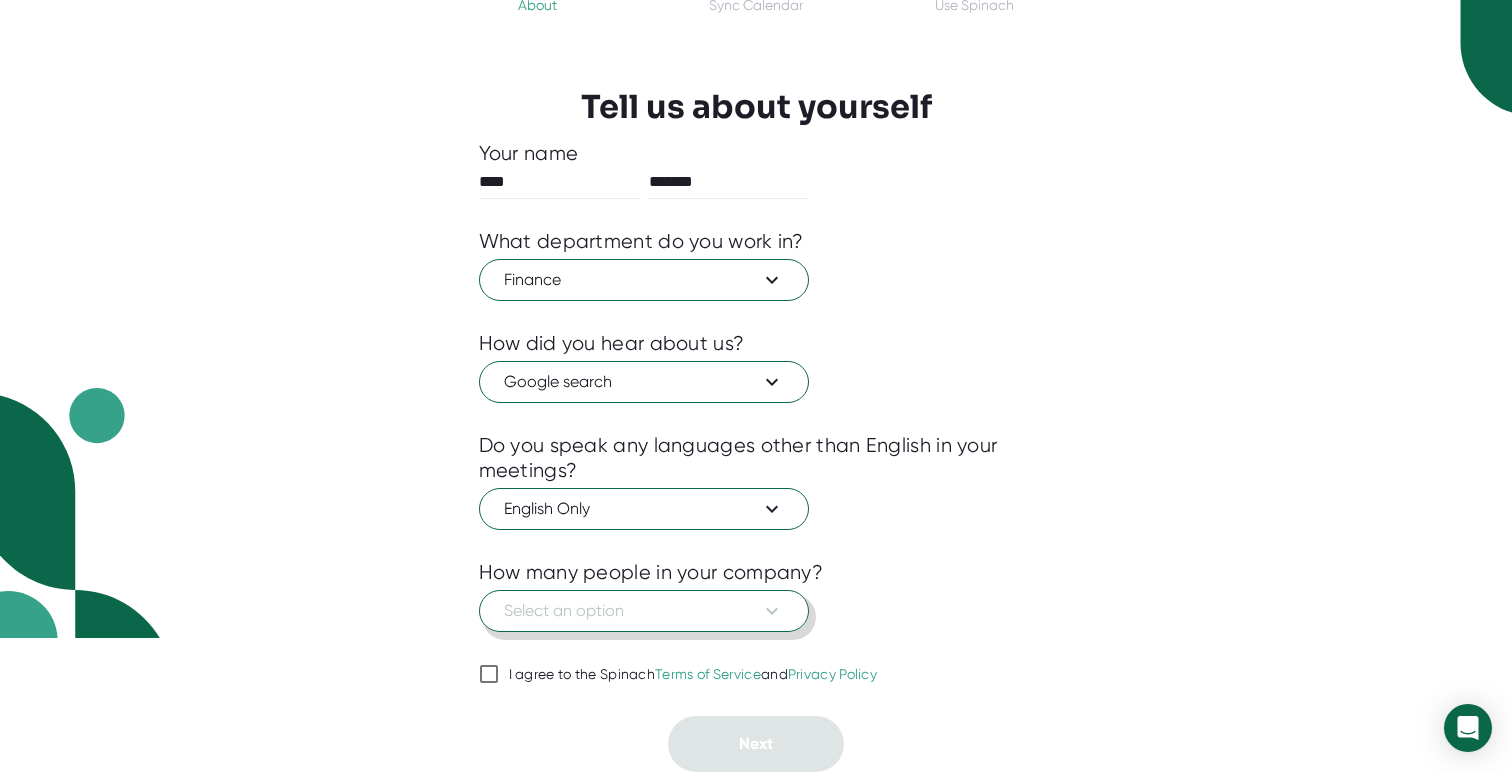 click on "Select an option" at bounding box center (644, 611) 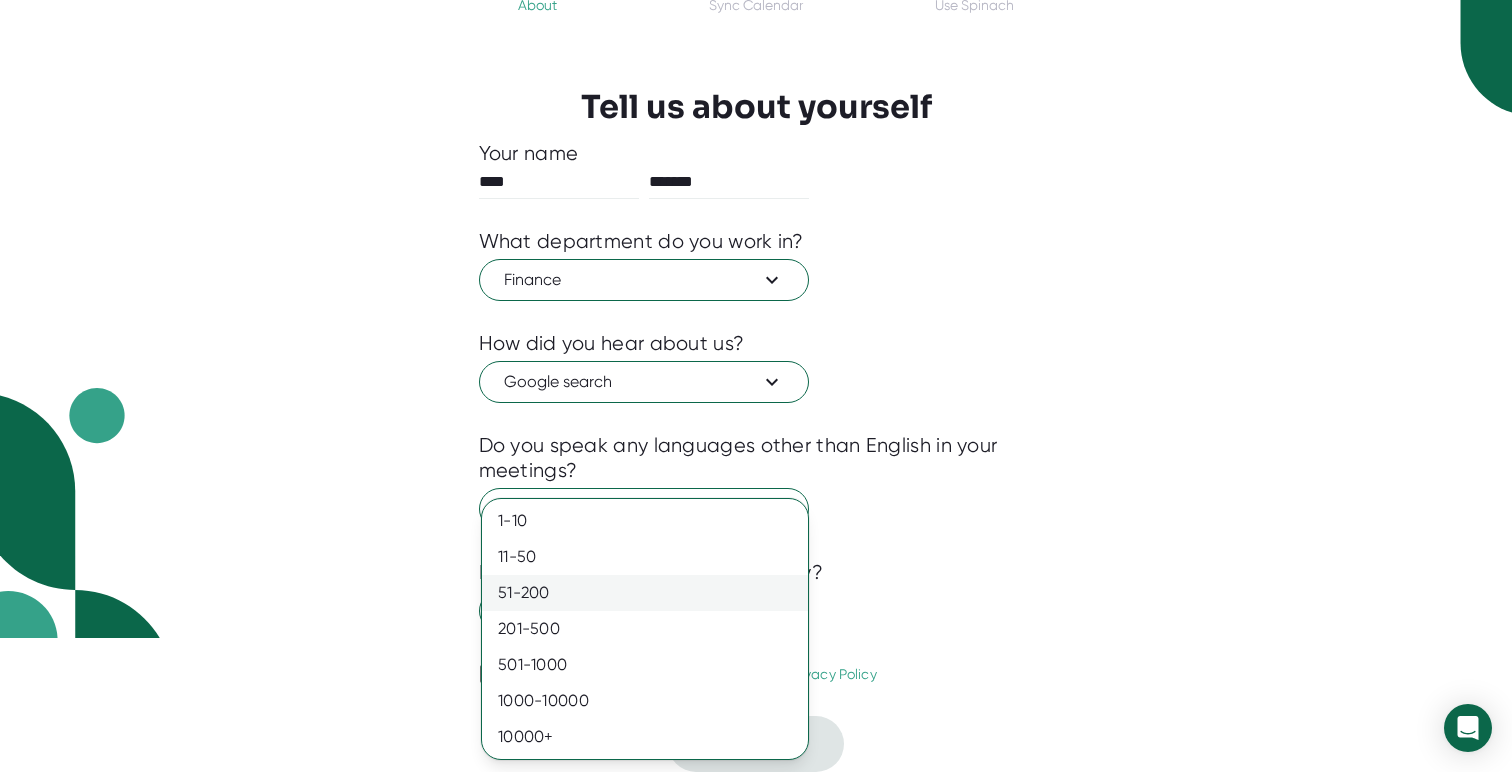 click on "51-200" at bounding box center [645, 593] 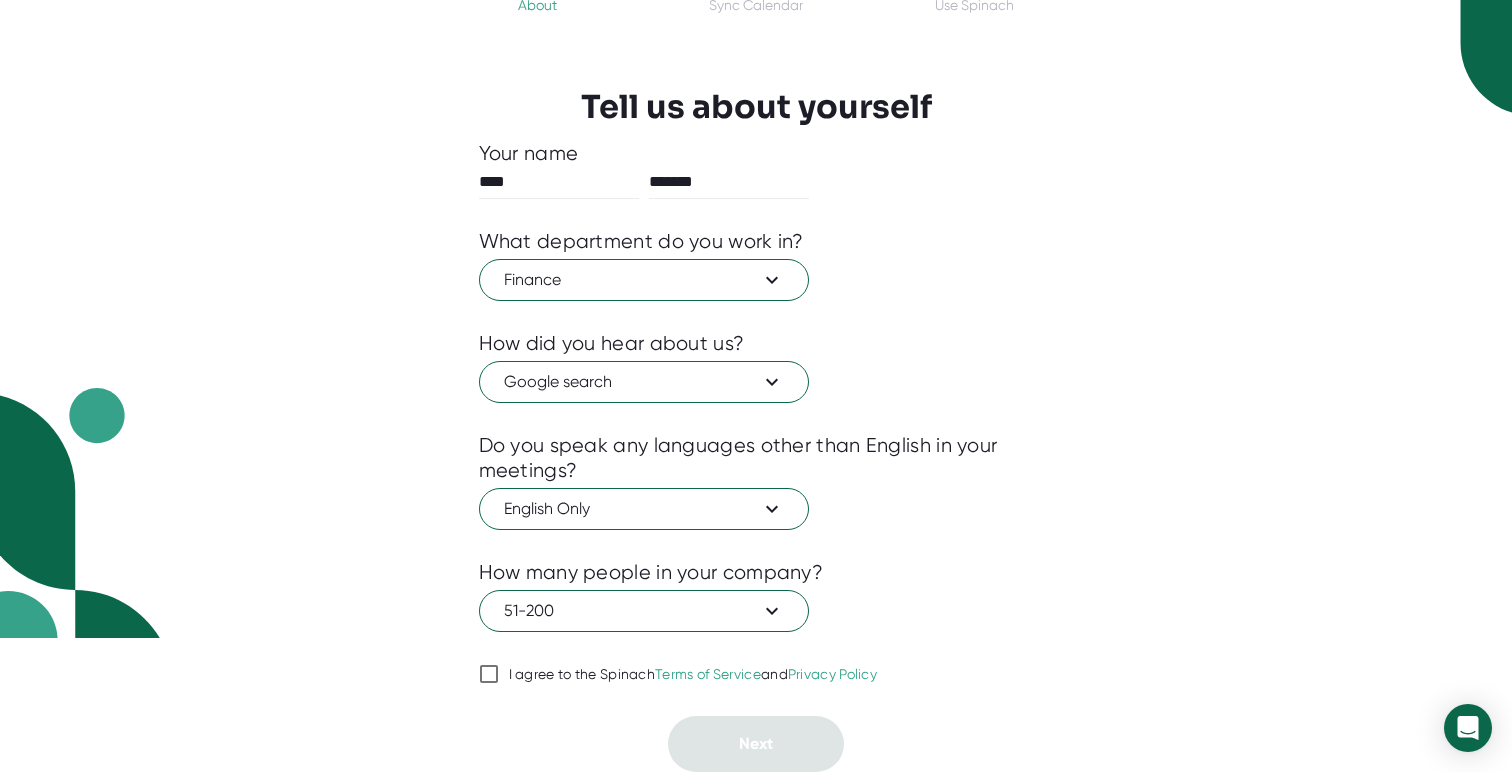 click on "I agree to the Spinach  Terms of Service  and  Privacy Policy" at bounding box center (693, 675) 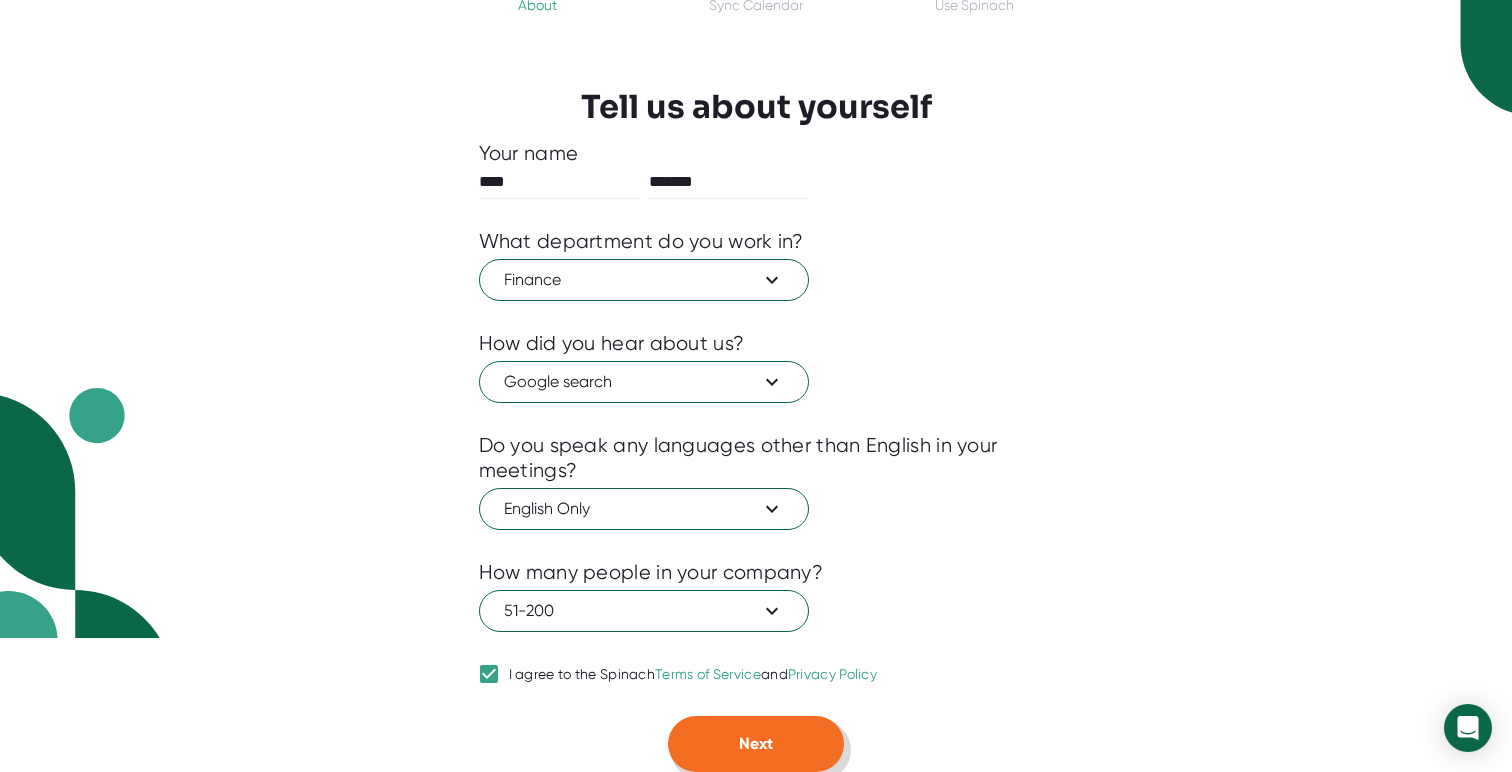 click on "Next" at bounding box center (756, 743) 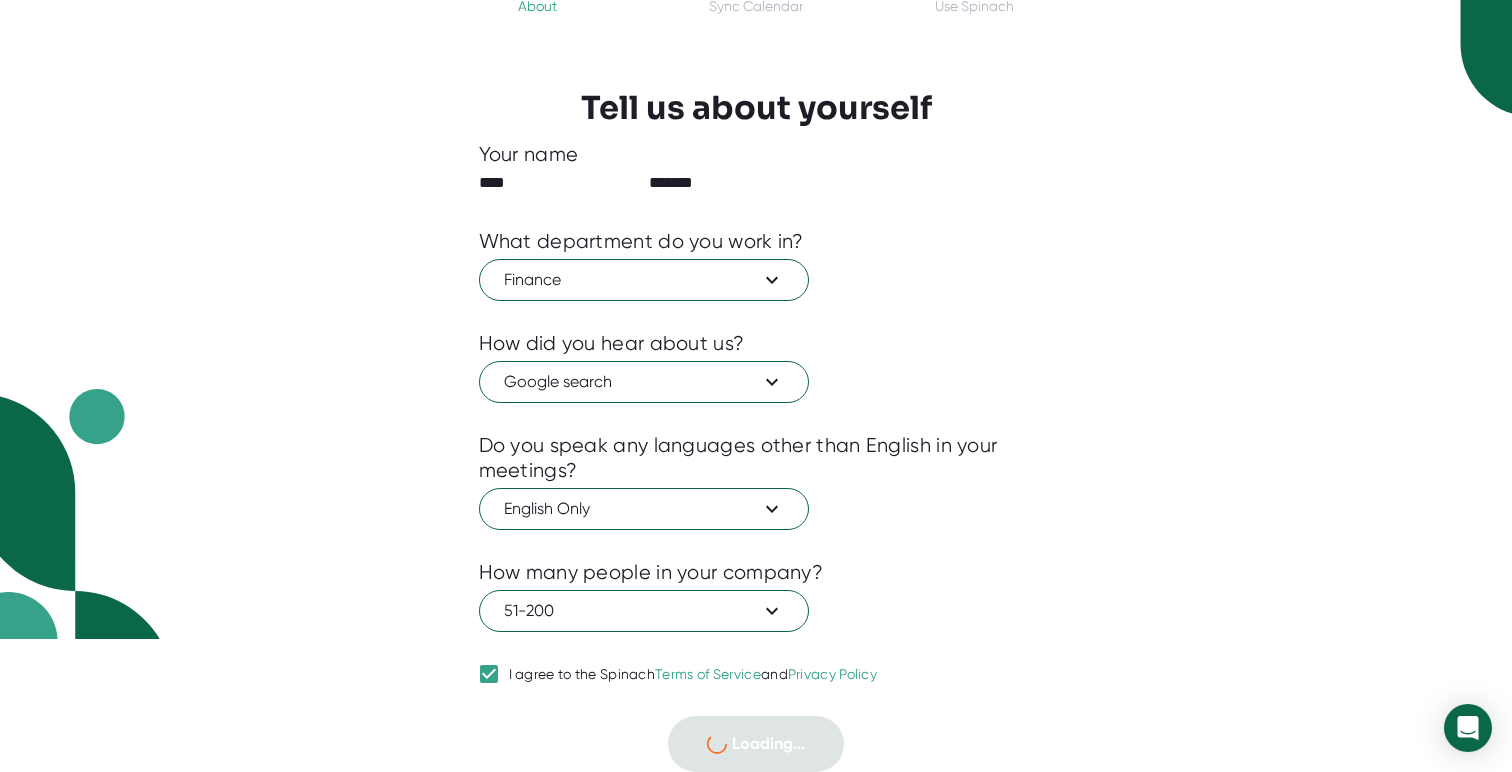 scroll, scrollTop: 0, scrollLeft: 0, axis: both 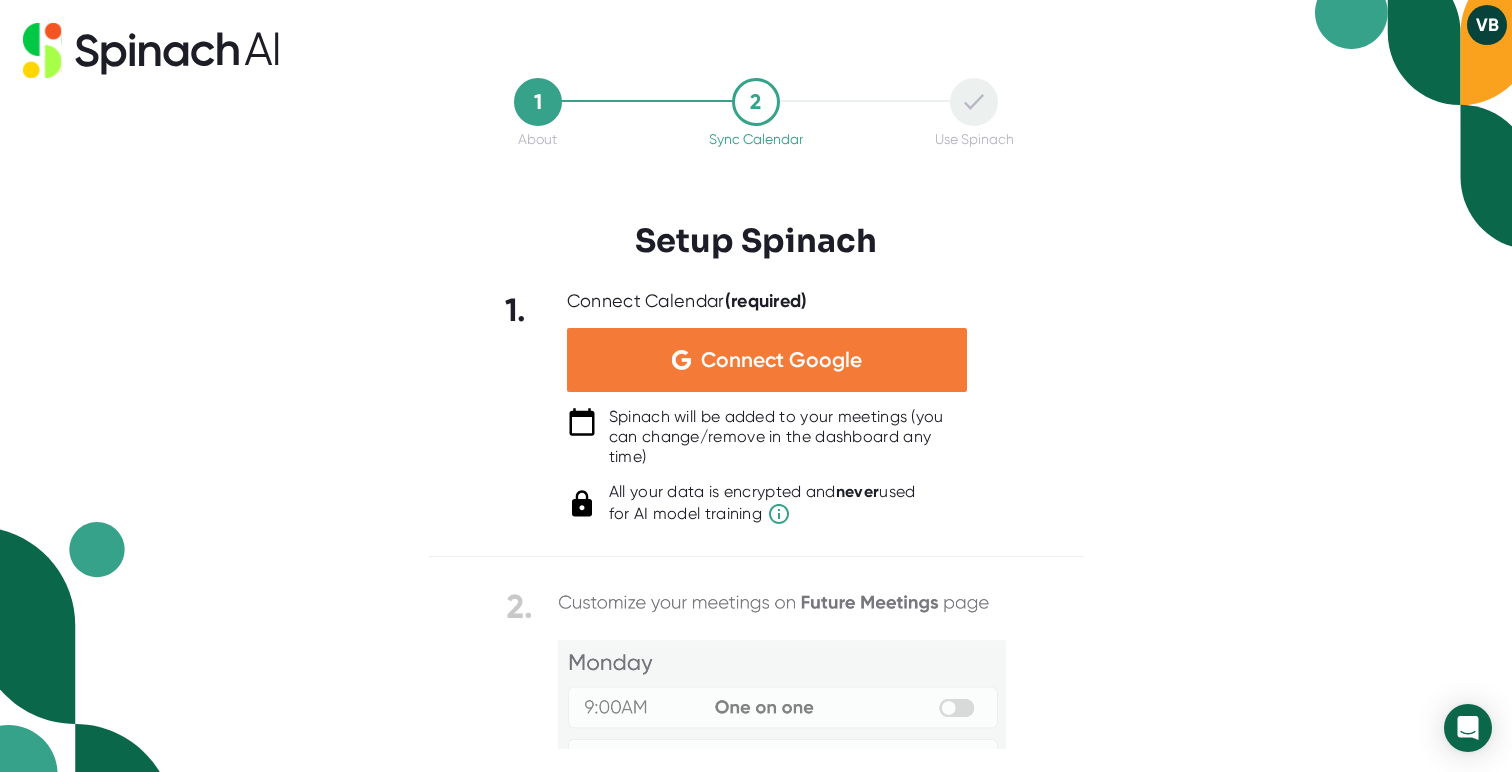 click on "Connect Google" at bounding box center (781, 360) 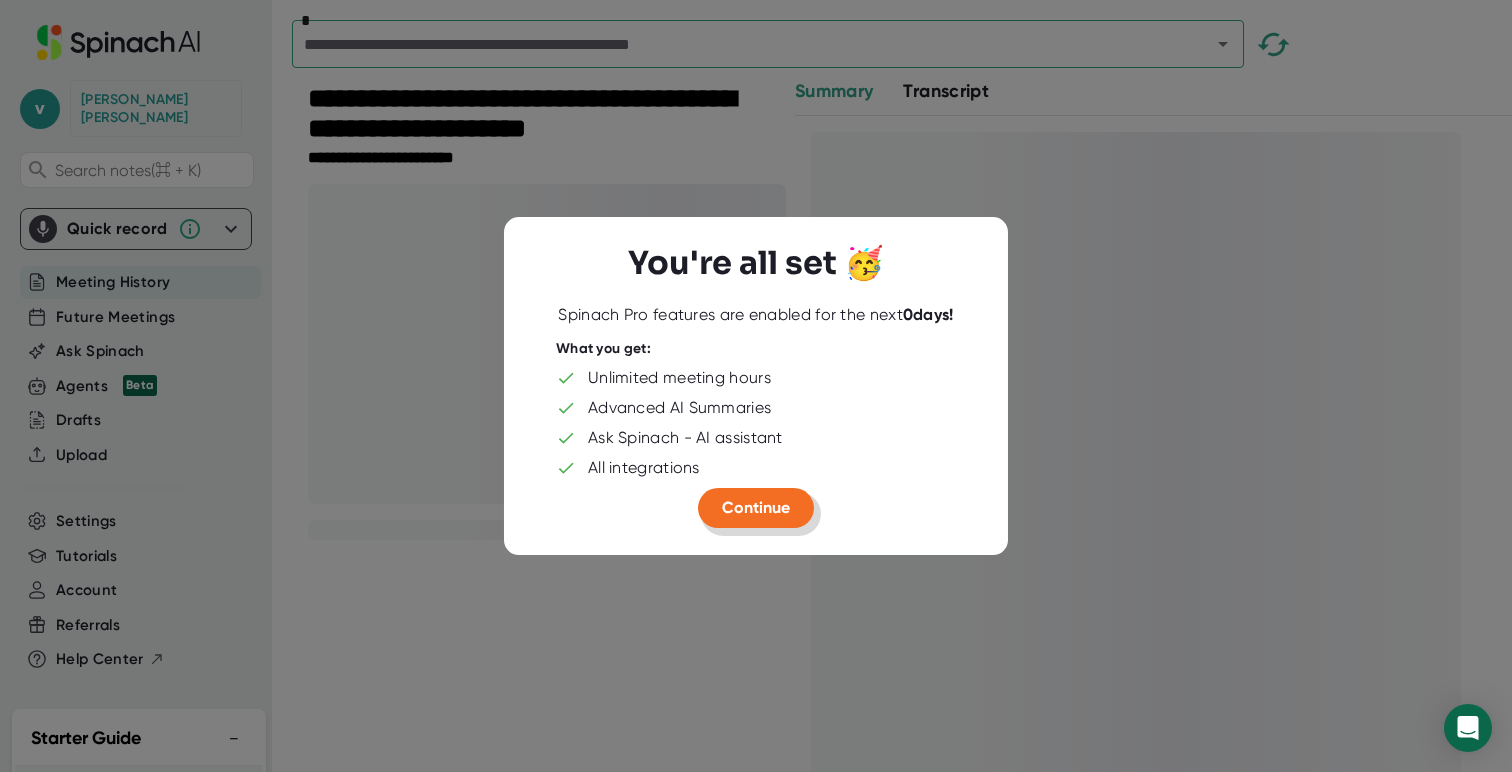 click on "Continue" at bounding box center (756, 508) 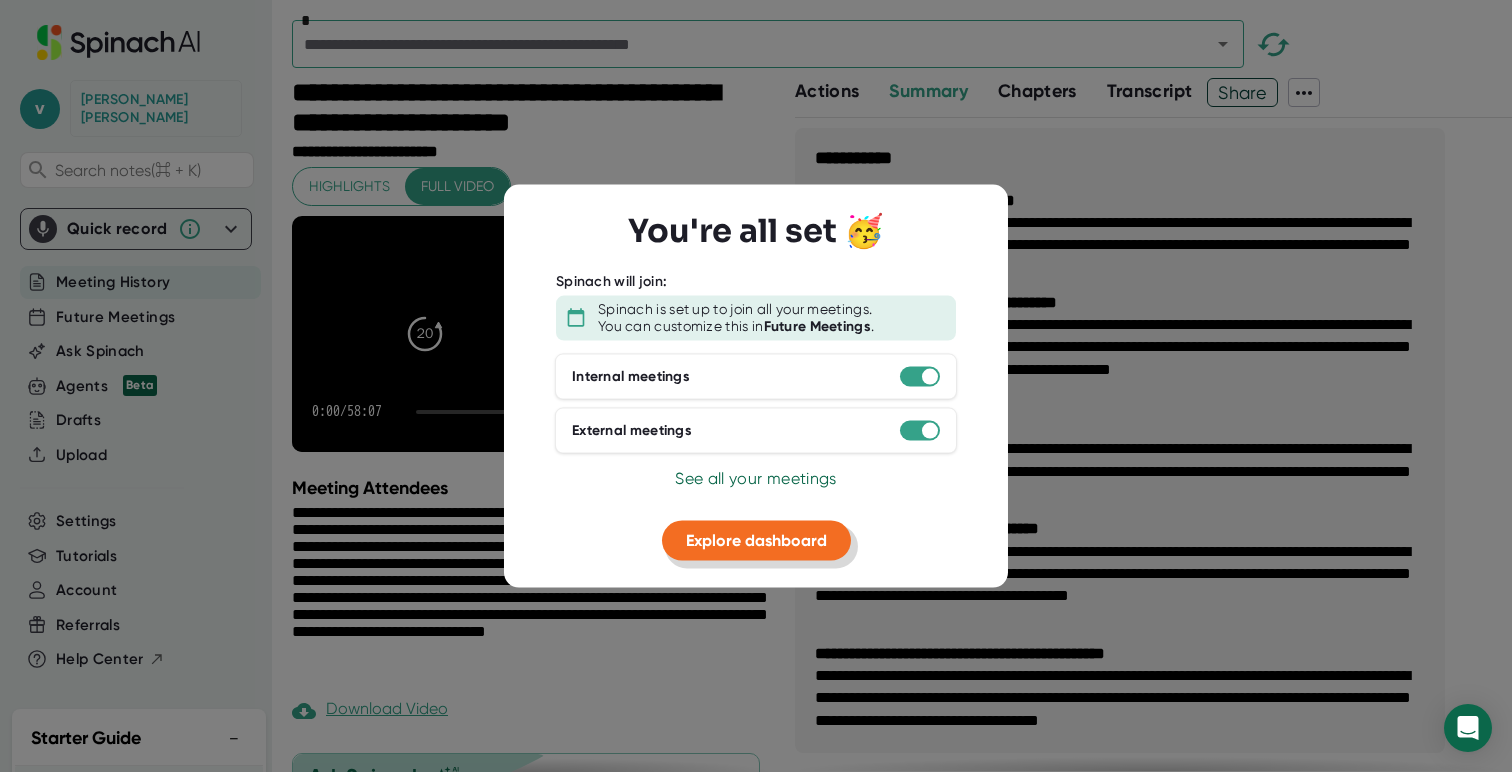 click on "Explore dashboard" at bounding box center [756, 539] 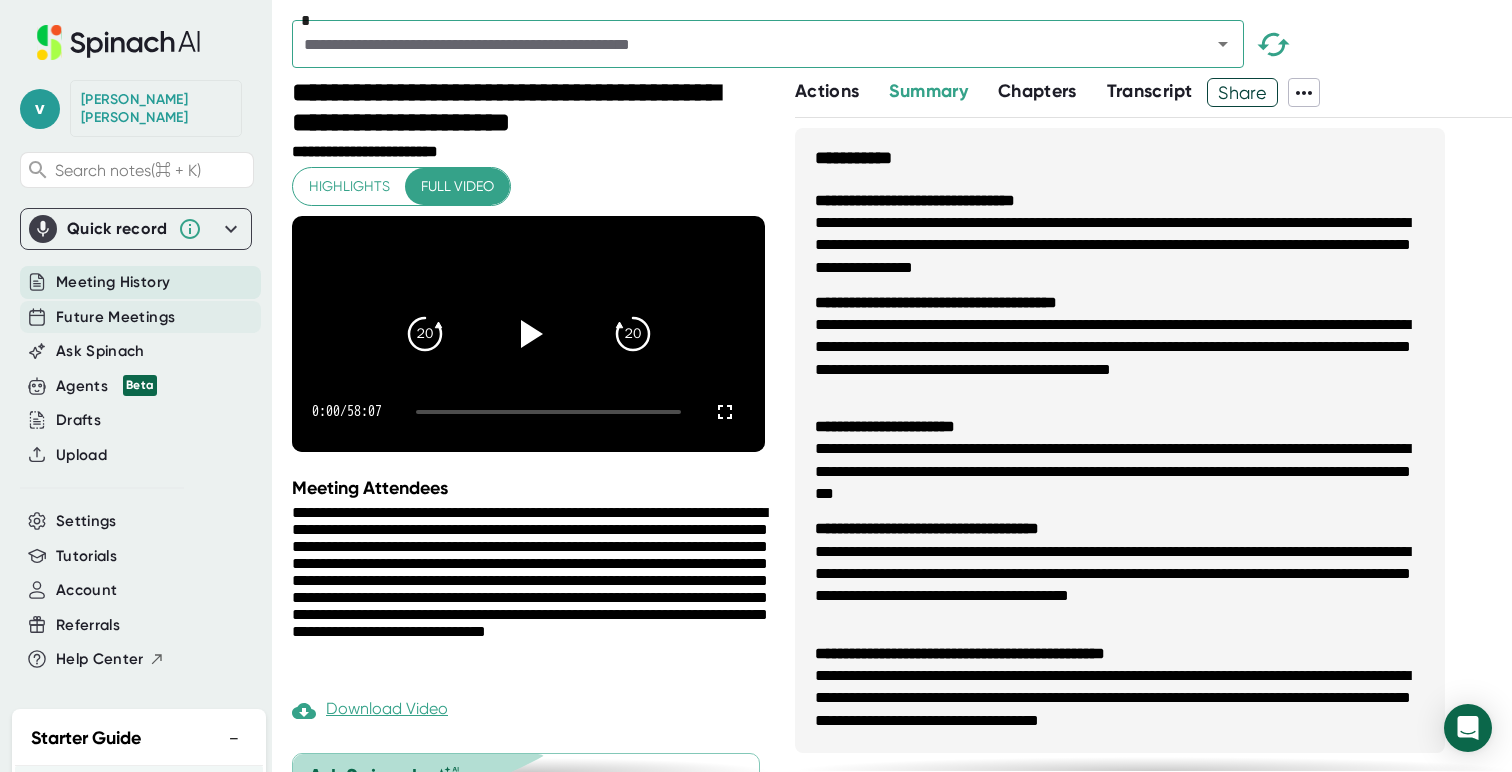 click on "Future Meetings" at bounding box center (115, 317) 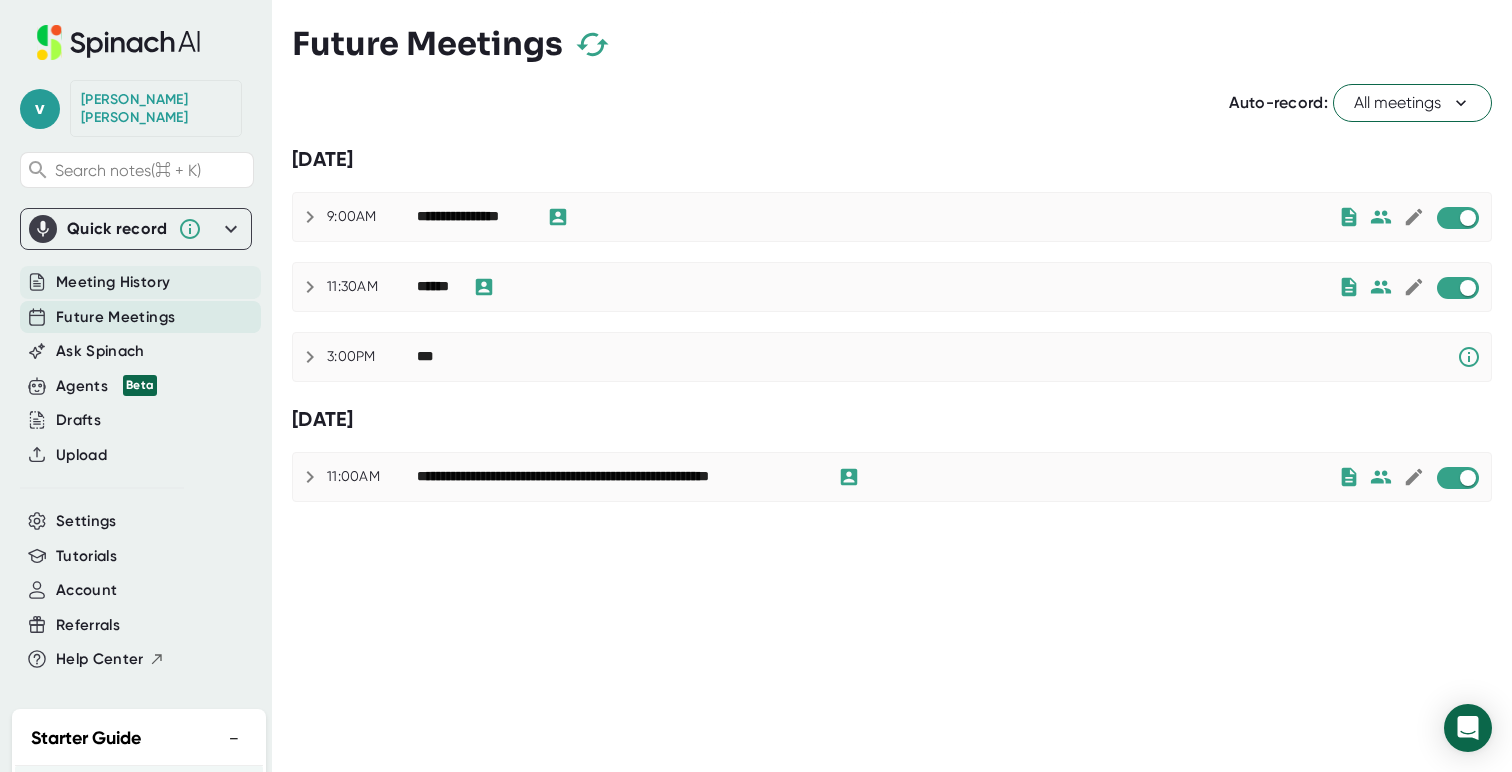 click on "Meeting History" at bounding box center (113, 282) 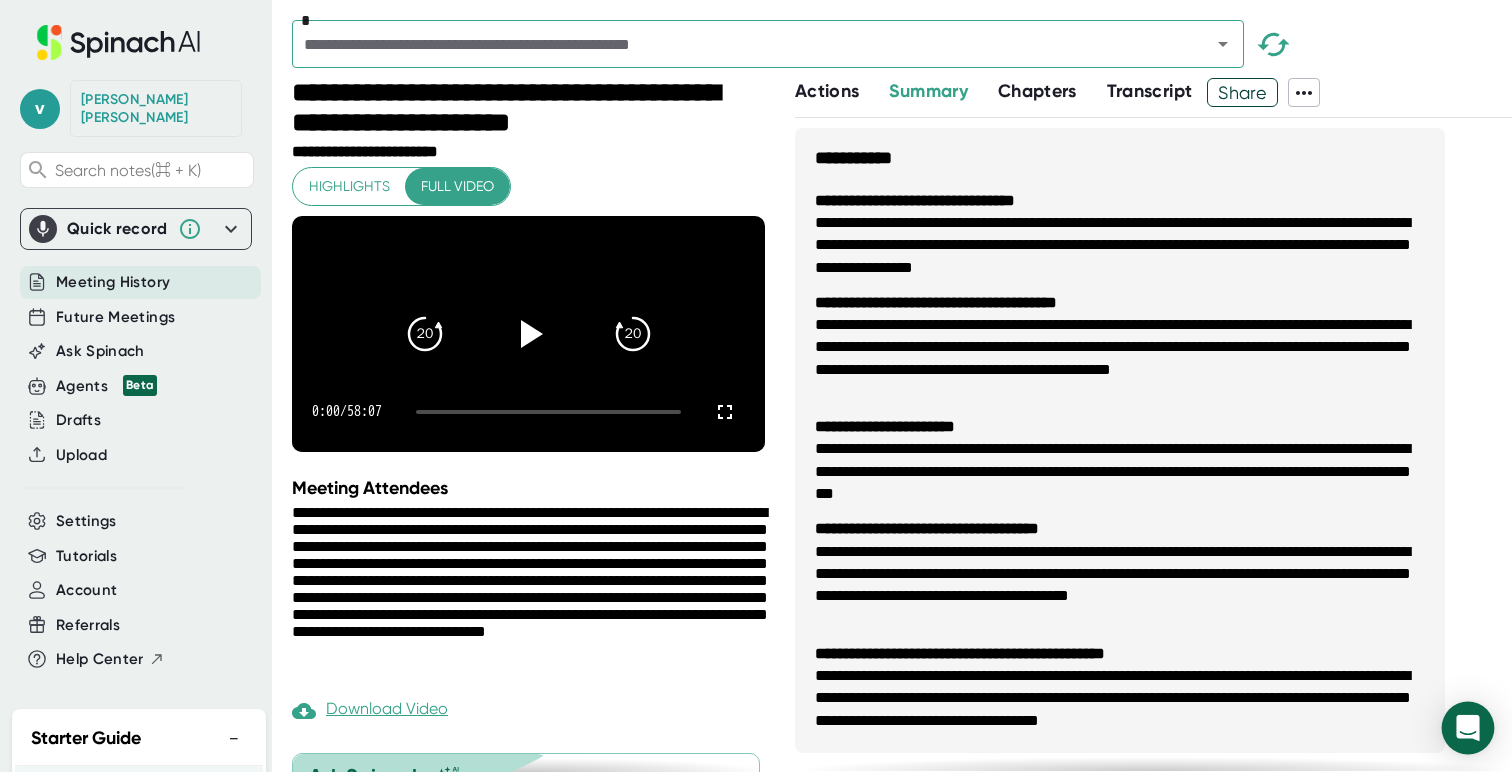 click 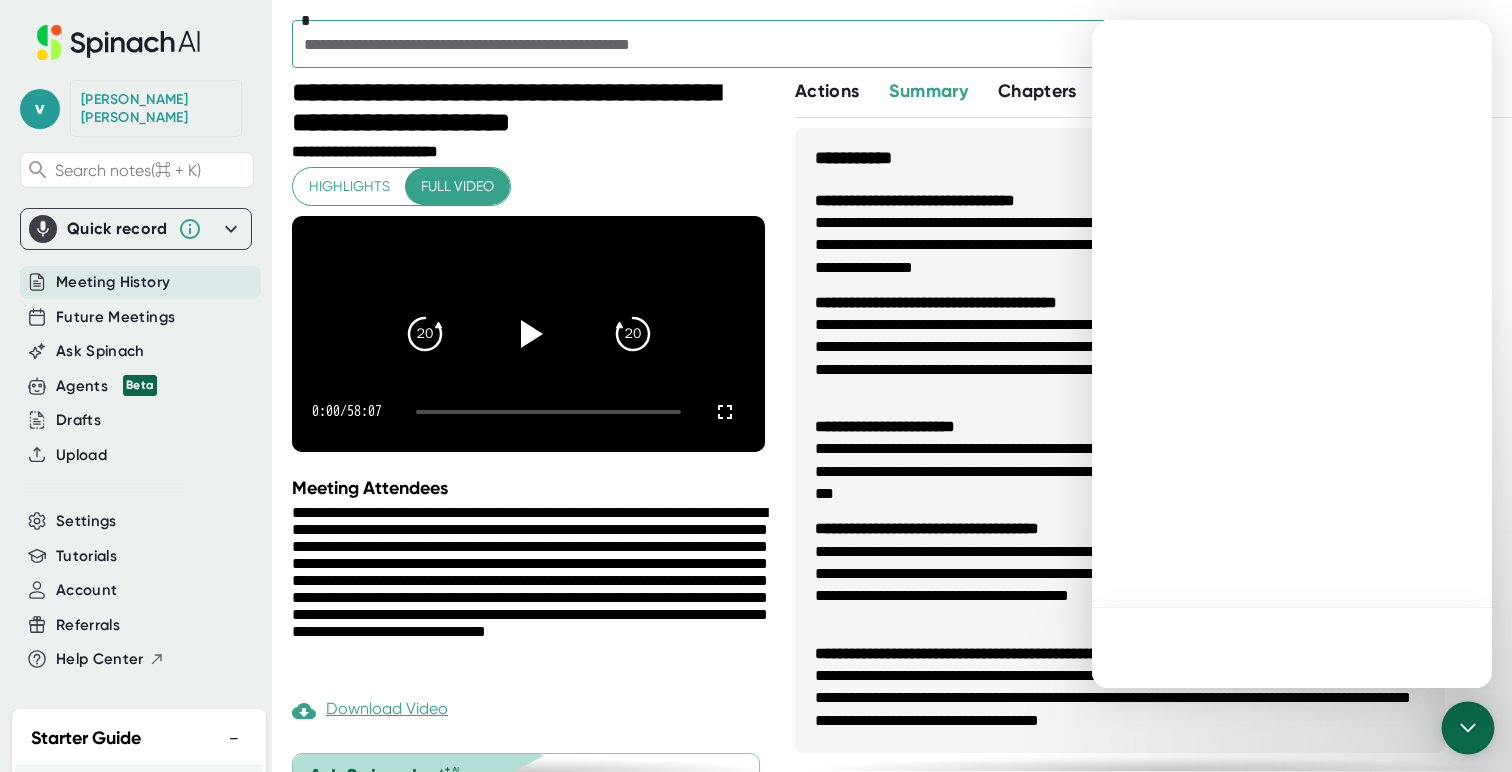 scroll, scrollTop: 0, scrollLeft: 0, axis: both 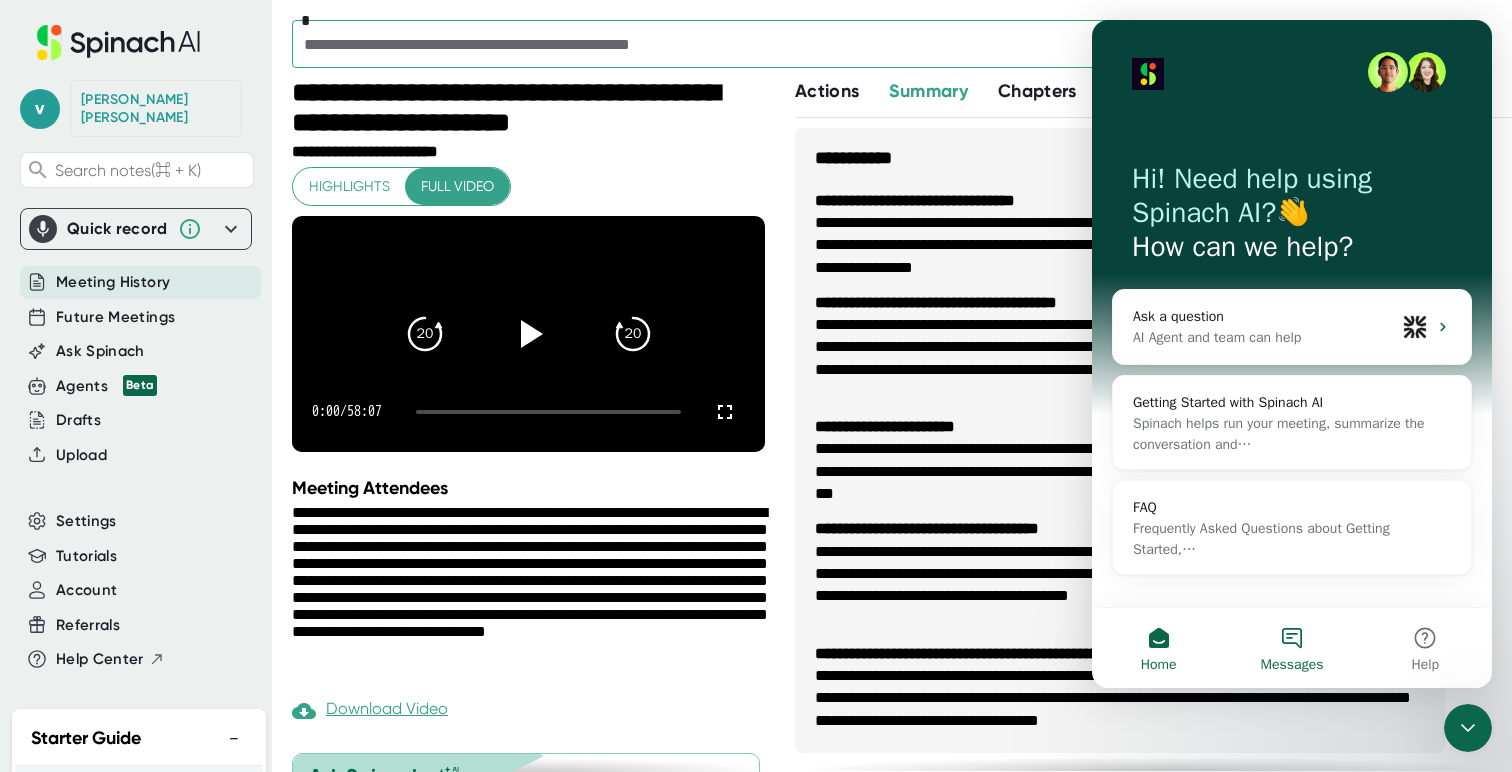 click on "Messages" at bounding box center [1291, 648] 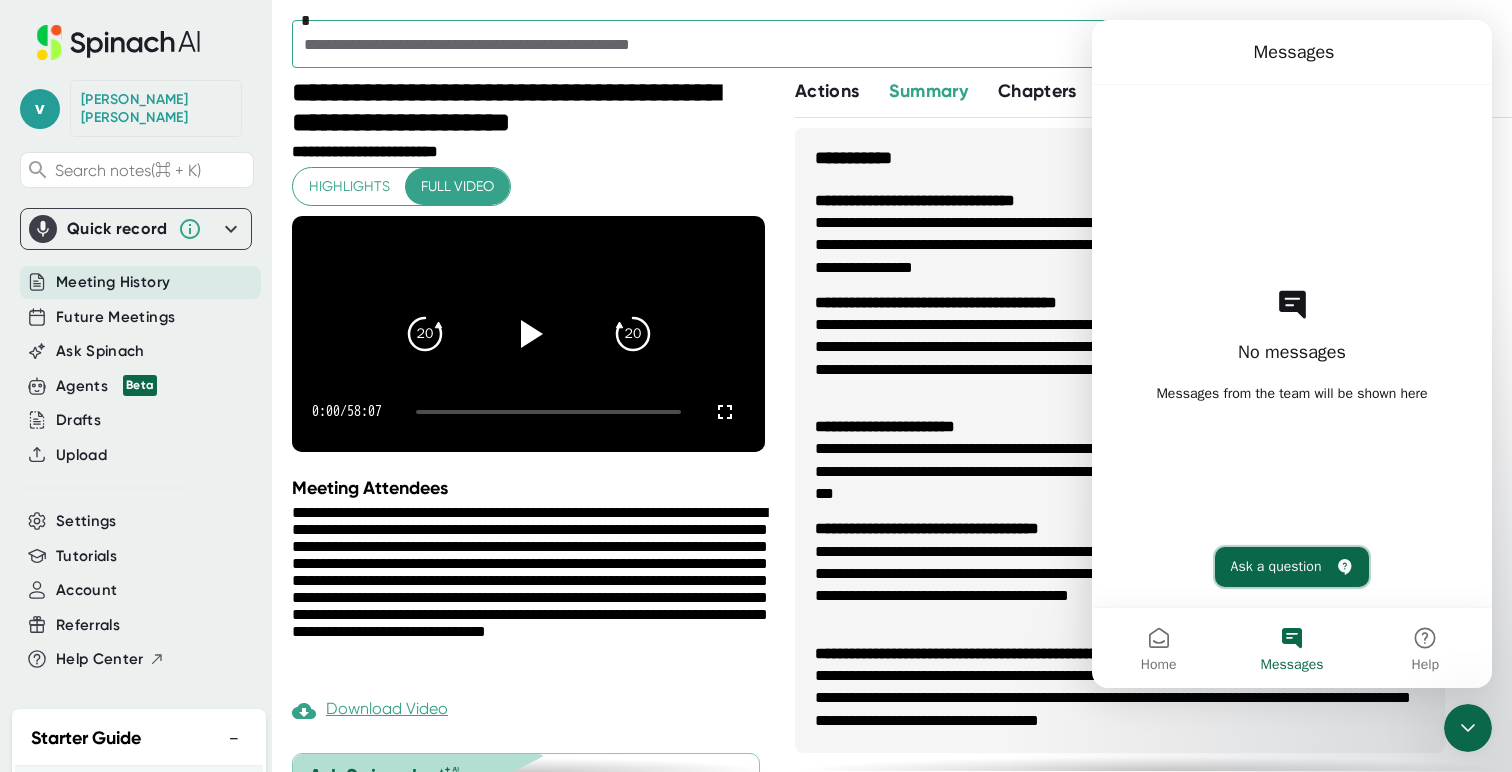 click on "Ask a question" at bounding box center [1292, 567] 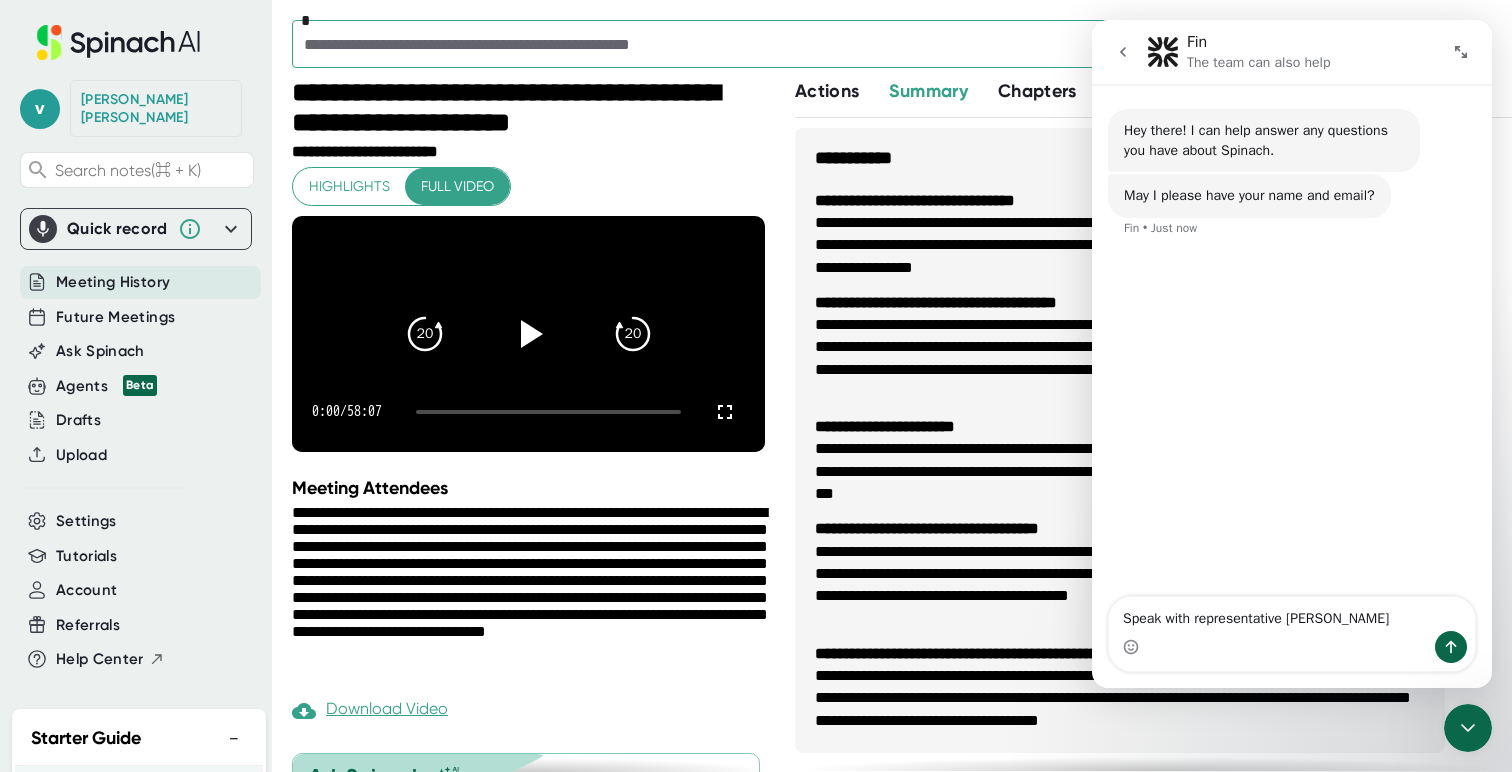type on "Speak with representative [PERSON_NAME]" 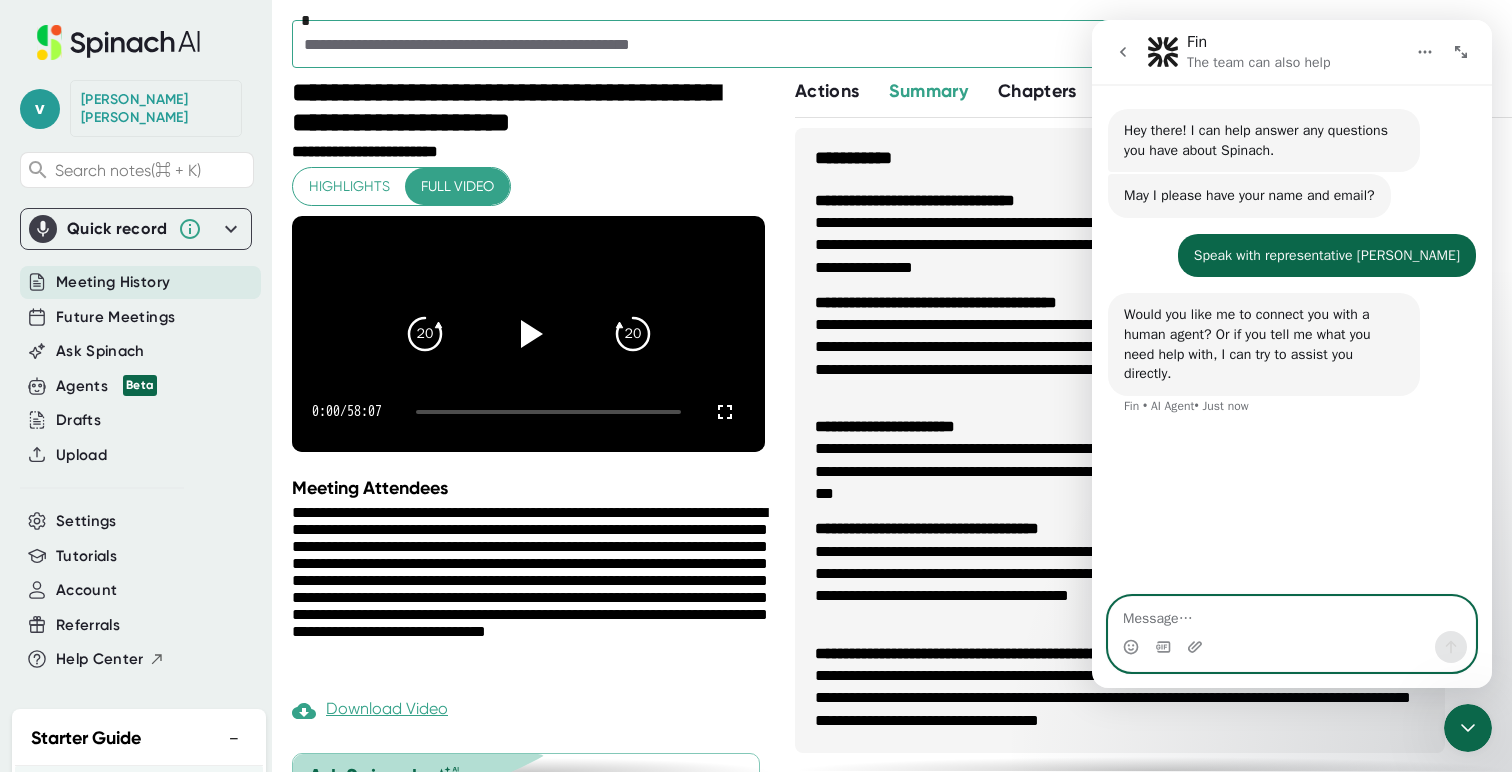 click at bounding box center (1292, 614) 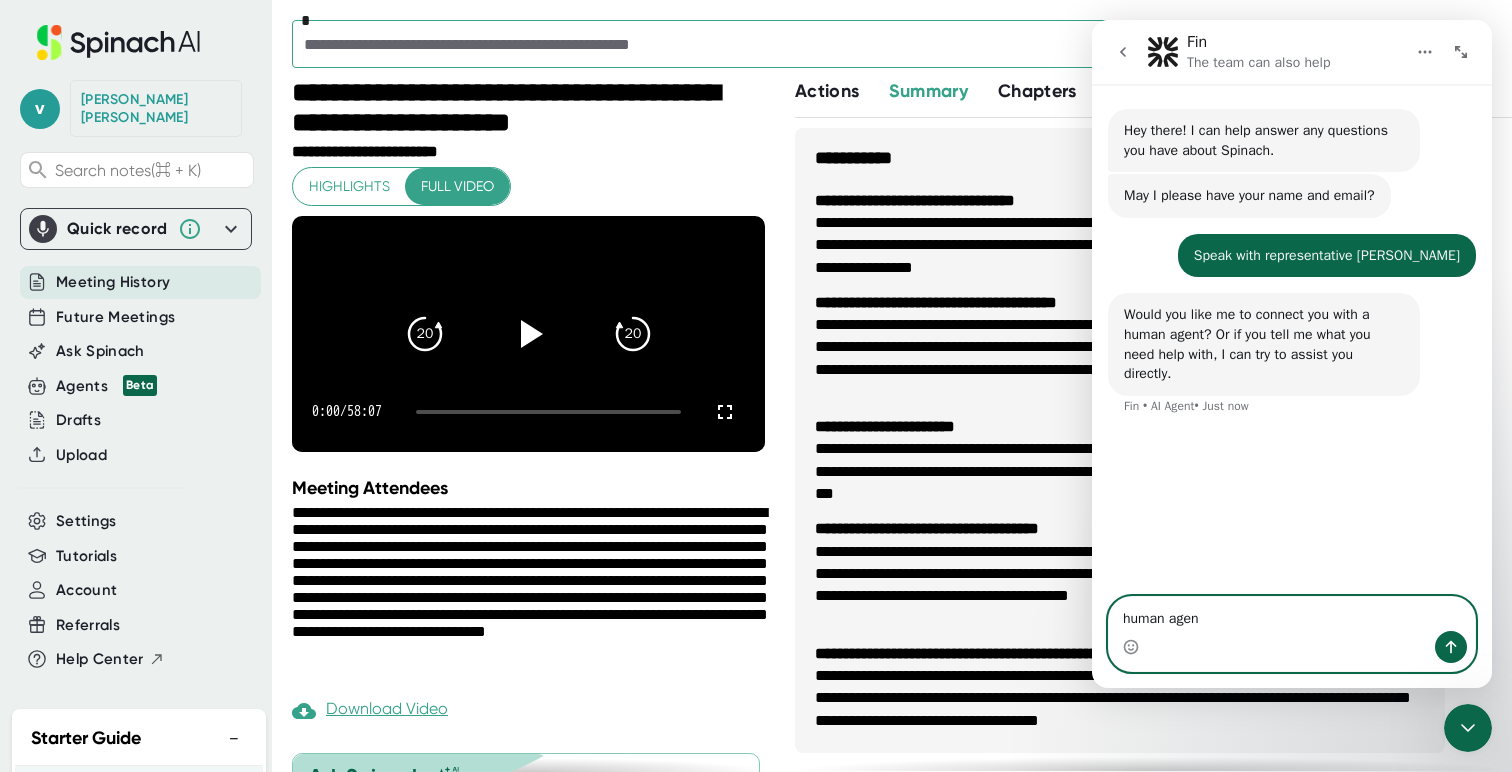 type on "human agent" 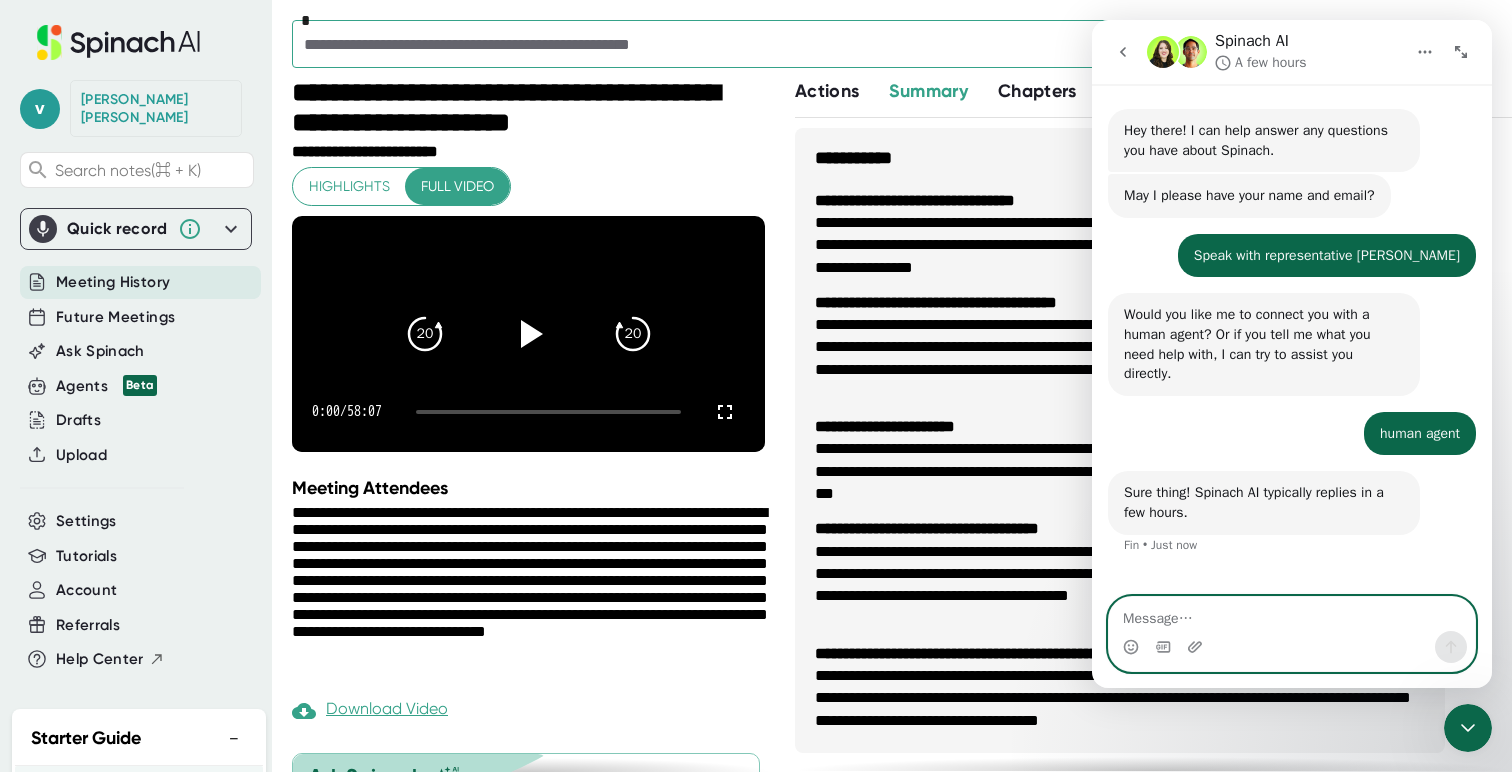 scroll, scrollTop: 35, scrollLeft: 0, axis: vertical 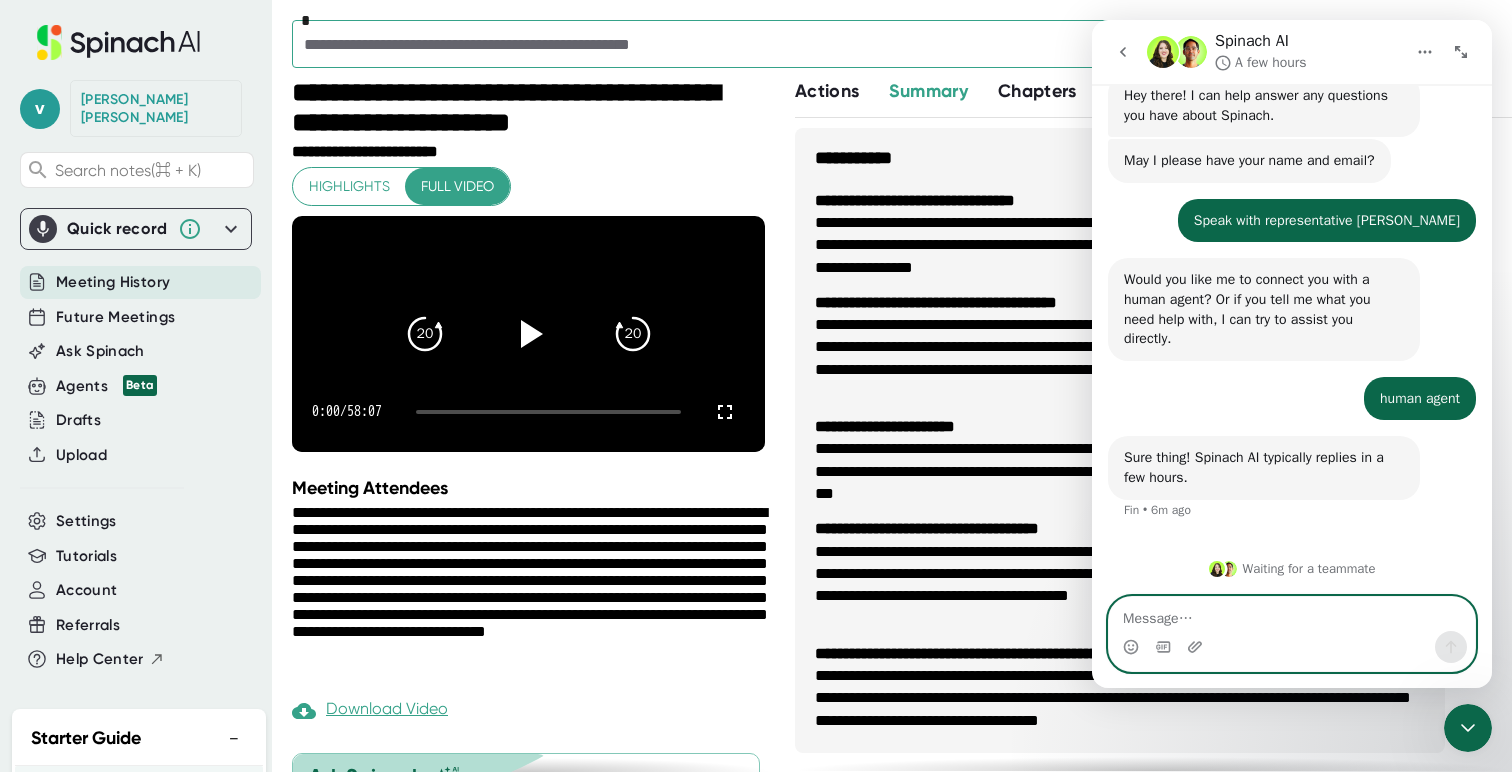 click at bounding box center [1292, 614] 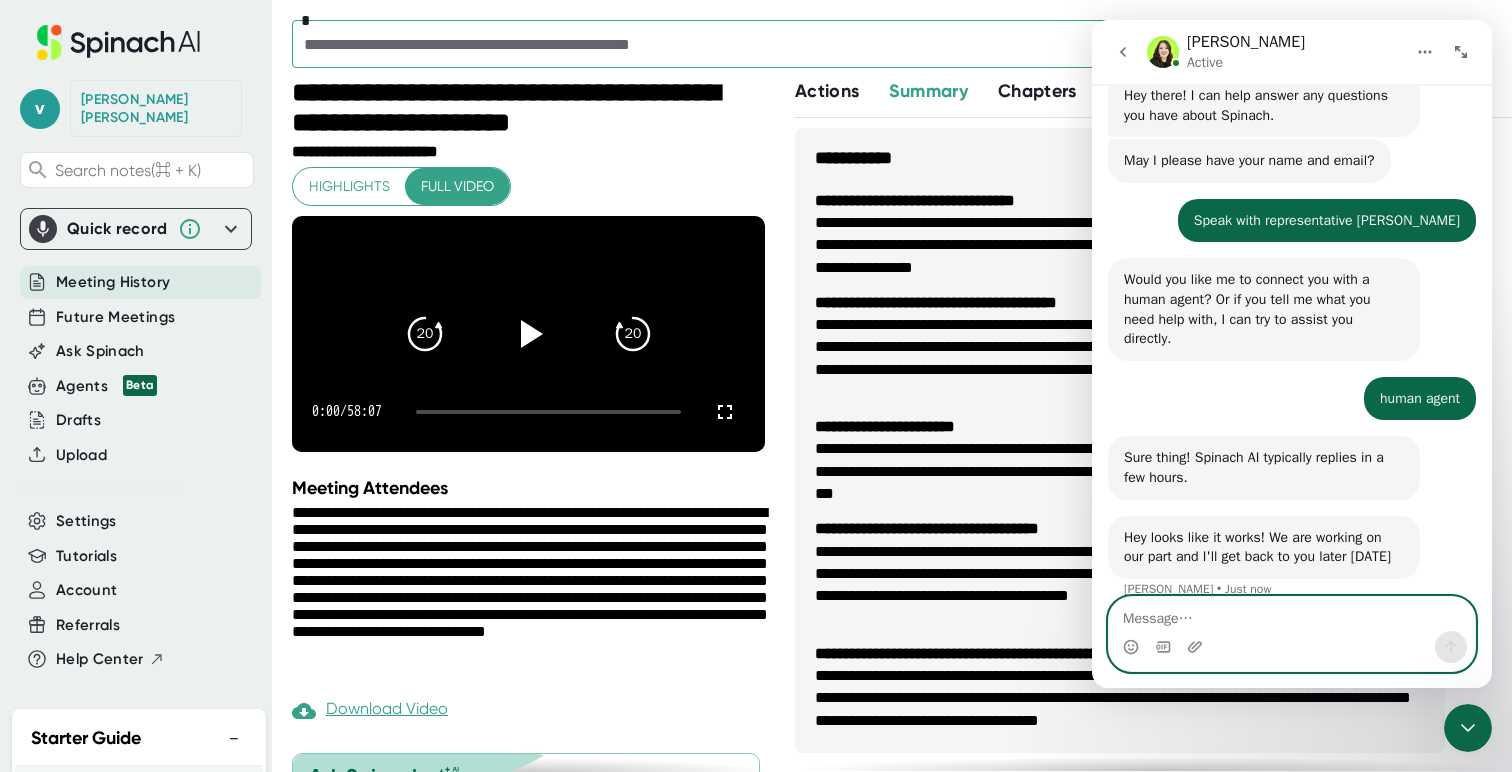 scroll, scrollTop: 58, scrollLeft: 0, axis: vertical 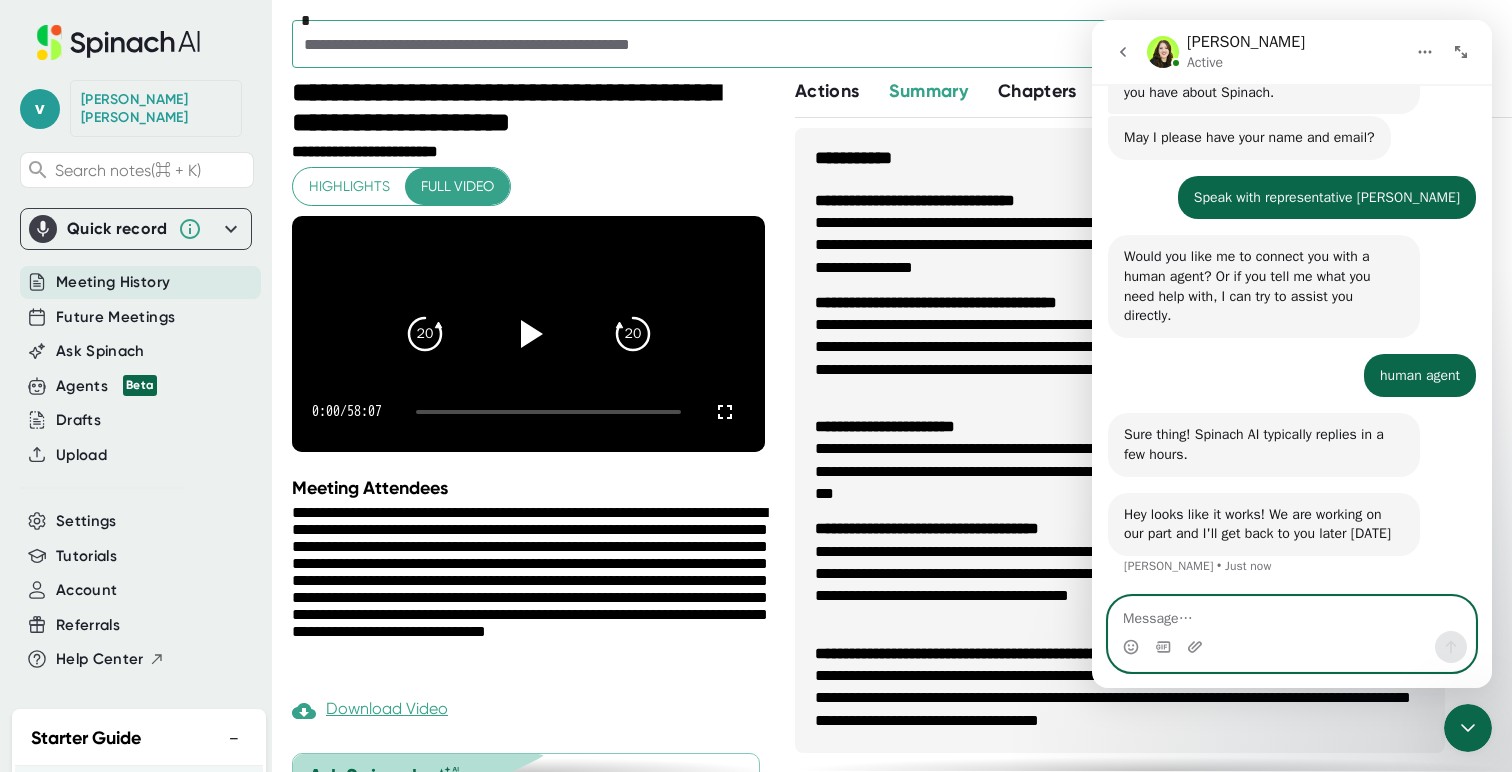 click at bounding box center (1292, 614) 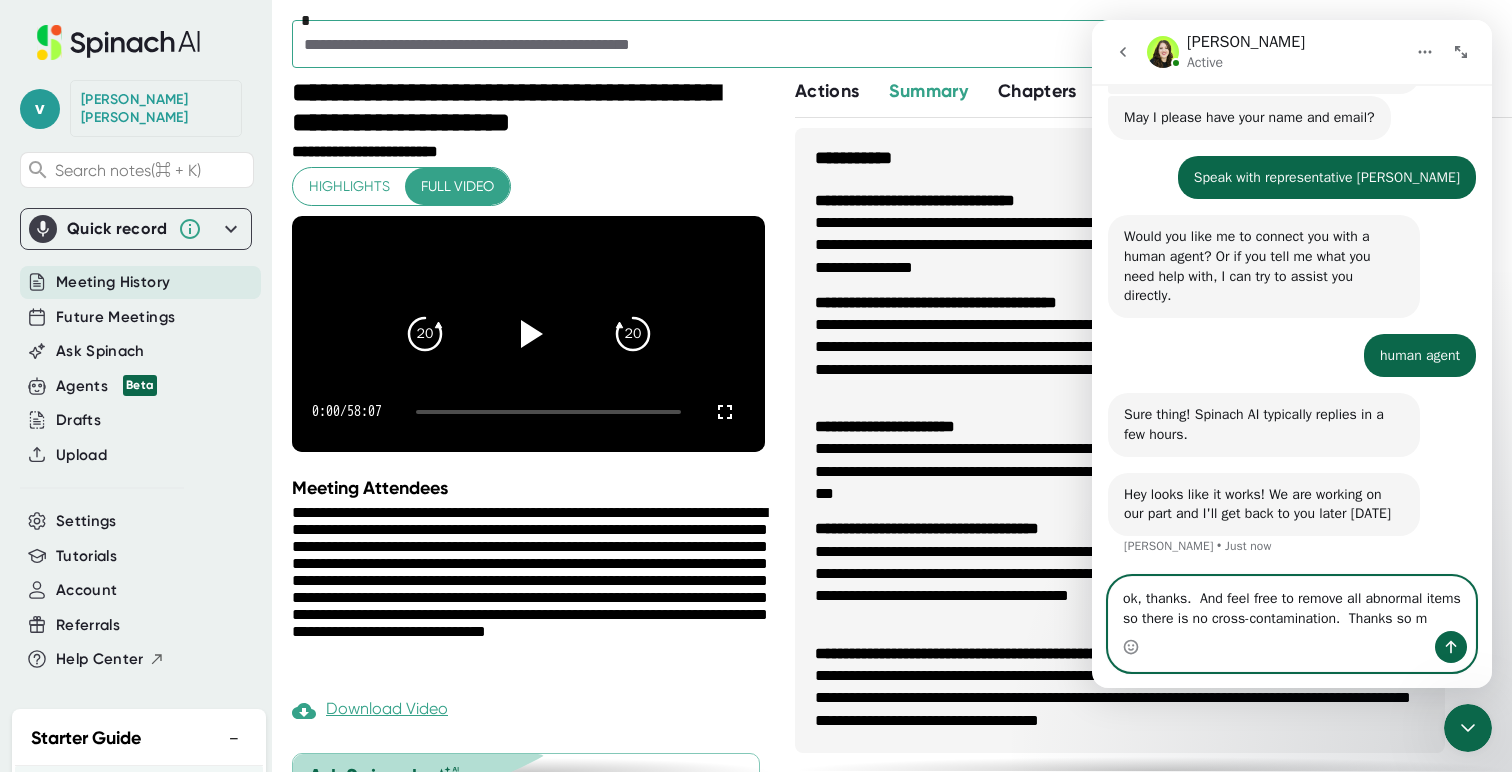 scroll, scrollTop: 98, scrollLeft: 0, axis: vertical 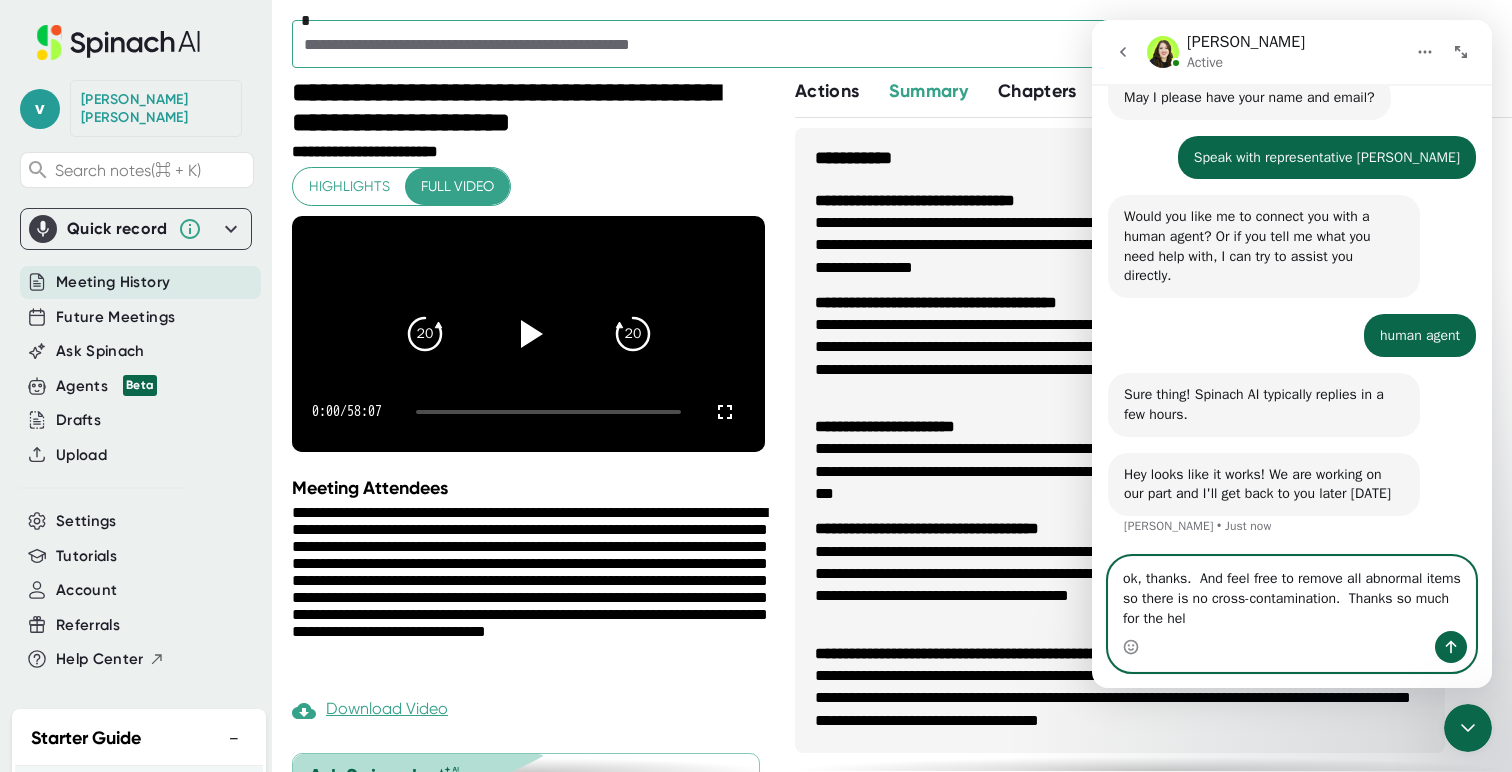 type on "ok, thanks.  And feel free to remove all abnormal items so there is no cross-contamination.  Thanks so much for the help" 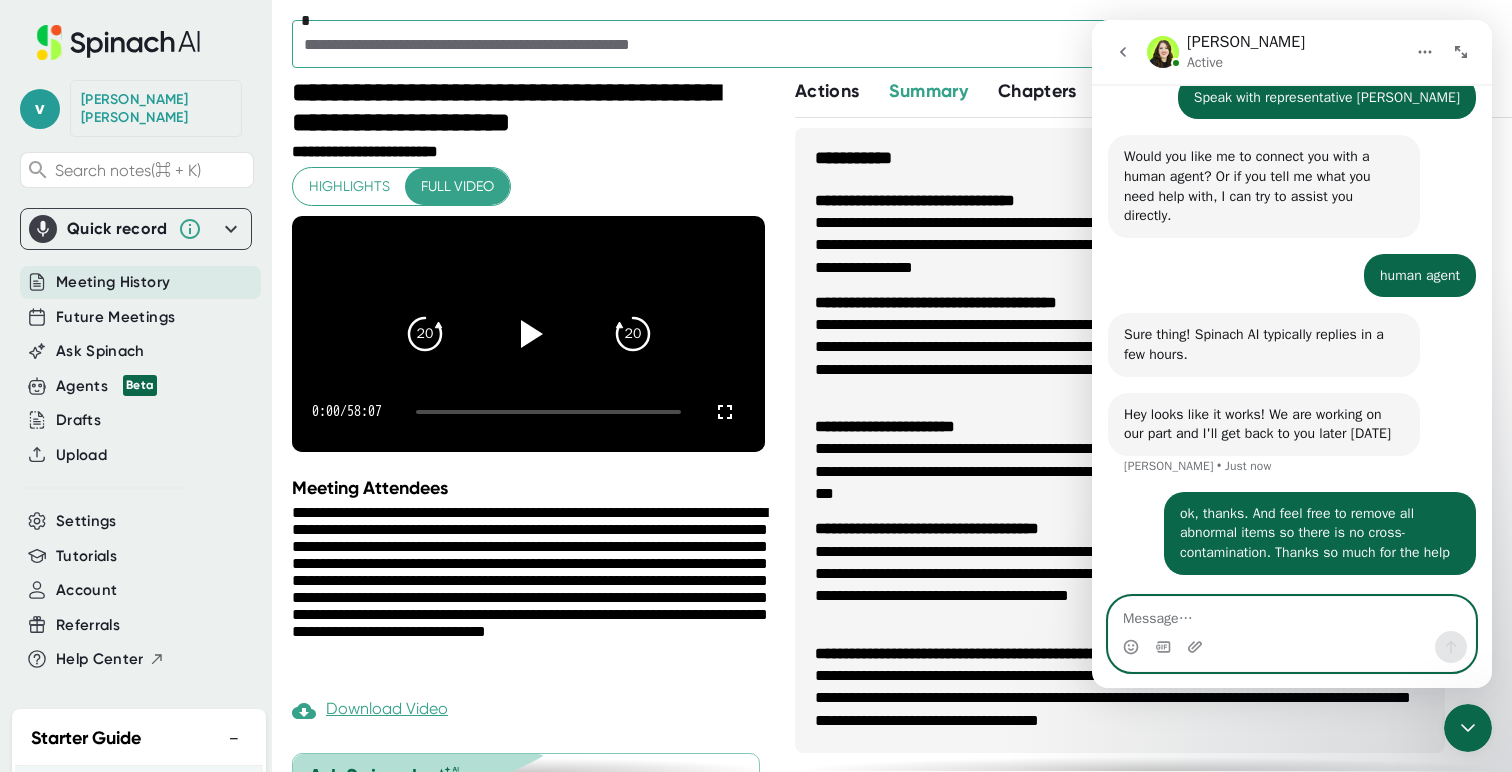 scroll, scrollTop: 177, scrollLeft: 0, axis: vertical 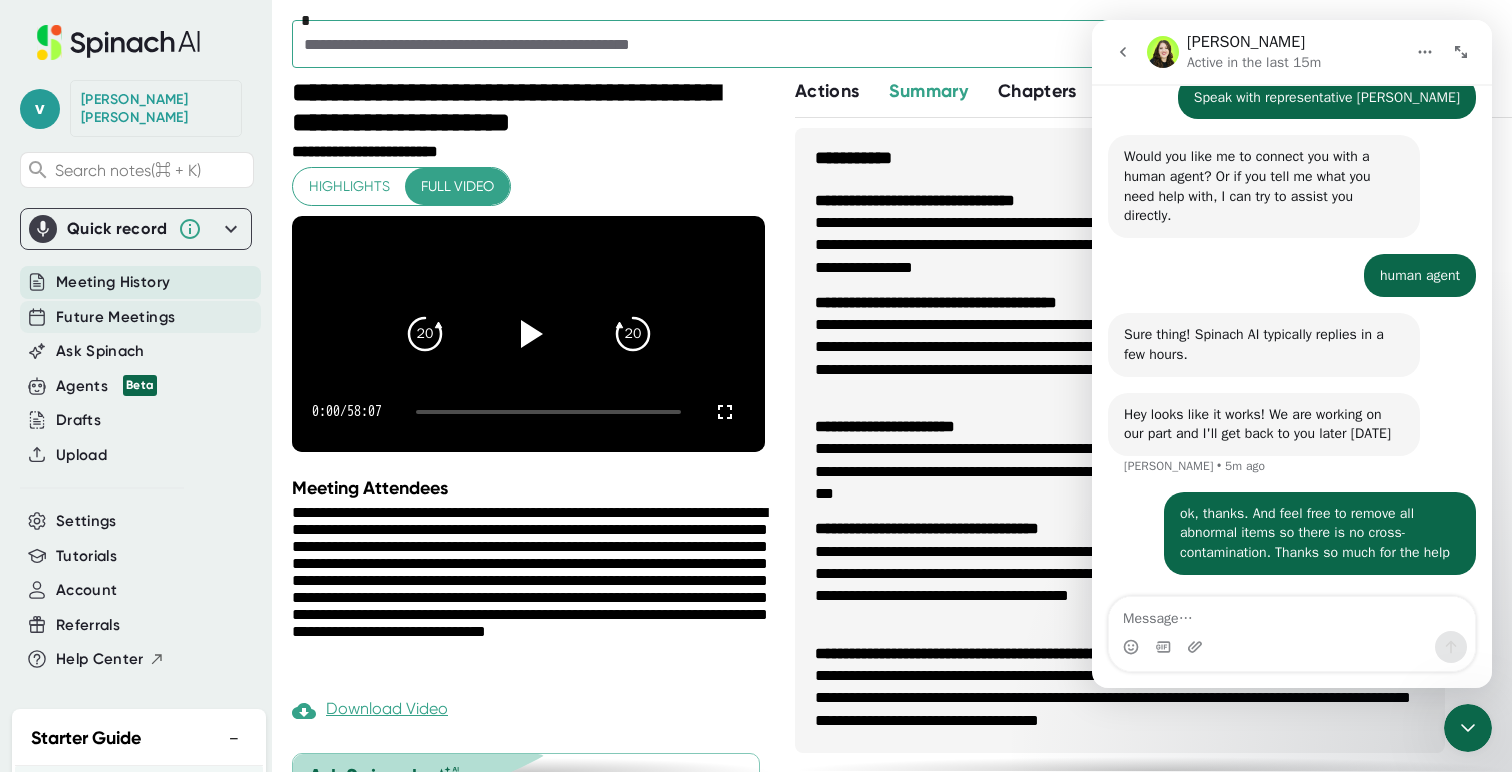 click on "Future Meetings" at bounding box center [115, 317] 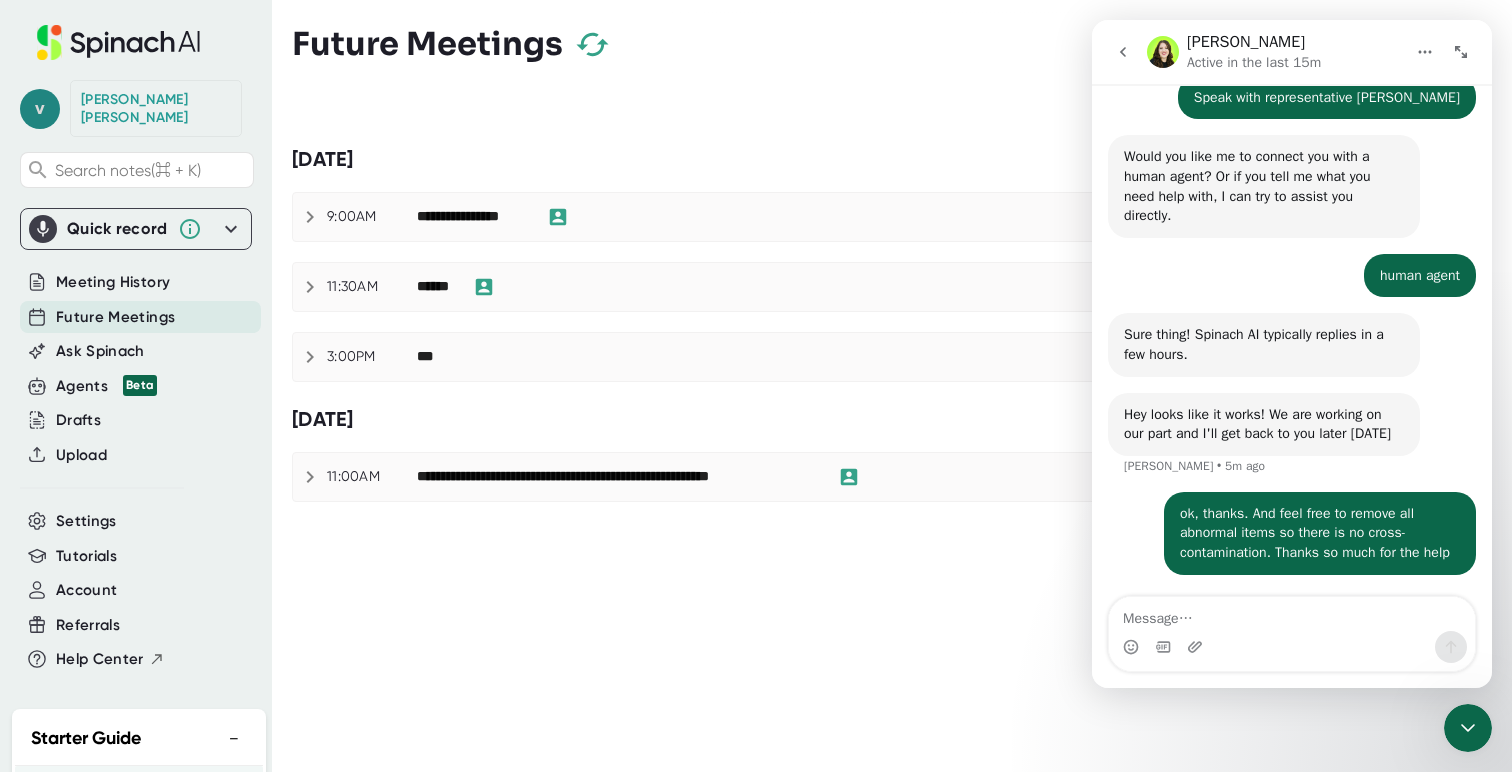 click on "v" at bounding box center (40, 109) 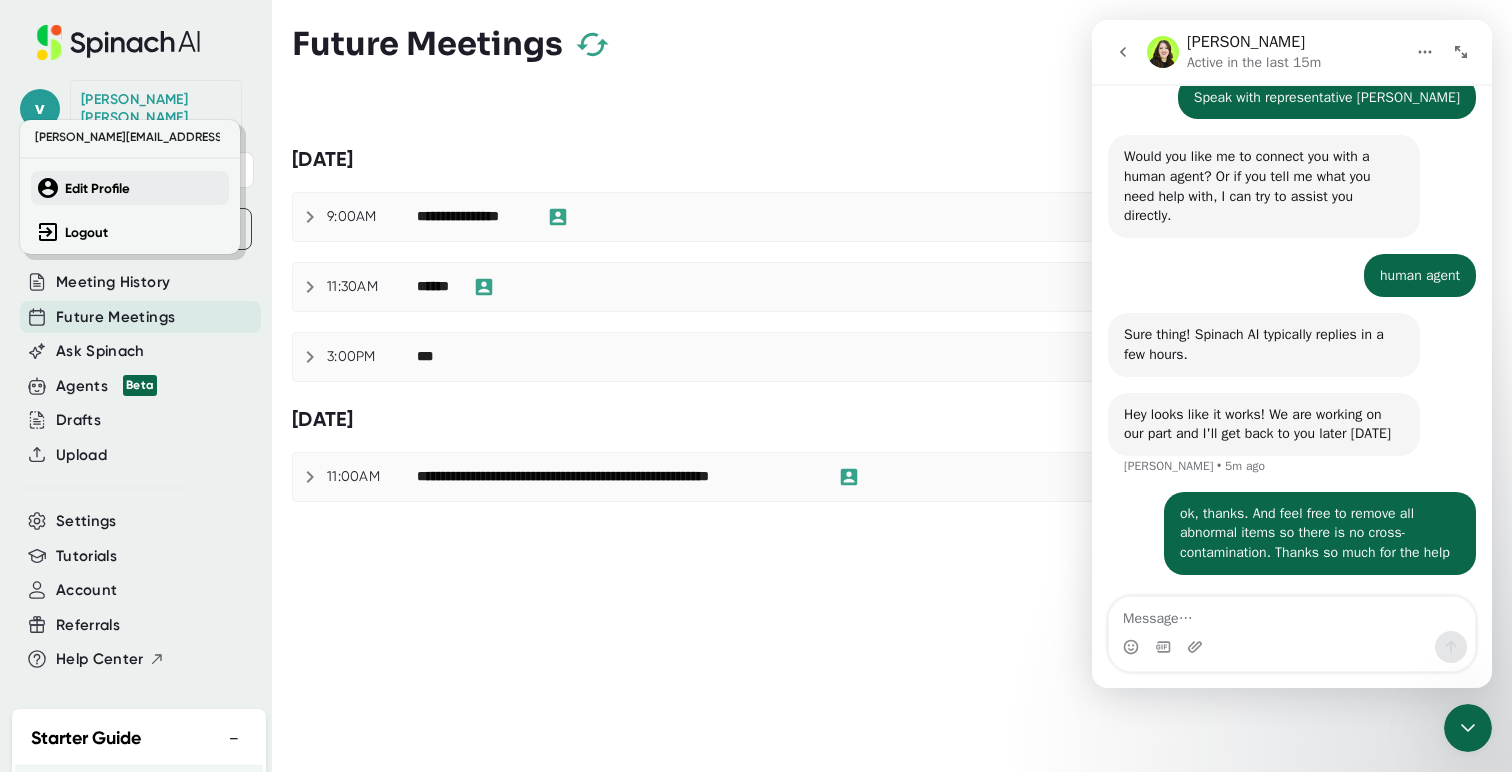 click on "Edit Profile" at bounding box center (130, 188) 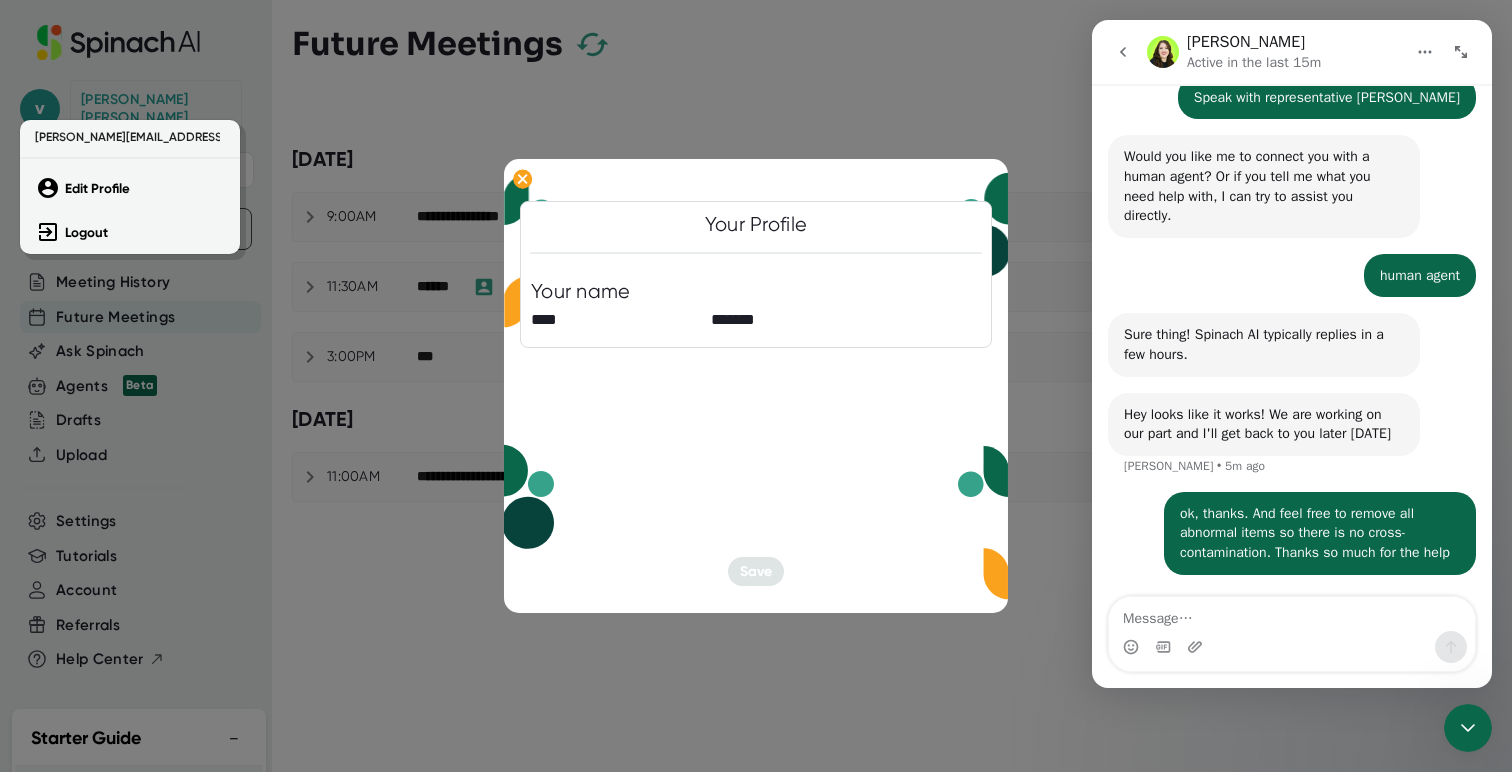 click at bounding box center (756, 386) 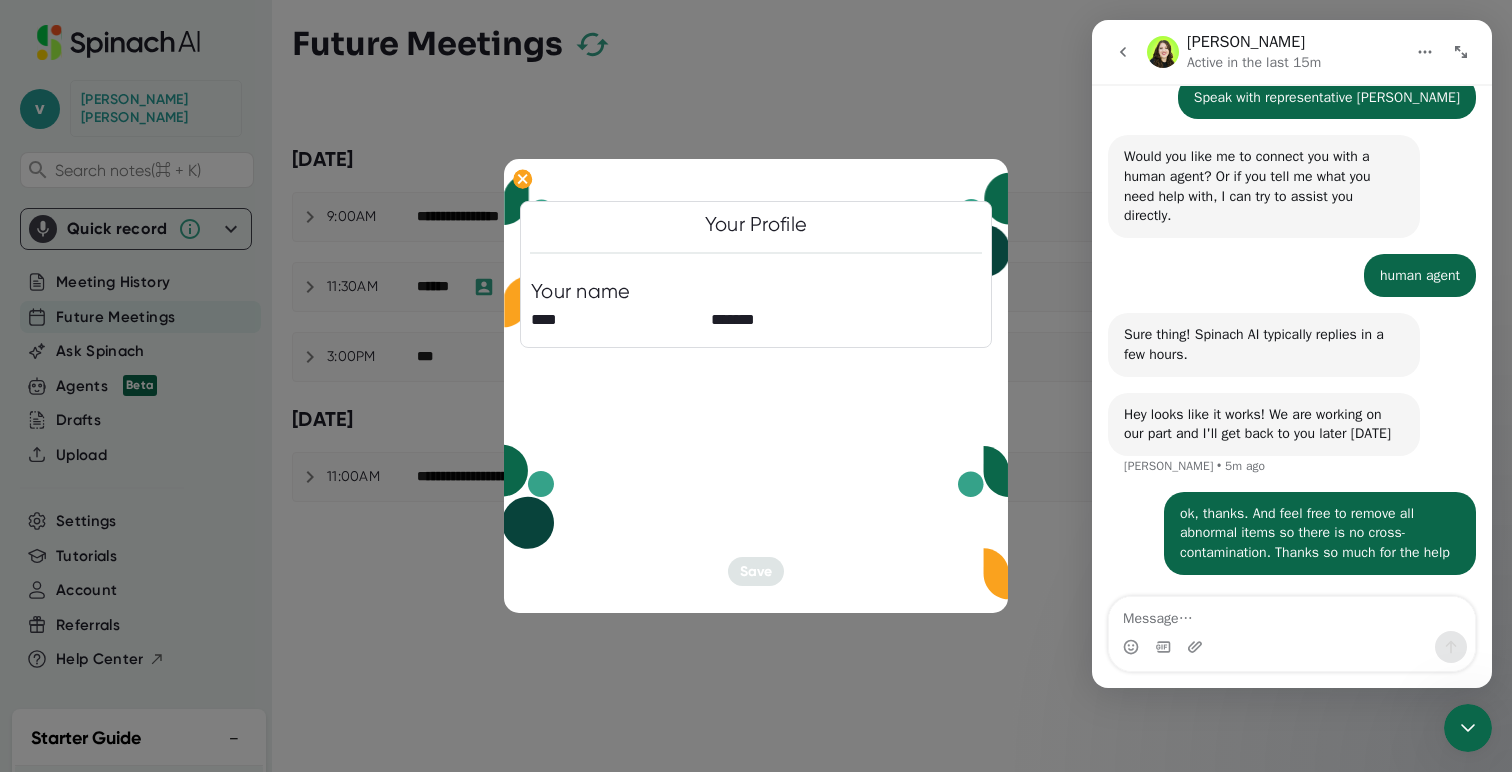 click 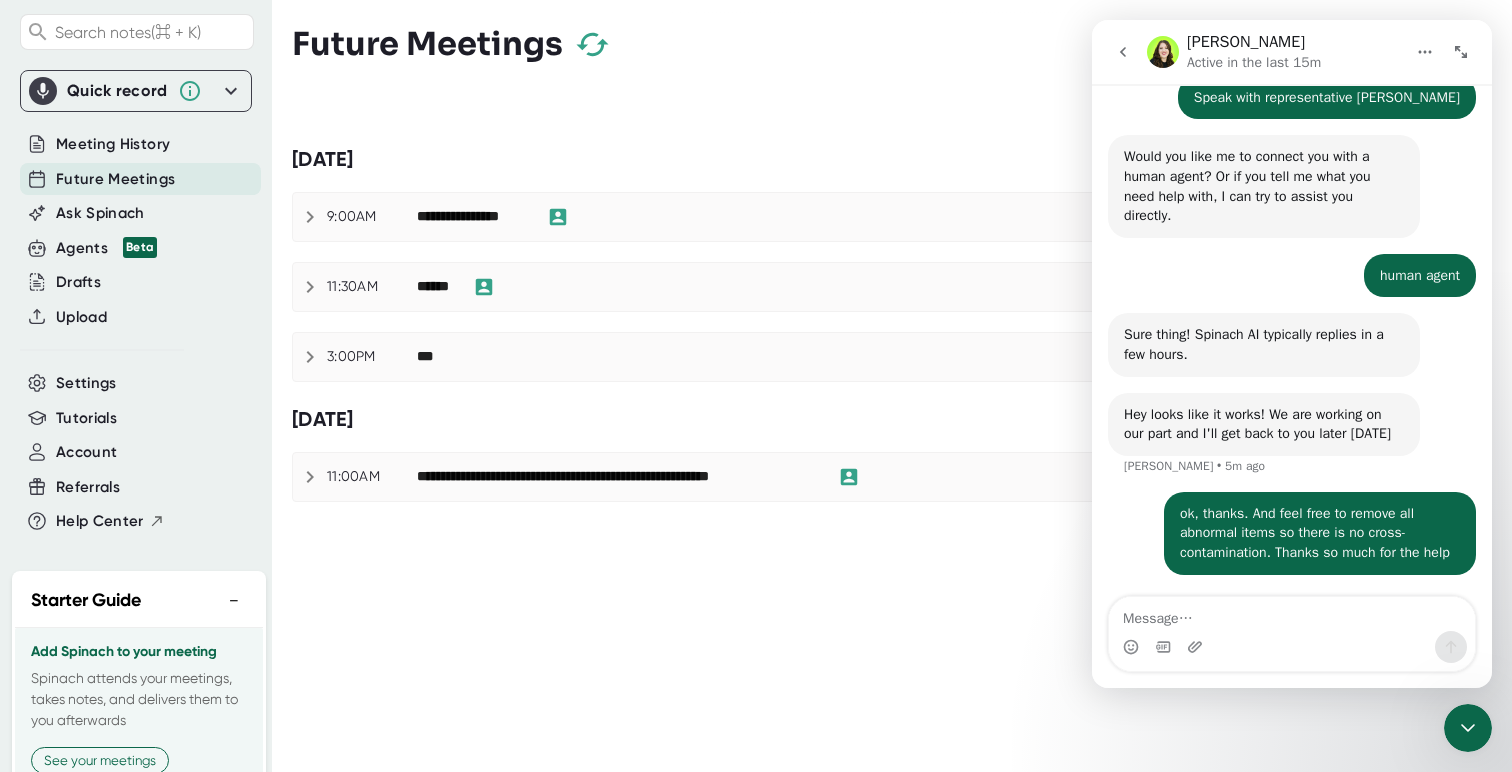 scroll, scrollTop: 120, scrollLeft: 0, axis: vertical 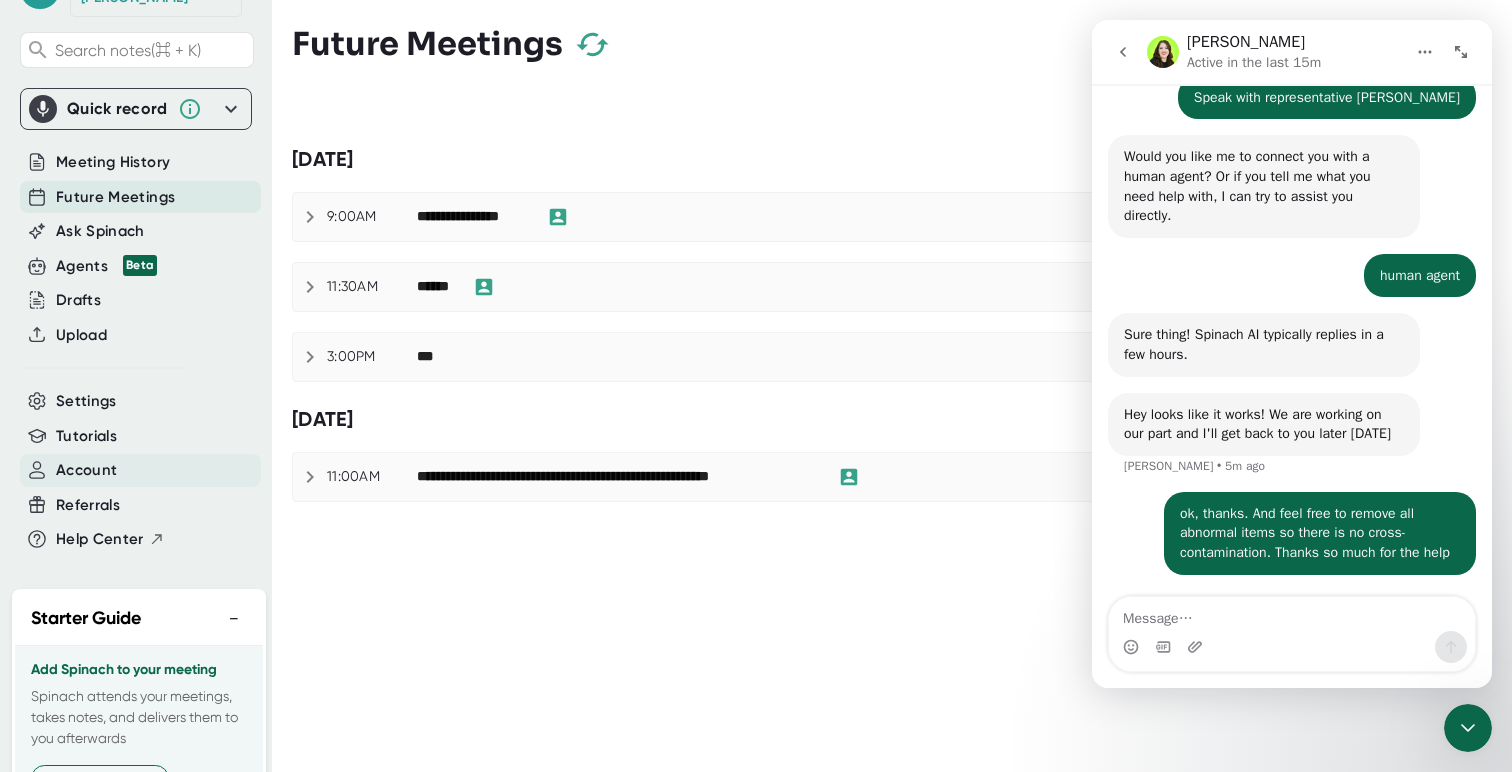 click on "Account" at bounding box center (86, 470) 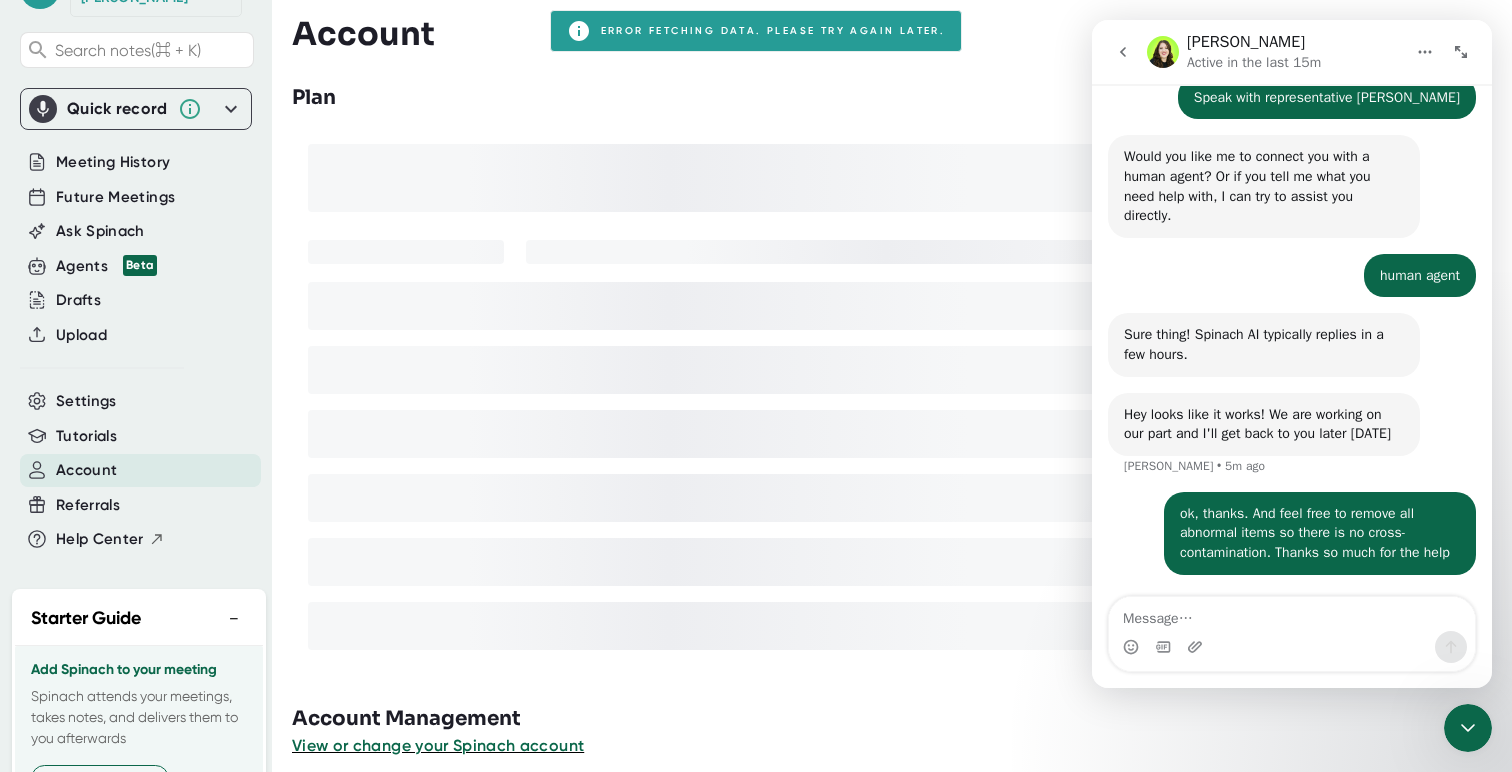 click on "Account" at bounding box center (140, 470) 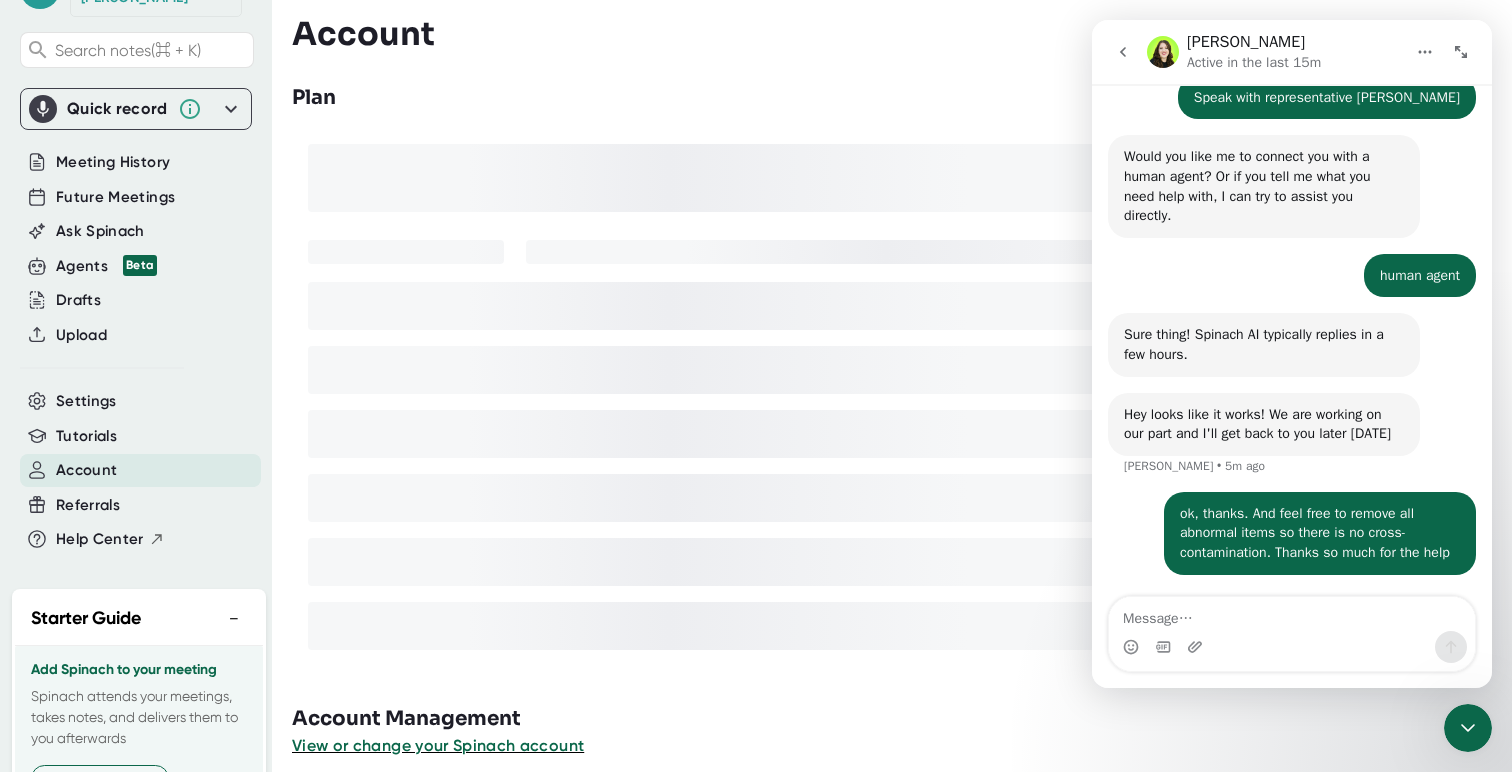 click on "Tutorials" at bounding box center [86, 436] 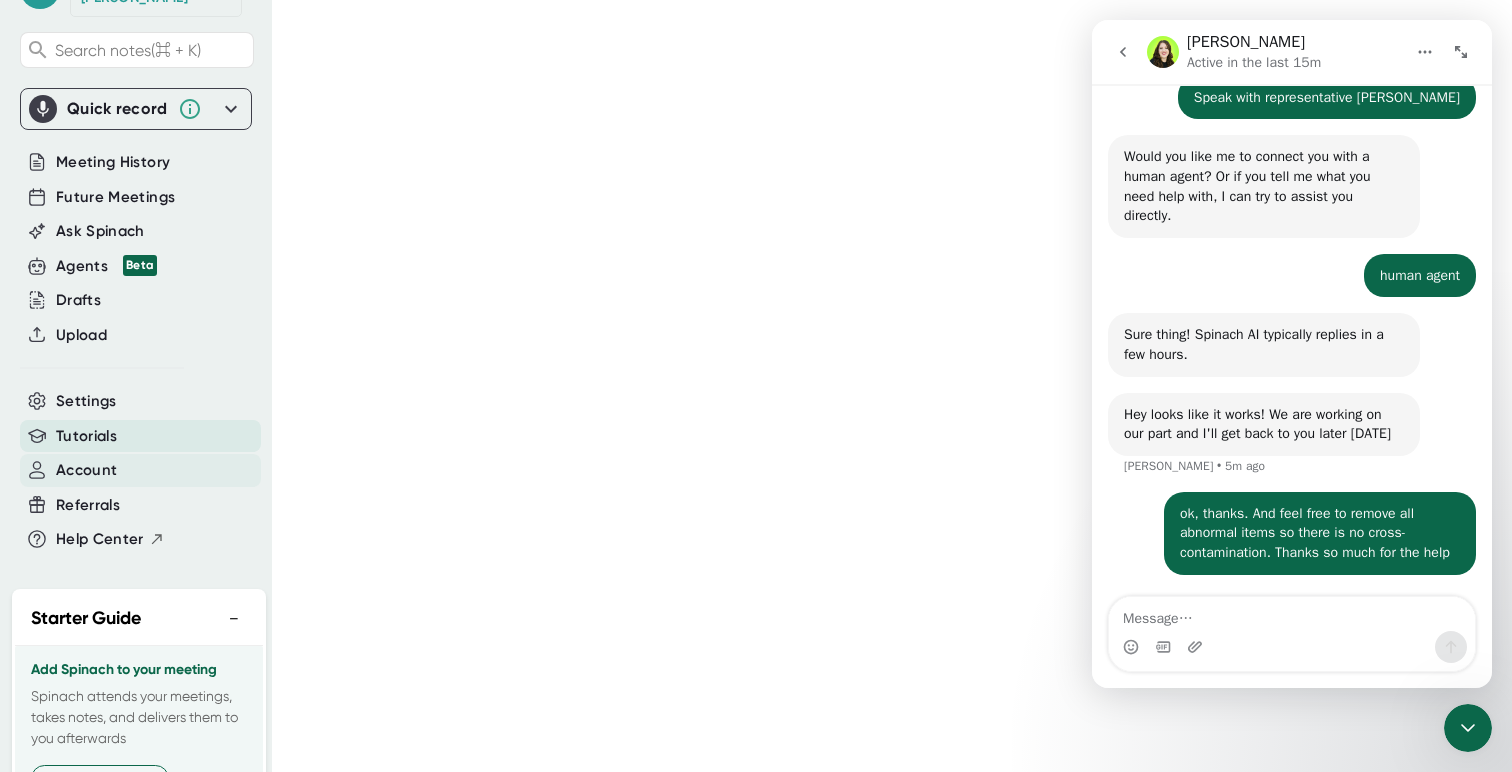 click on "Account" at bounding box center [86, 470] 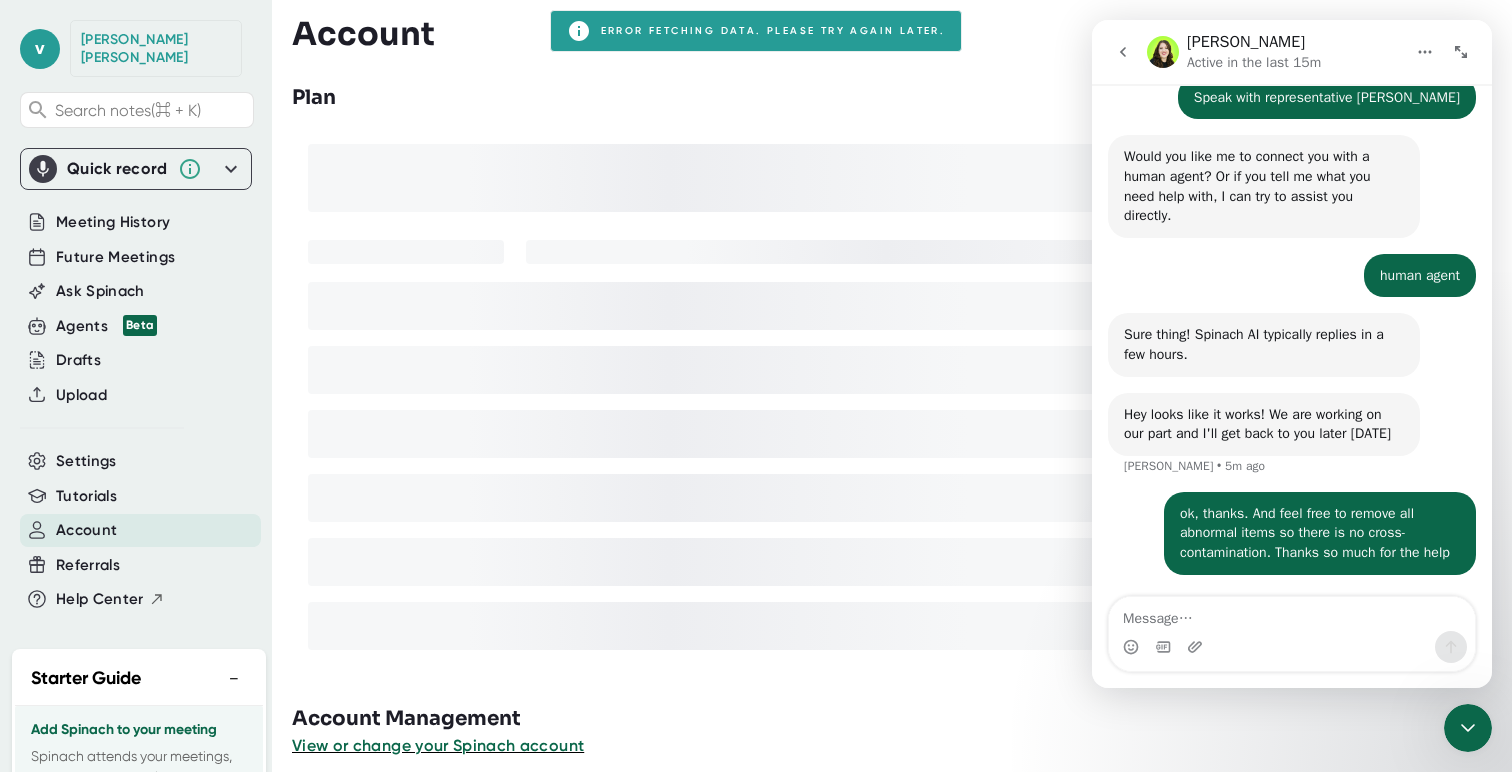 scroll, scrollTop: 32, scrollLeft: 0, axis: vertical 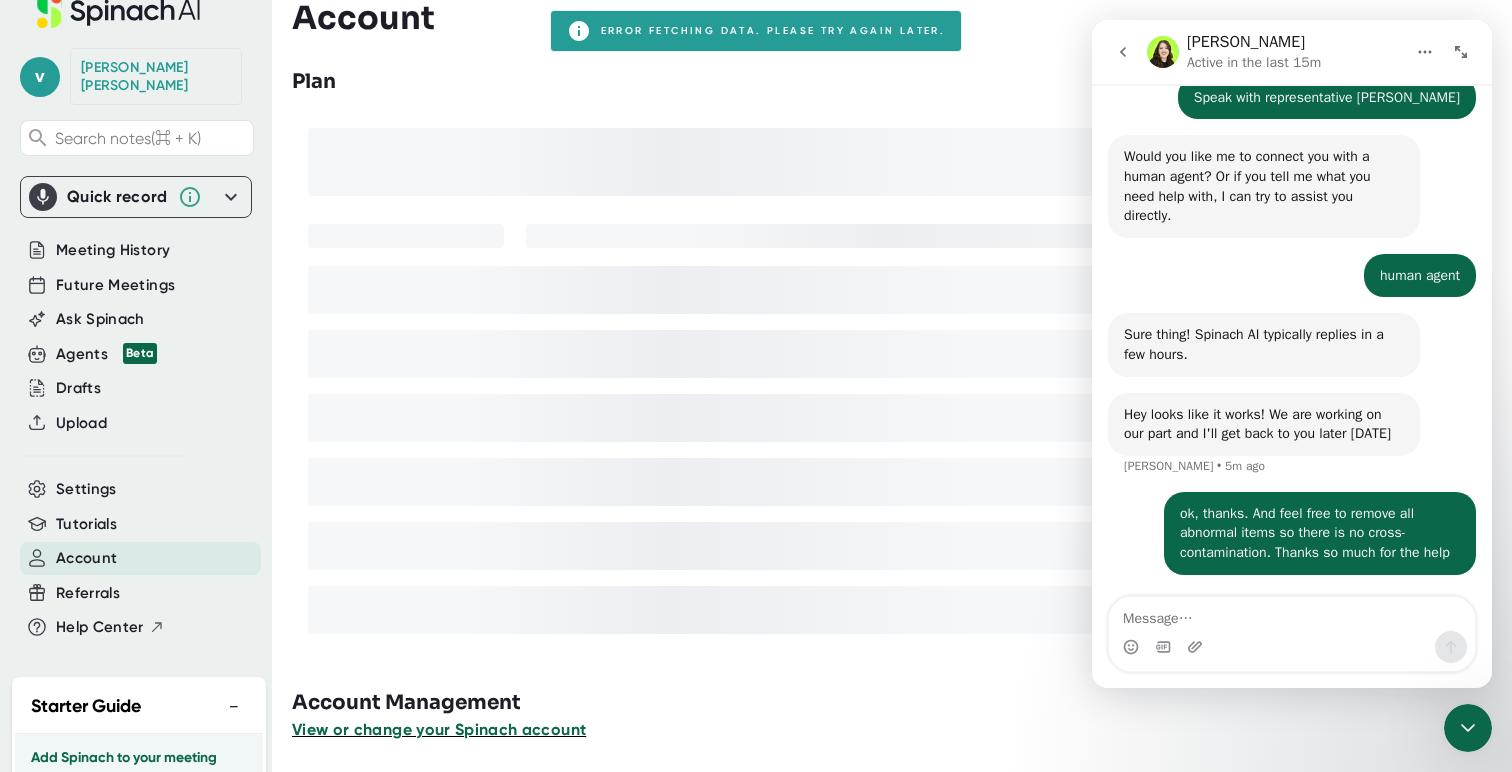 click on "View or change your Spinach account" at bounding box center (439, 729) 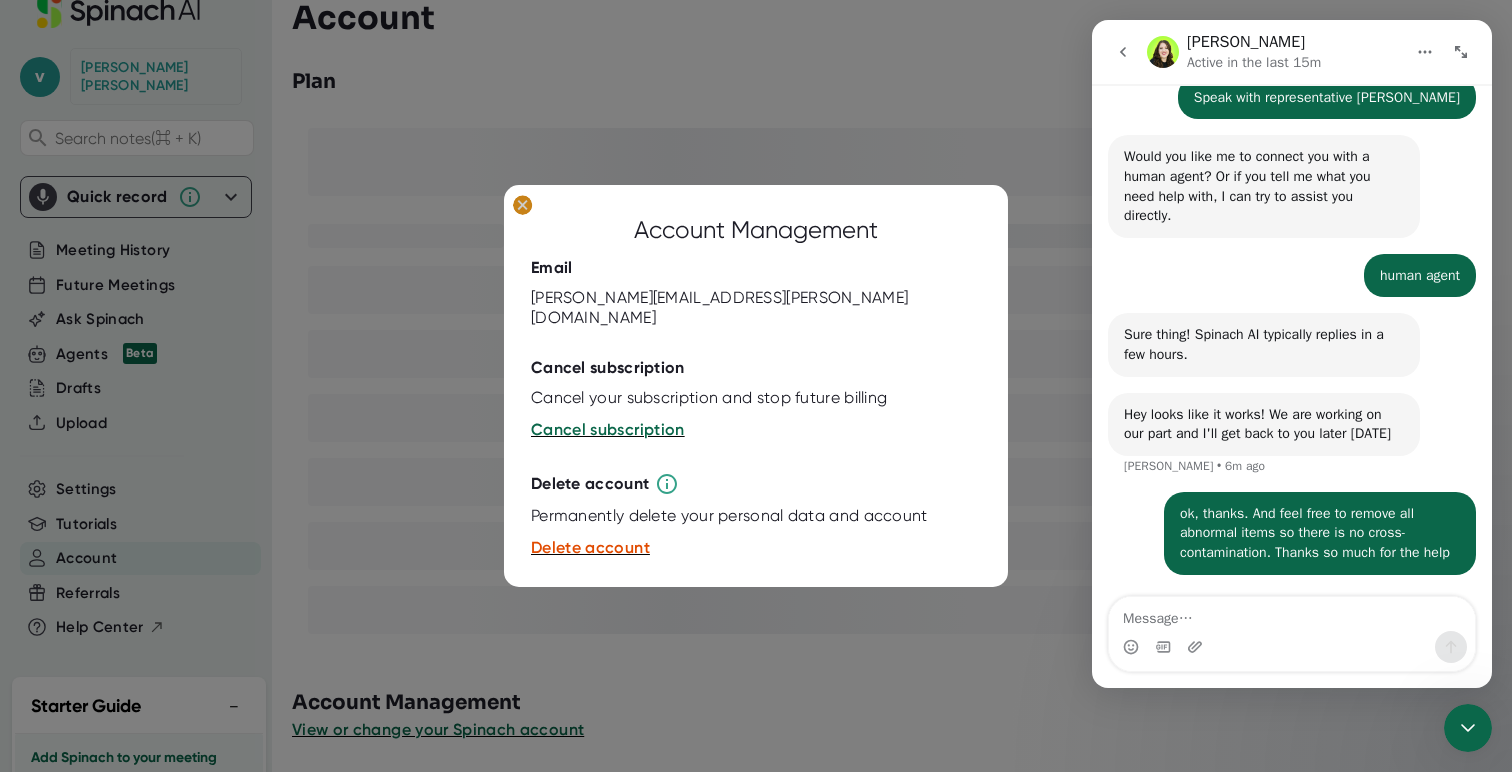 click 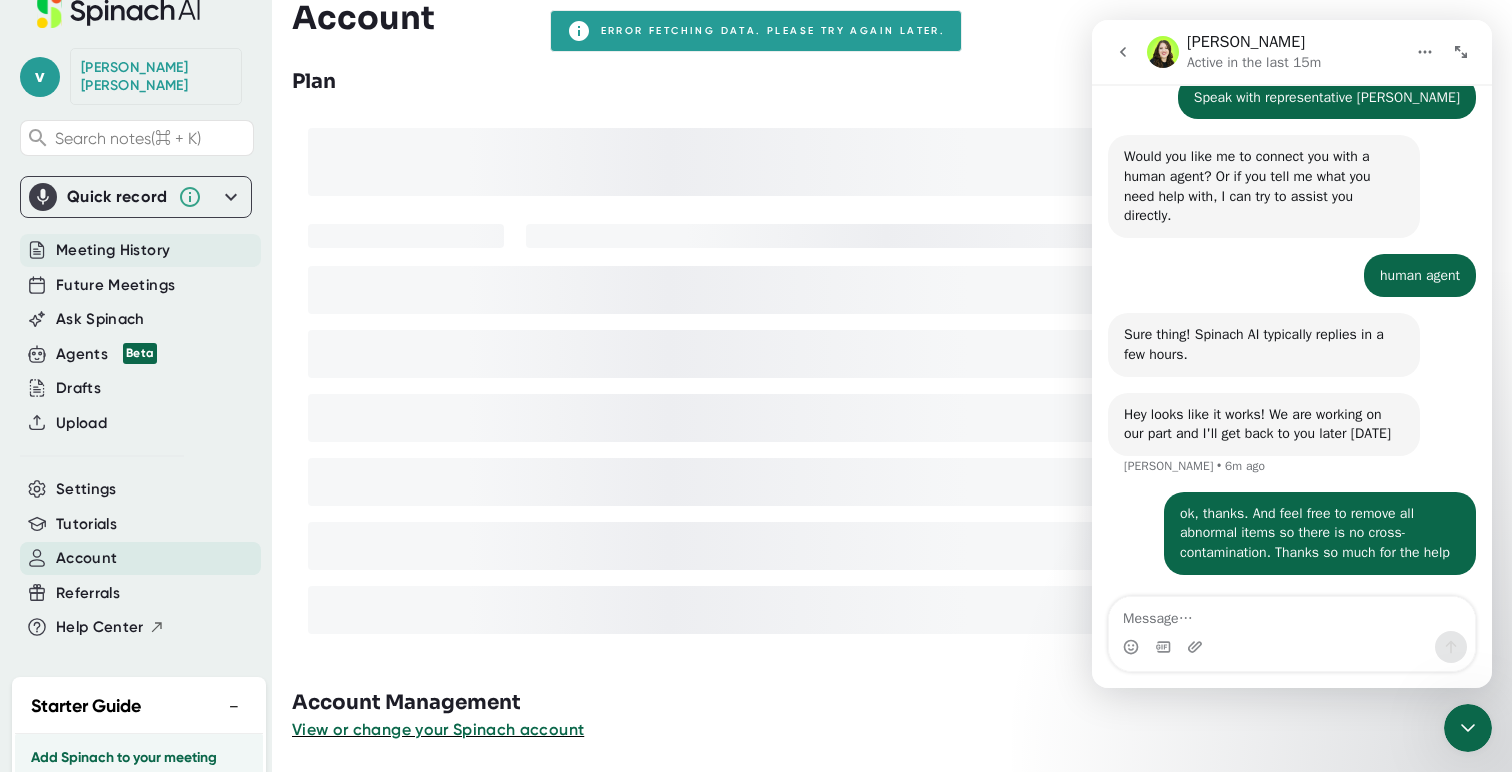 click on "Meeting History" at bounding box center [113, 250] 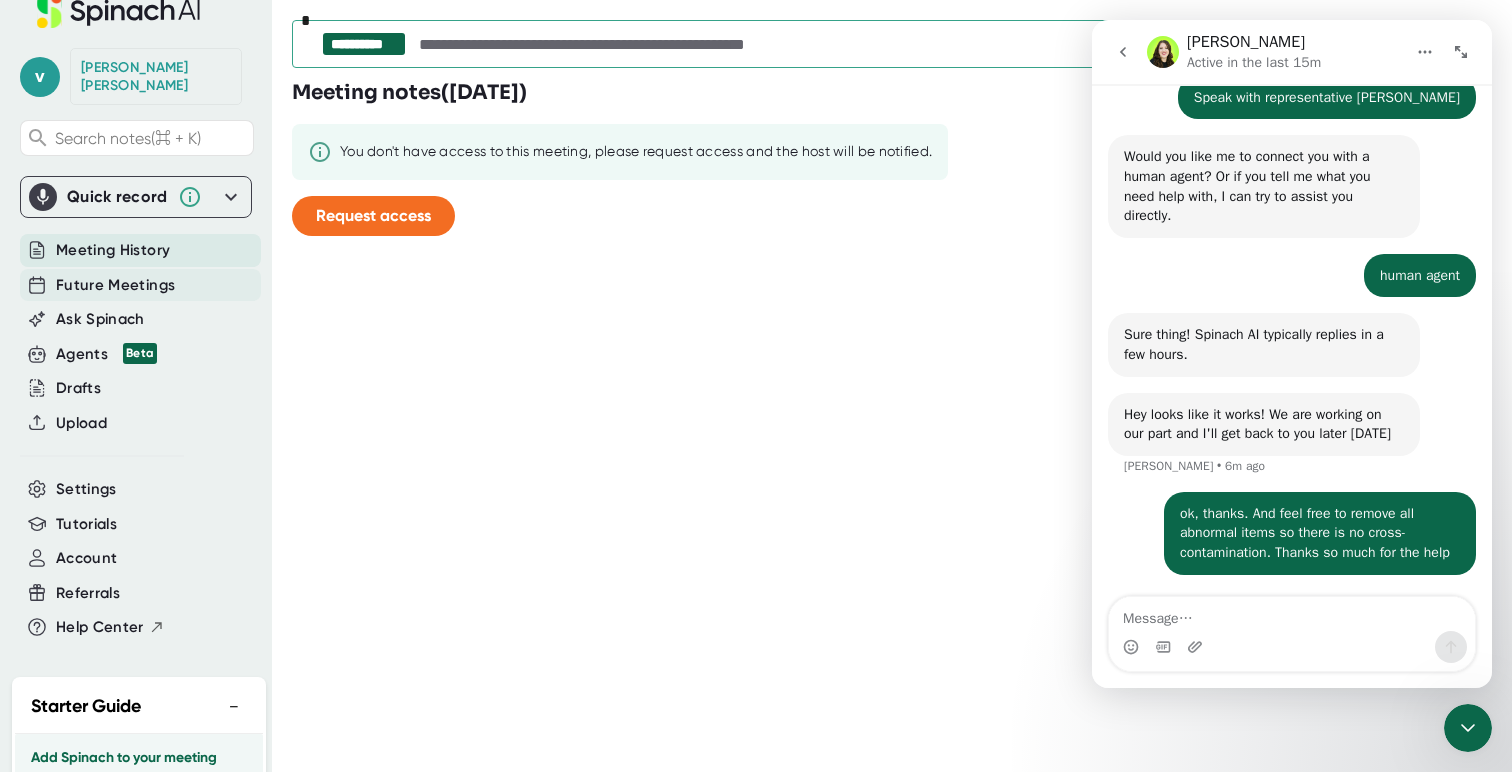 click on "Future Meetings" at bounding box center [115, 285] 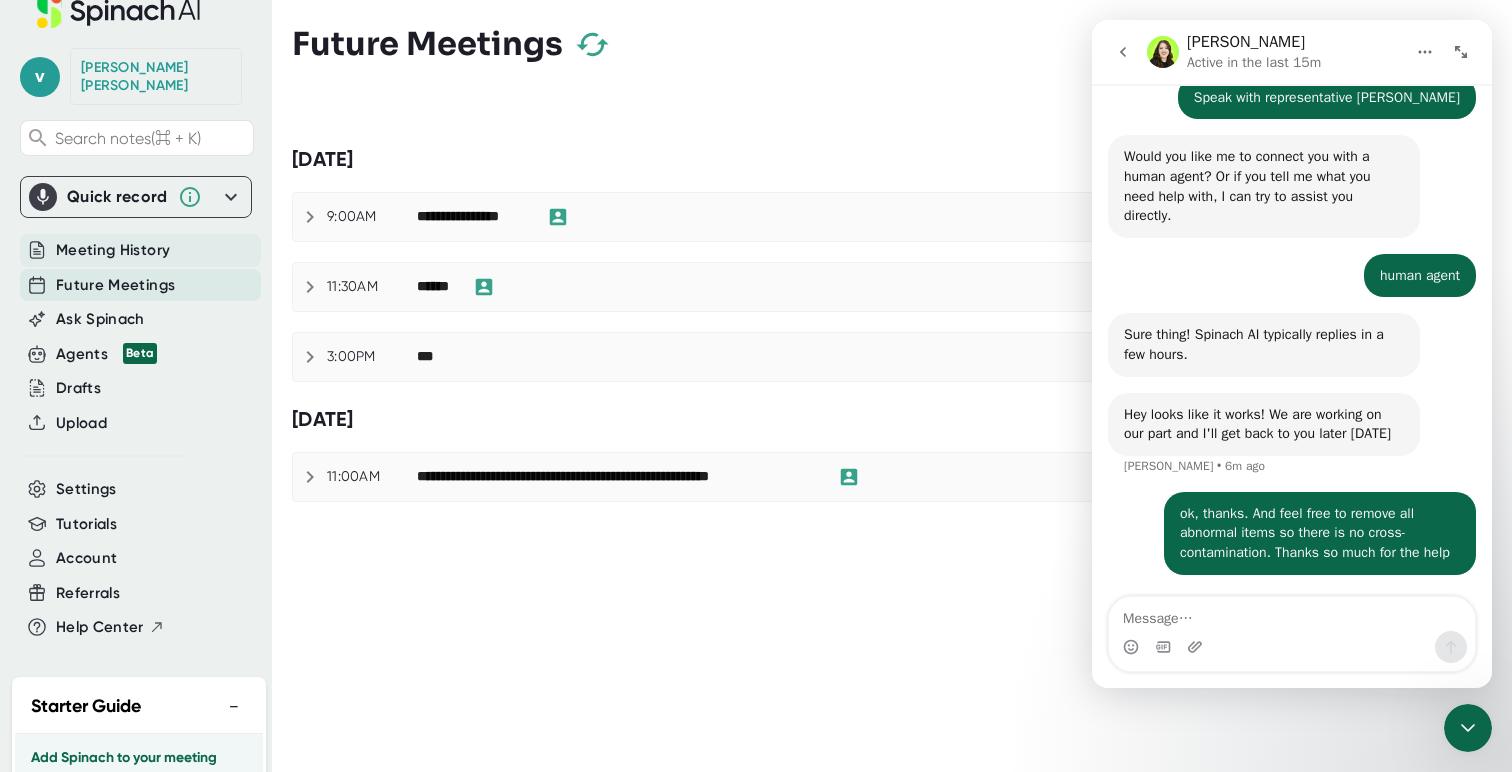 click on "Meeting History" at bounding box center (113, 250) 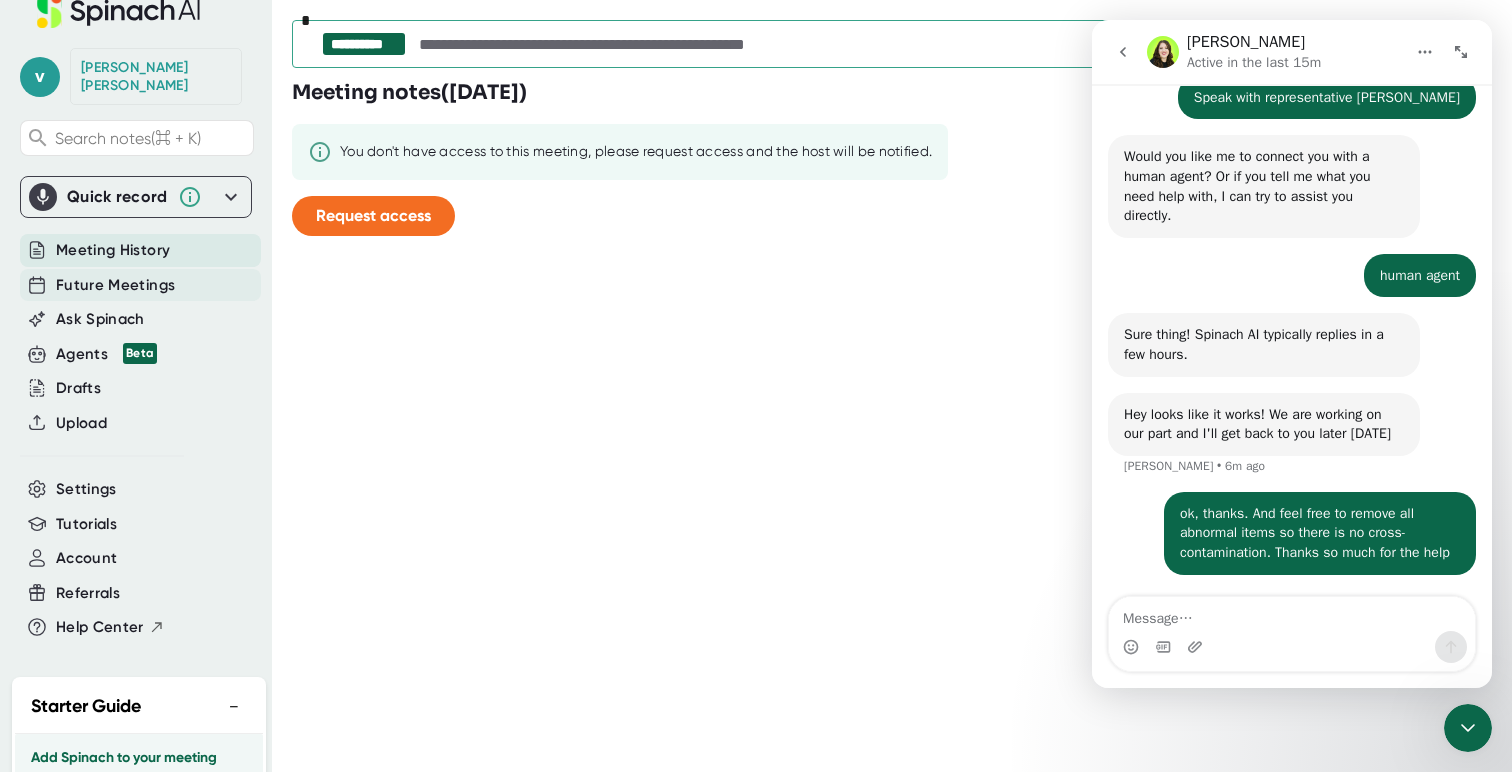 click on "Future Meetings" at bounding box center (115, 285) 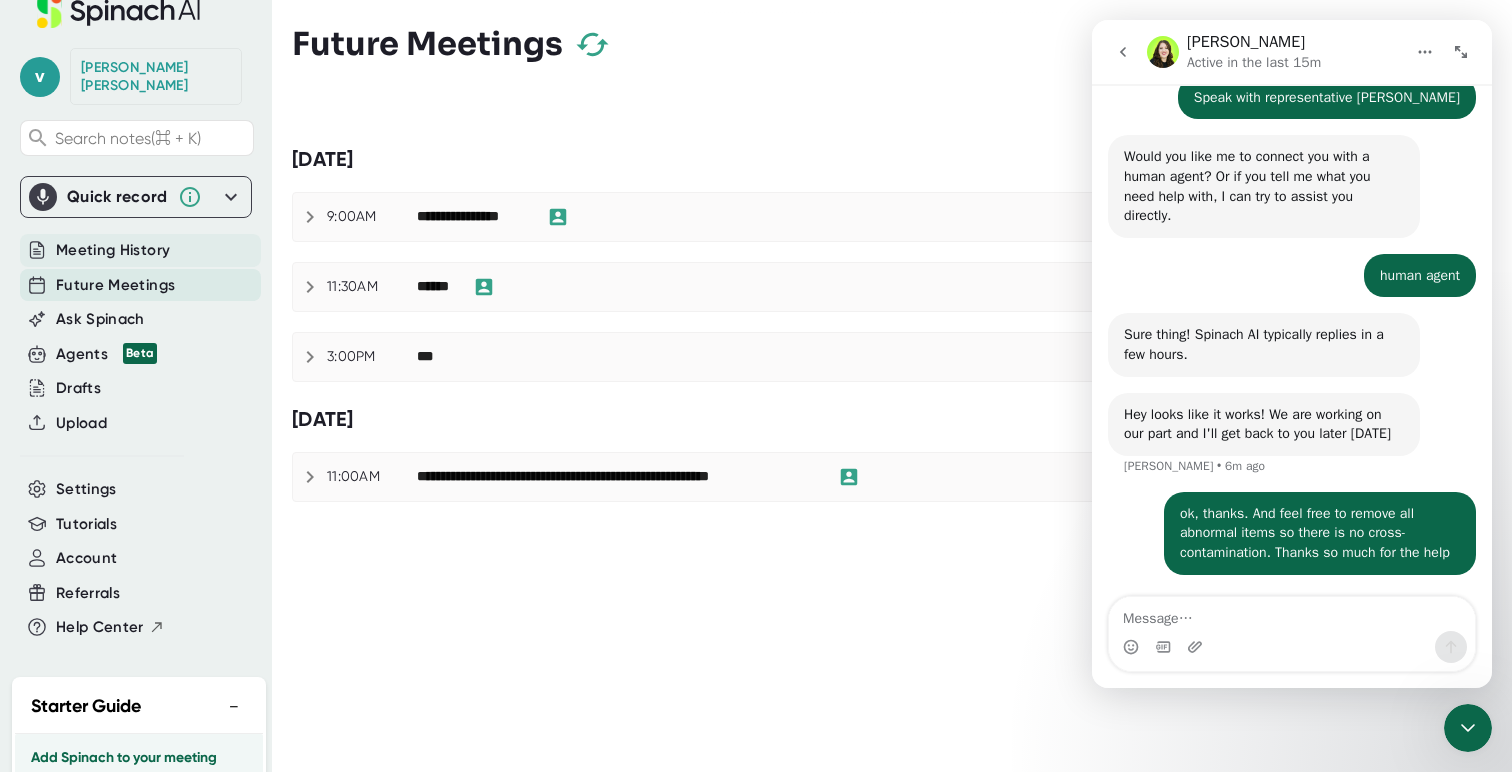 click on "Meeting History" at bounding box center (113, 250) 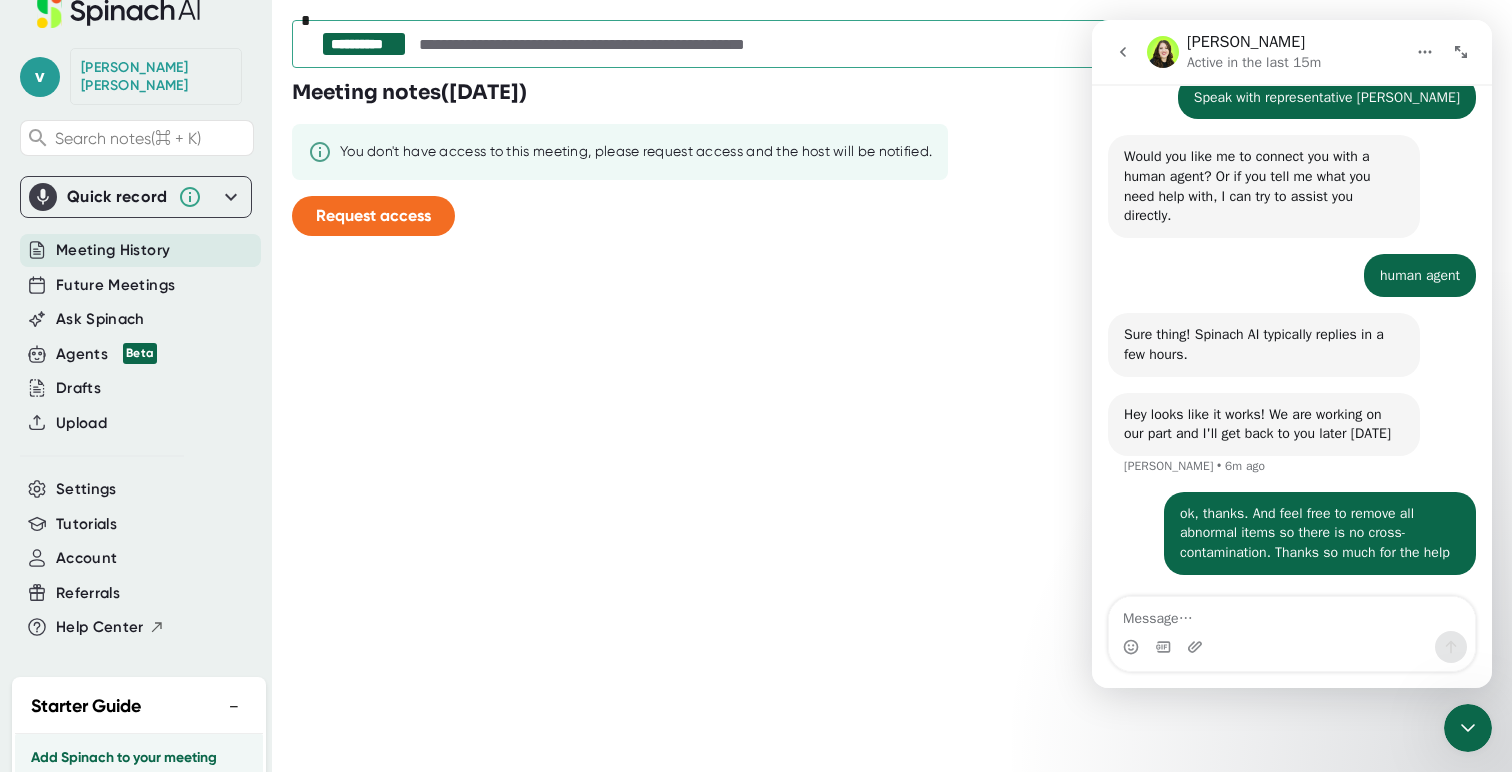 click at bounding box center [797, 44] 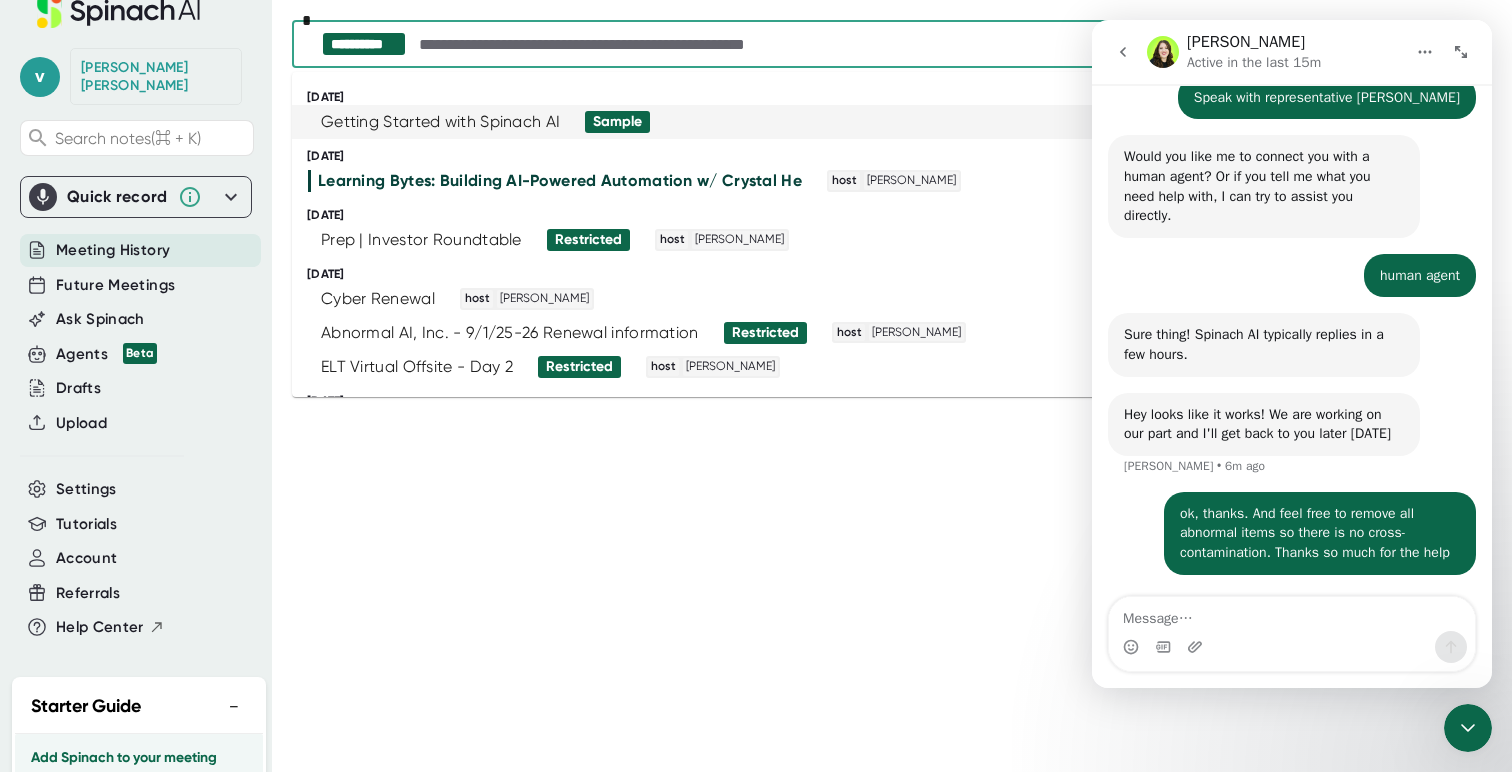 click on "Getting Started with Spinach AI" at bounding box center [440, 122] 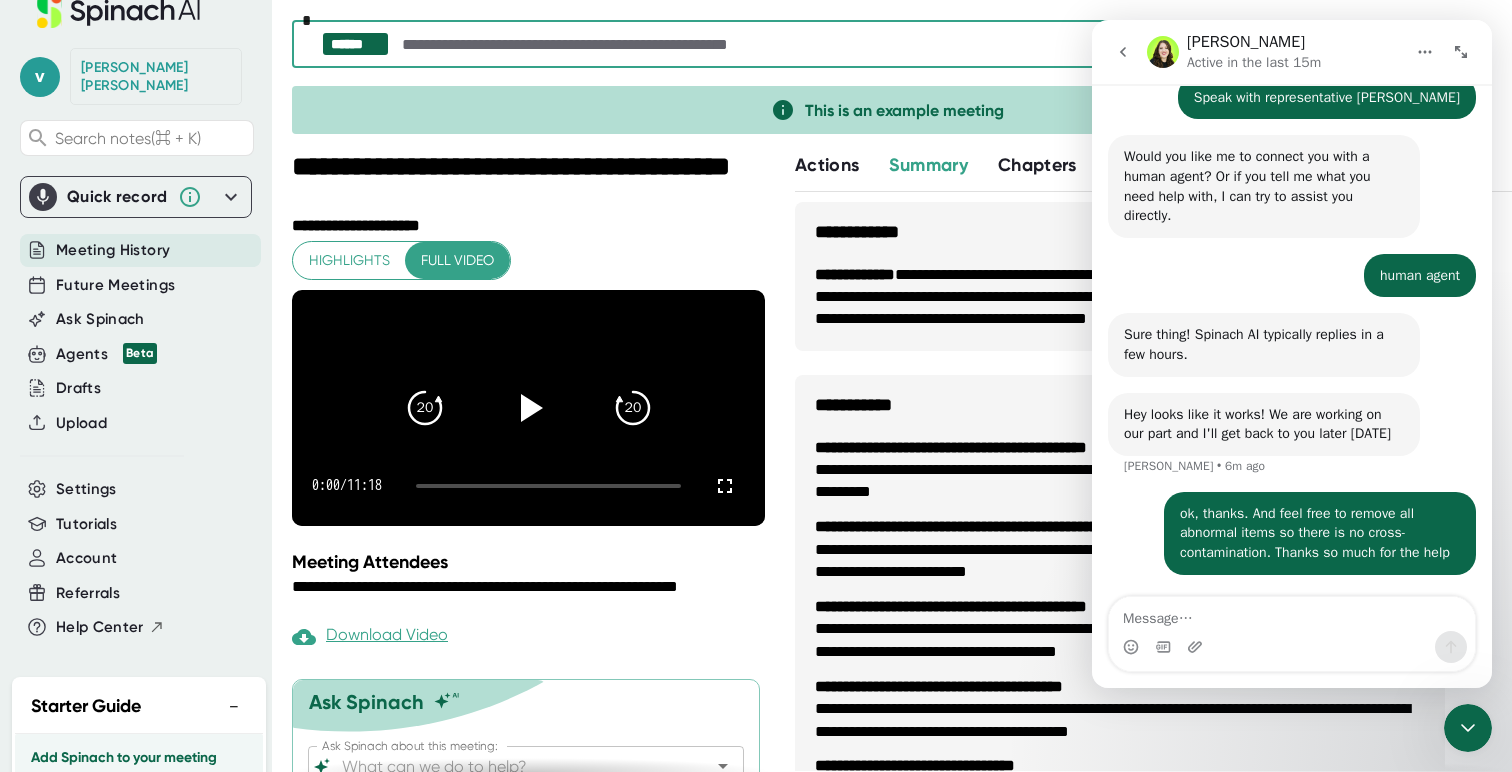 click at bounding box center [788, 44] 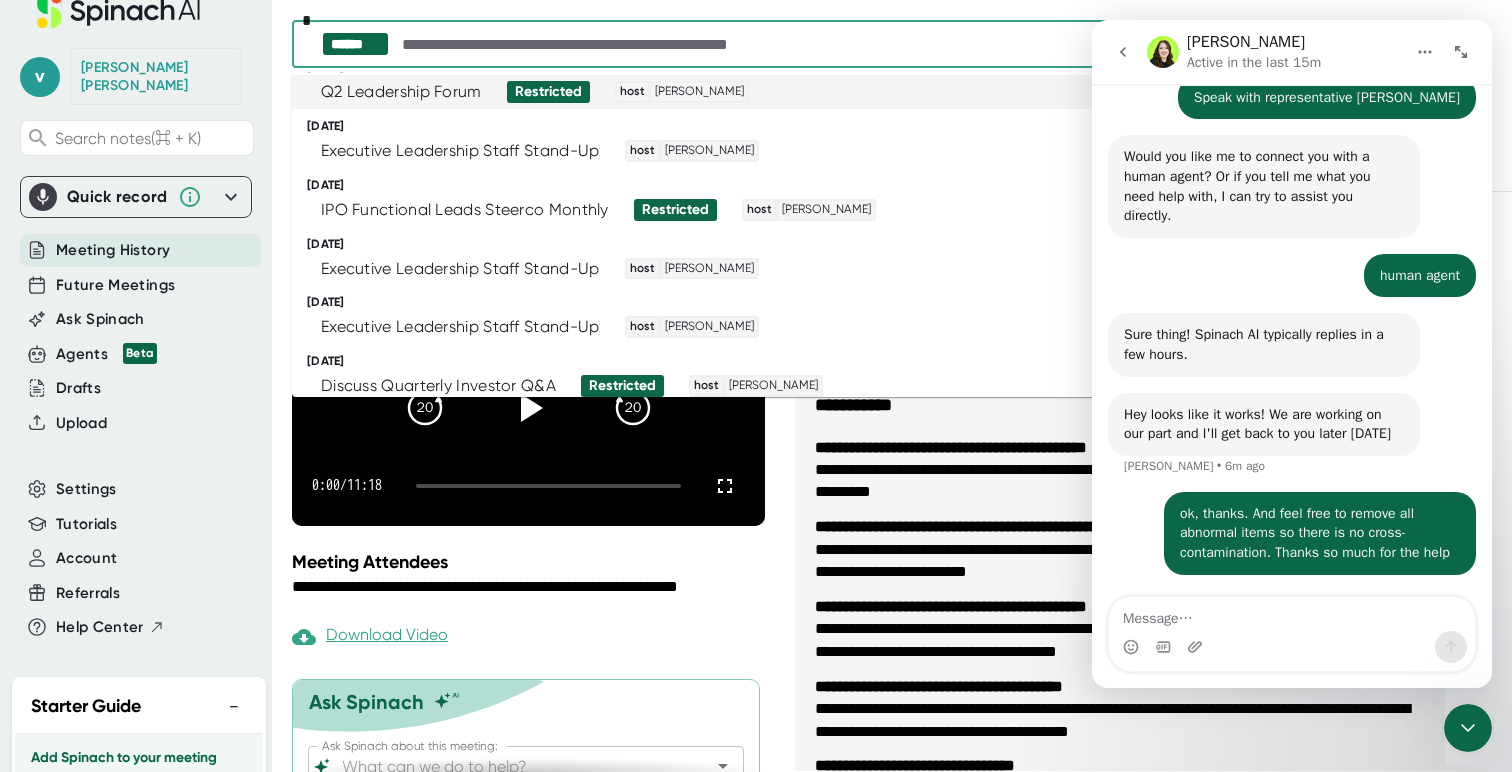 scroll, scrollTop: 0, scrollLeft: 0, axis: both 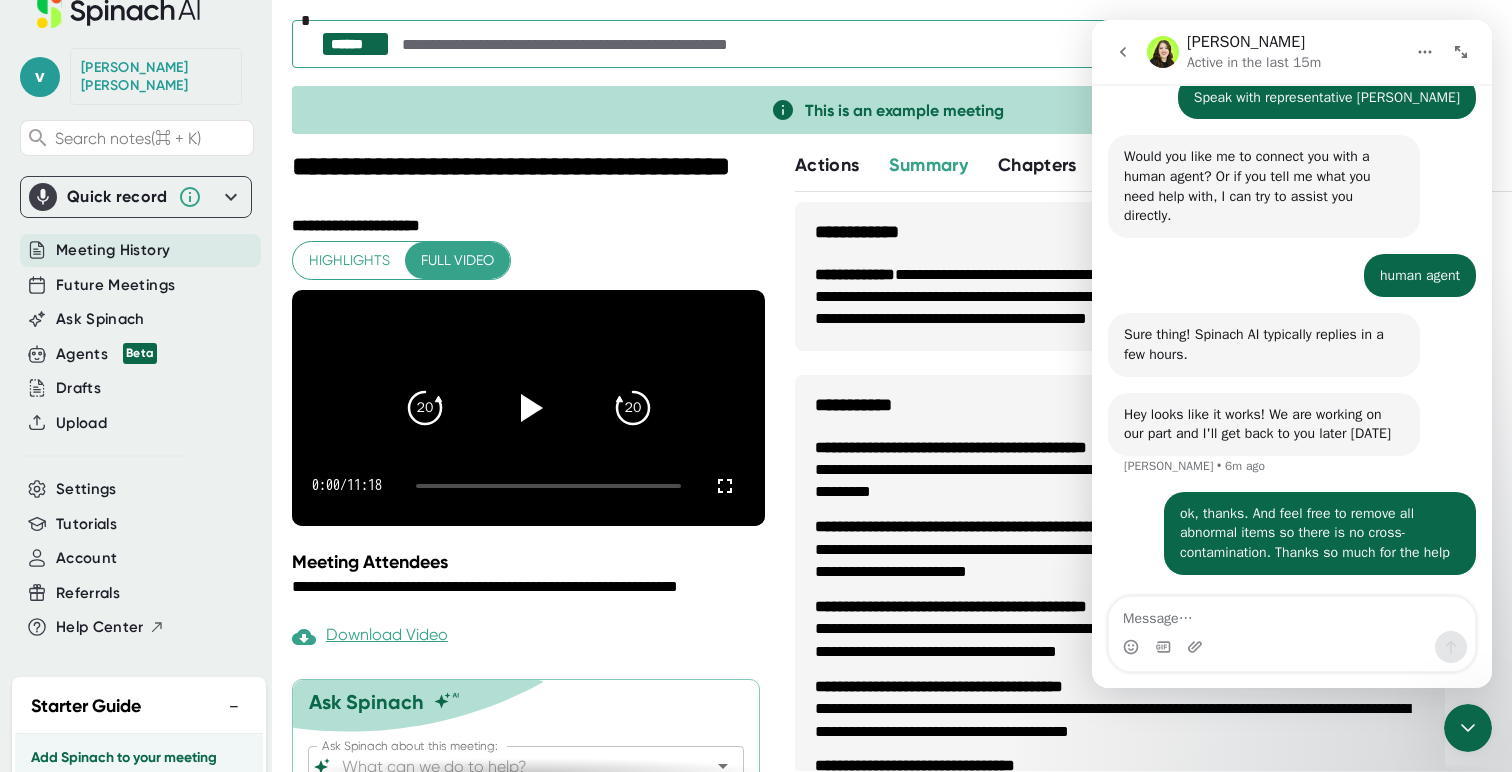 click on "v [PERSON_NAME] Search notes  (⌘ + K) Quick record Include tab audio Start Recording Meeting History Future Meetings Ask Spinach Agents   Beta Drafts   Upload Settings Tutorials Account Referrals Help Center" at bounding box center [136, 316] 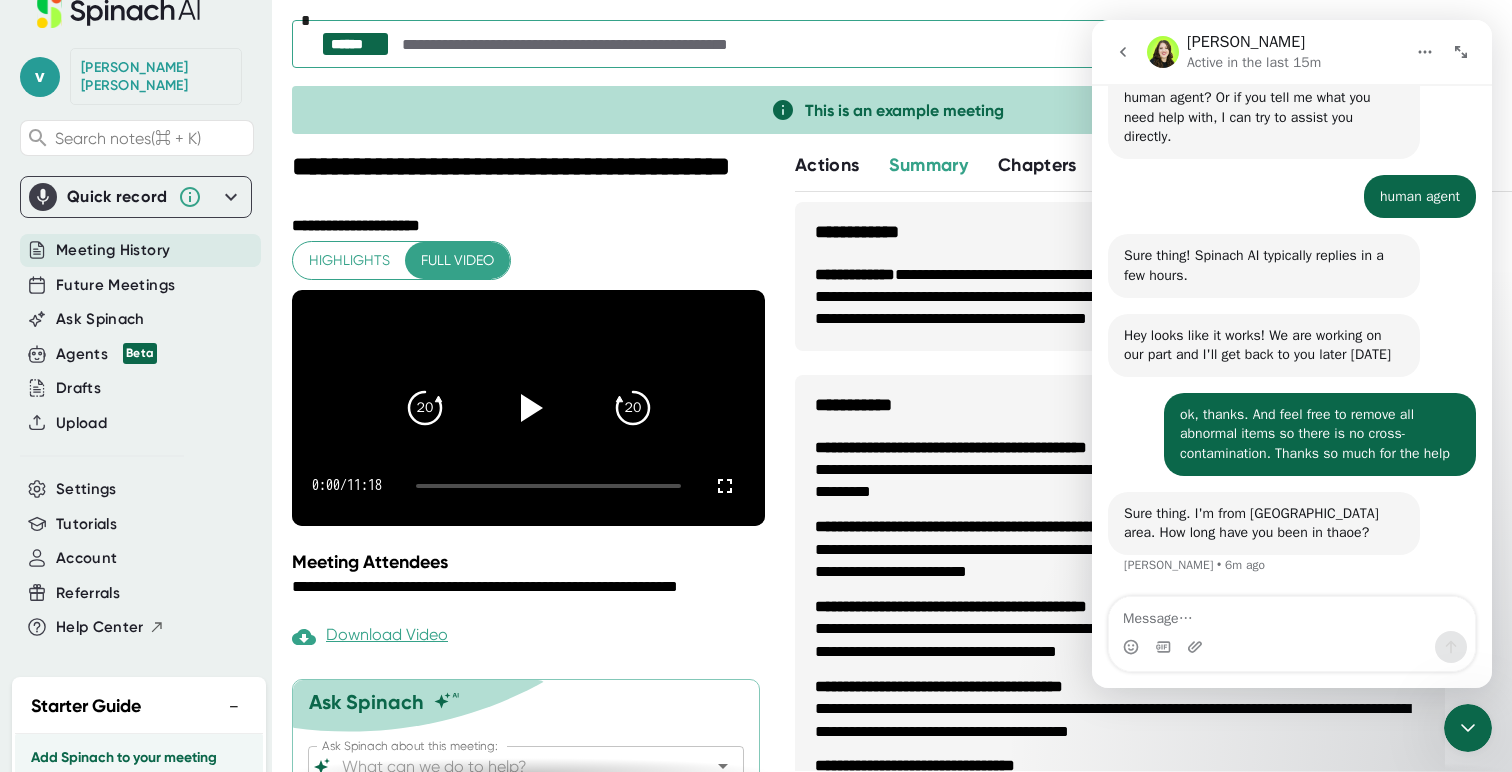 scroll, scrollTop: 256, scrollLeft: 0, axis: vertical 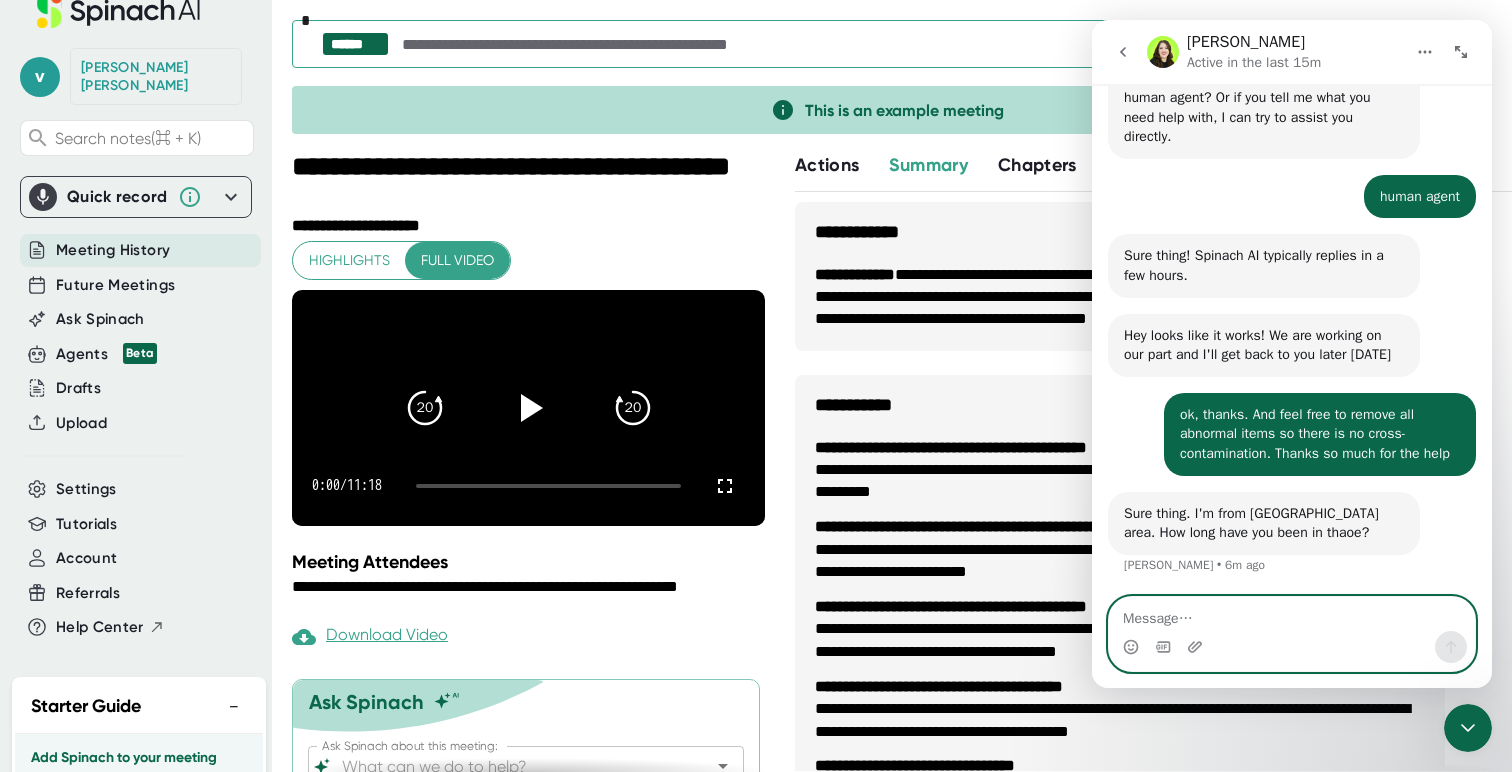 click at bounding box center (1292, 614) 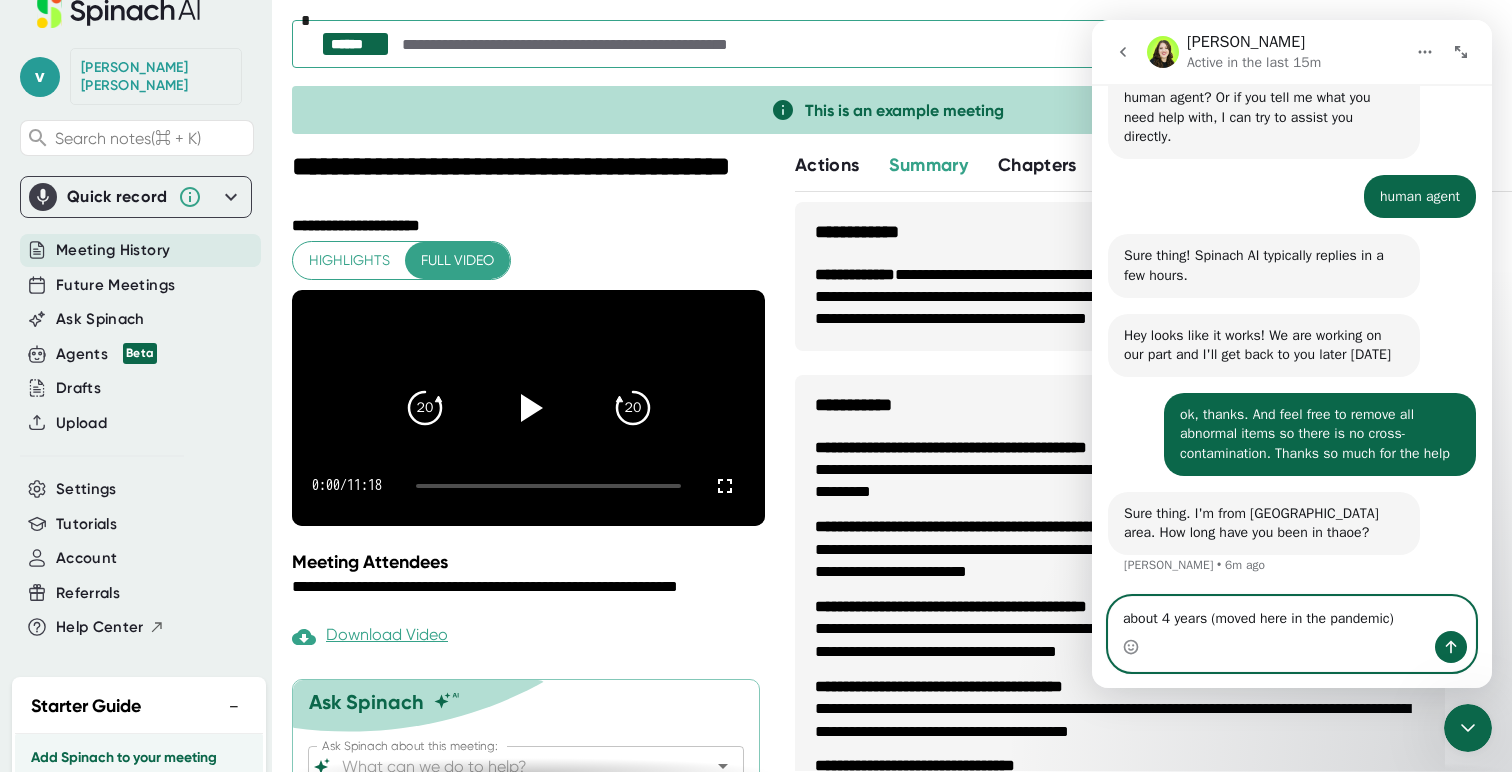 click on "about 4 years (moved here in the pandemic)" at bounding box center [1292, 614] 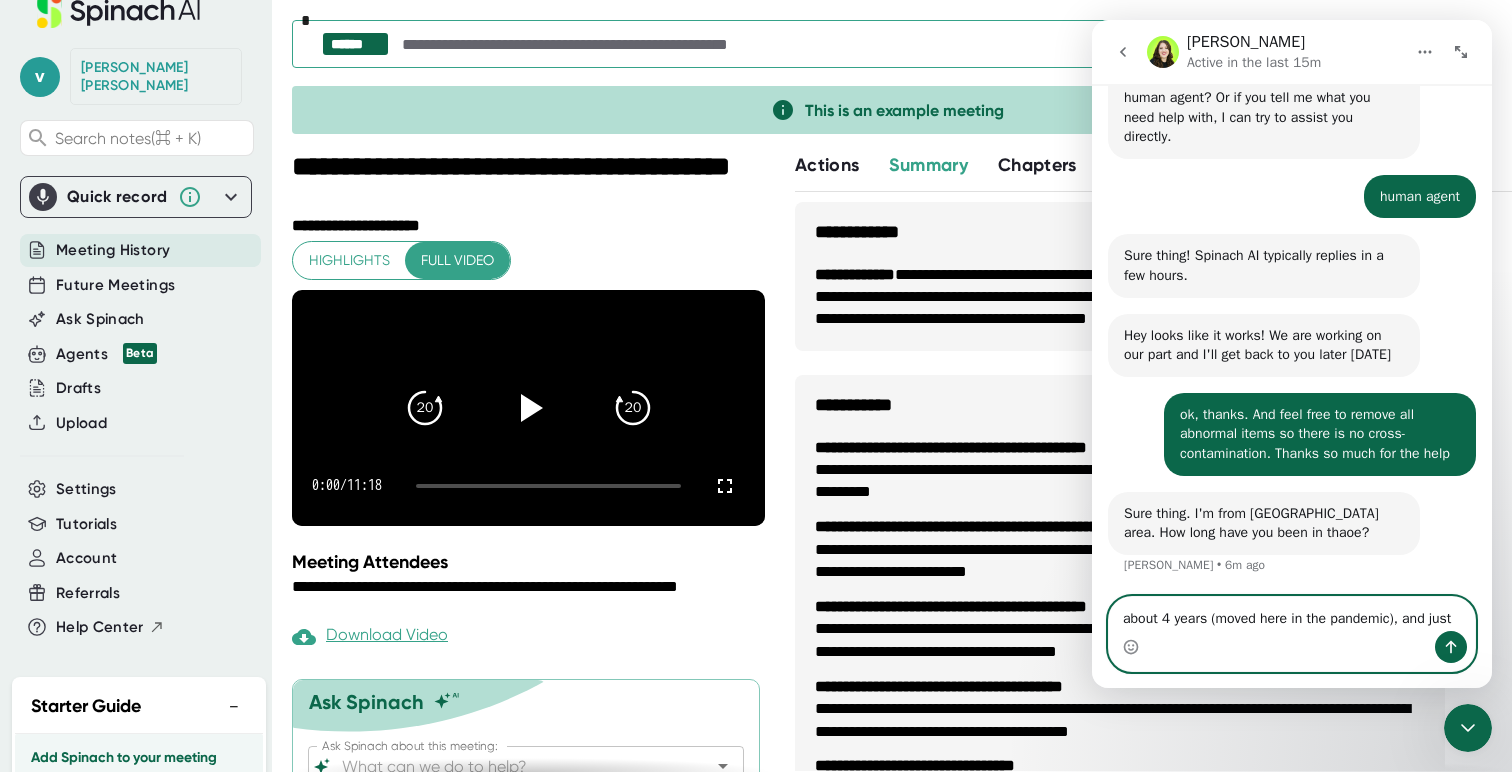scroll, scrollTop: 276, scrollLeft: 0, axis: vertical 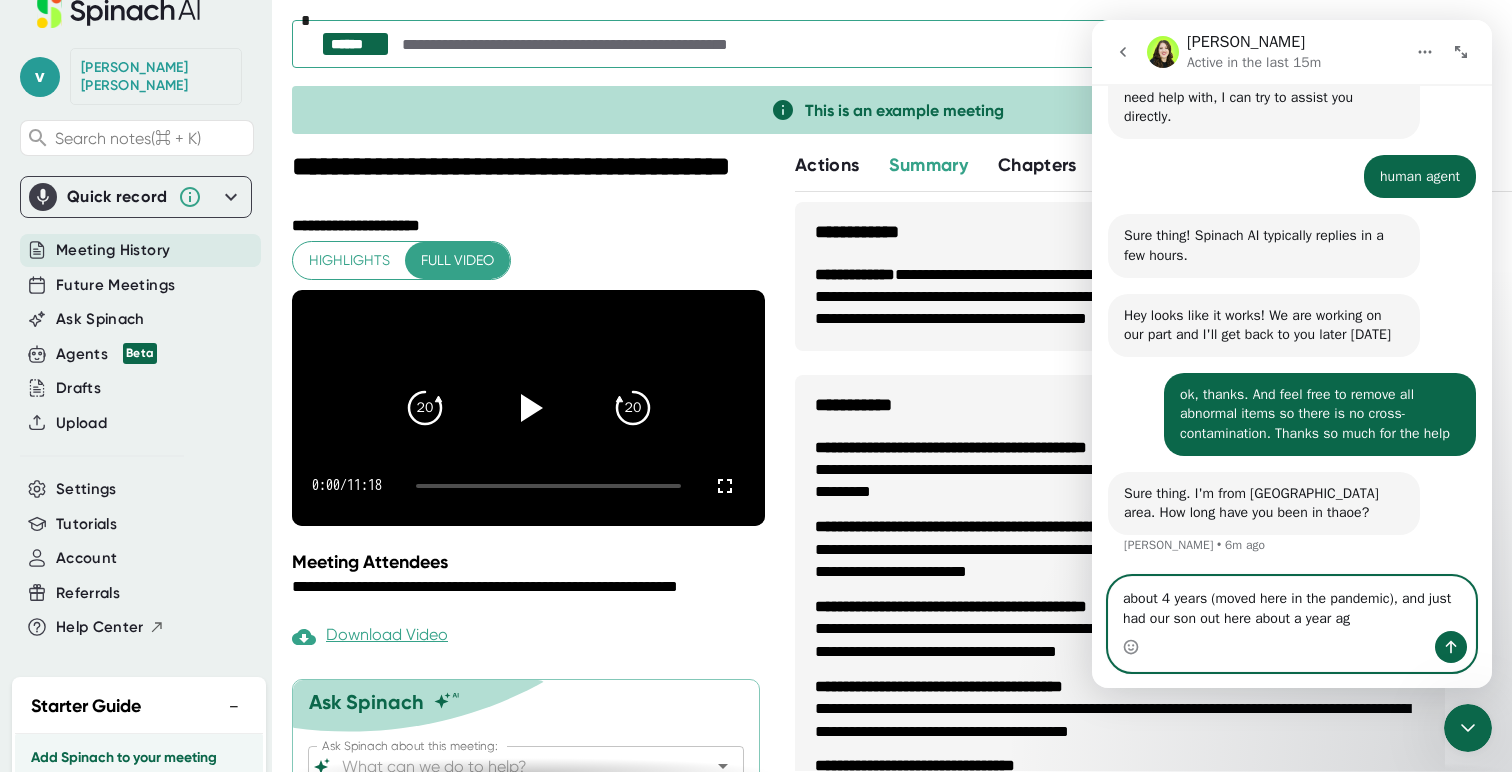type on "about 4 years (moved here in the pandemic), and just had our son out here about a year ago" 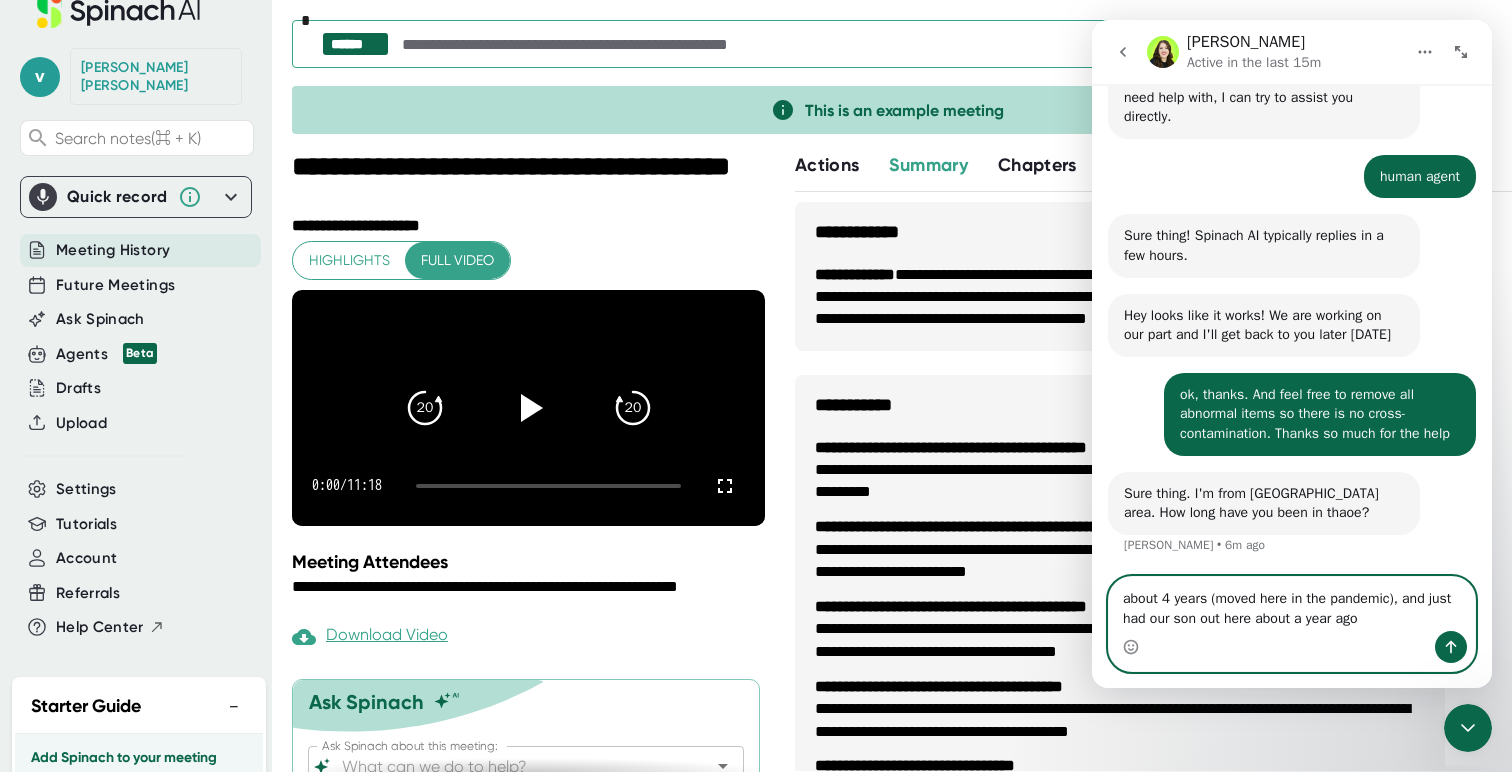 type 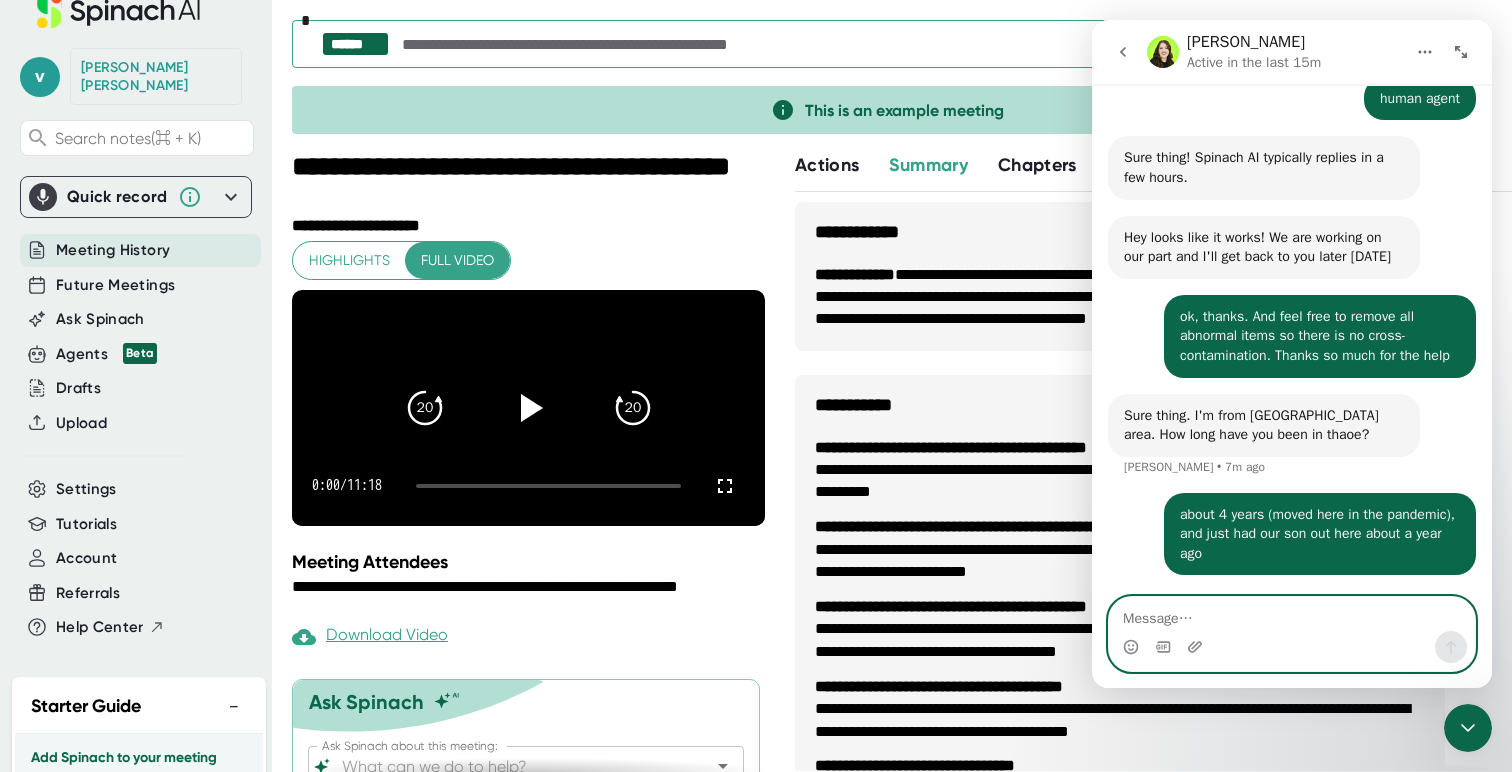 scroll, scrollTop: 355, scrollLeft: 0, axis: vertical 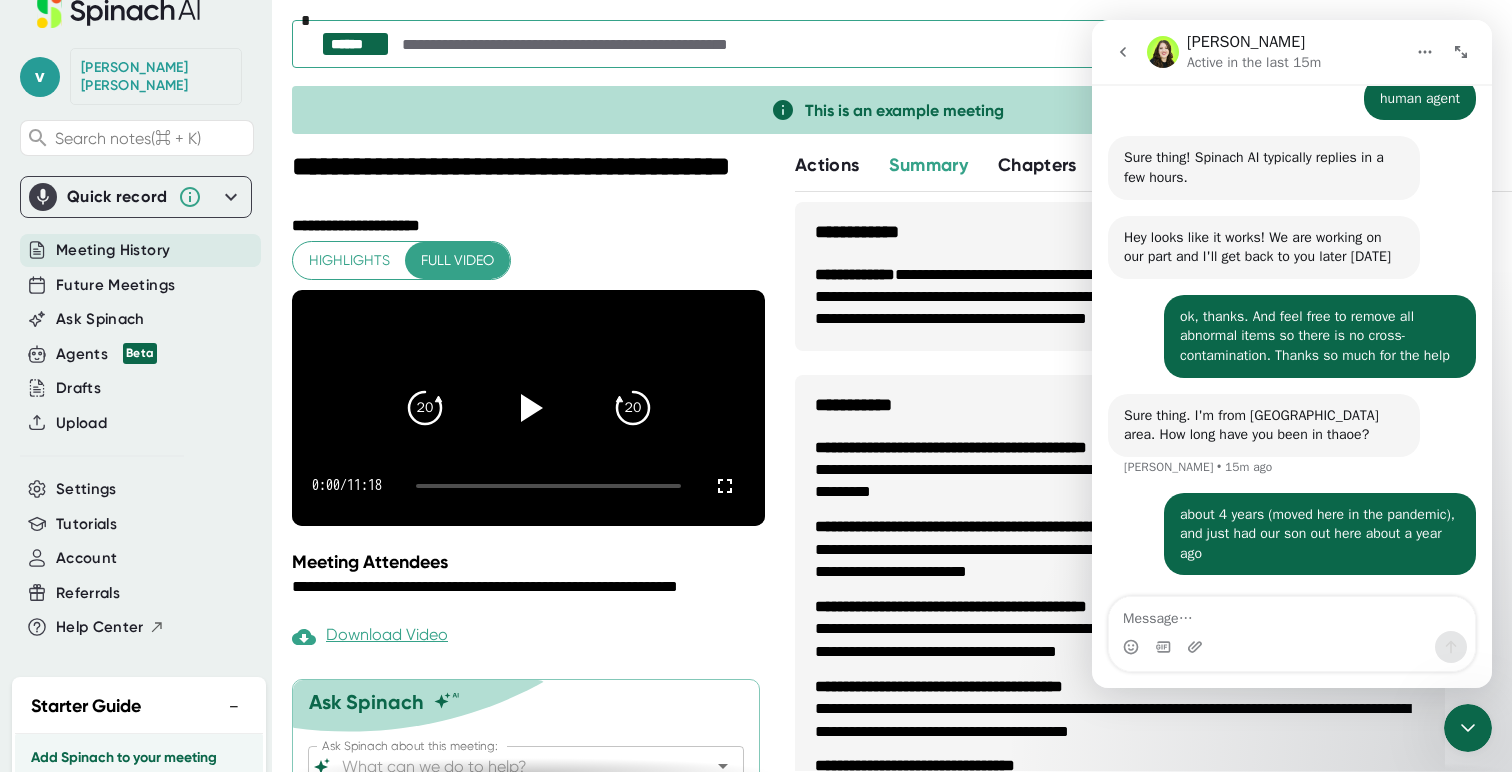 click at bounding box center [788, 44] 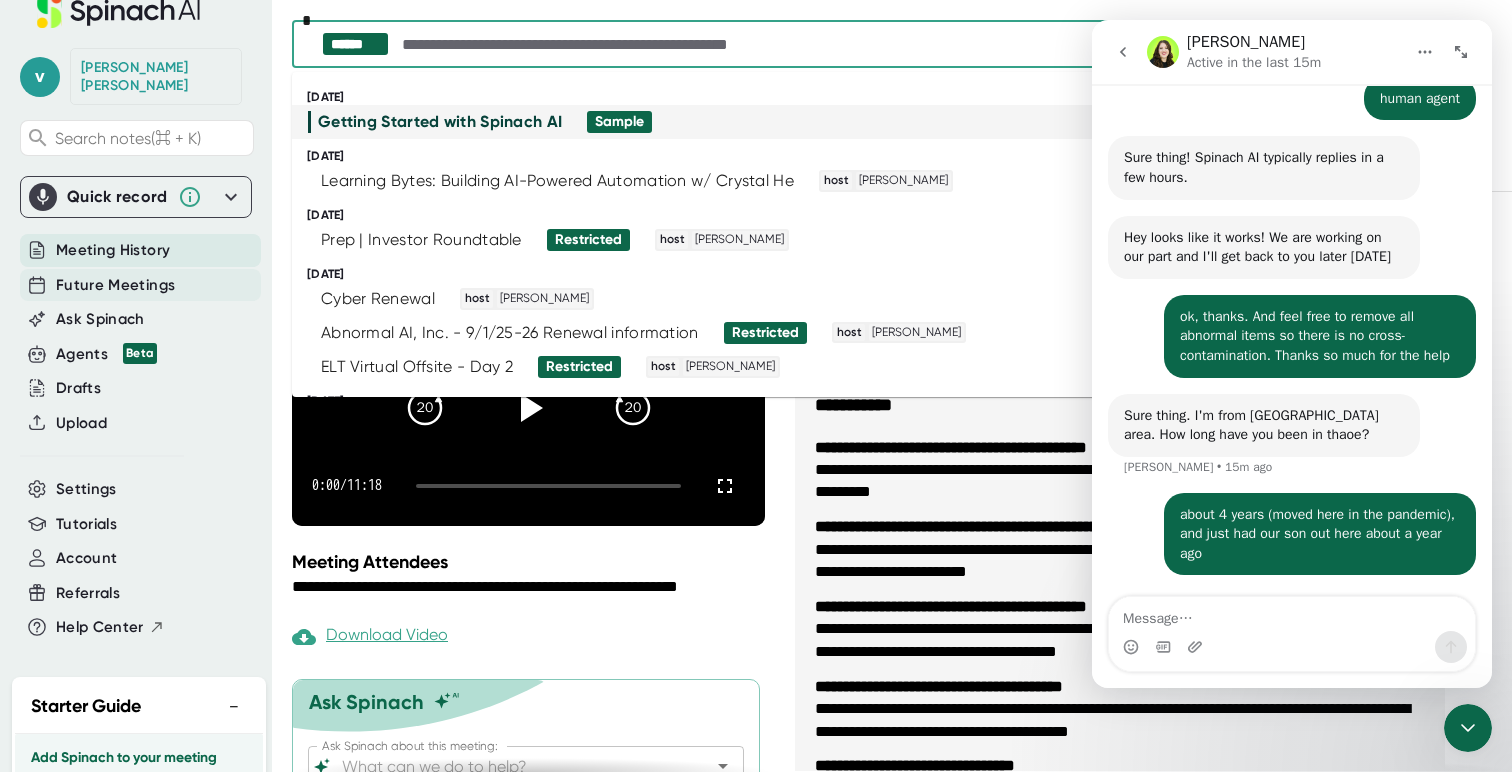 click on "Future Meetings" at bounding box center [115, 285] 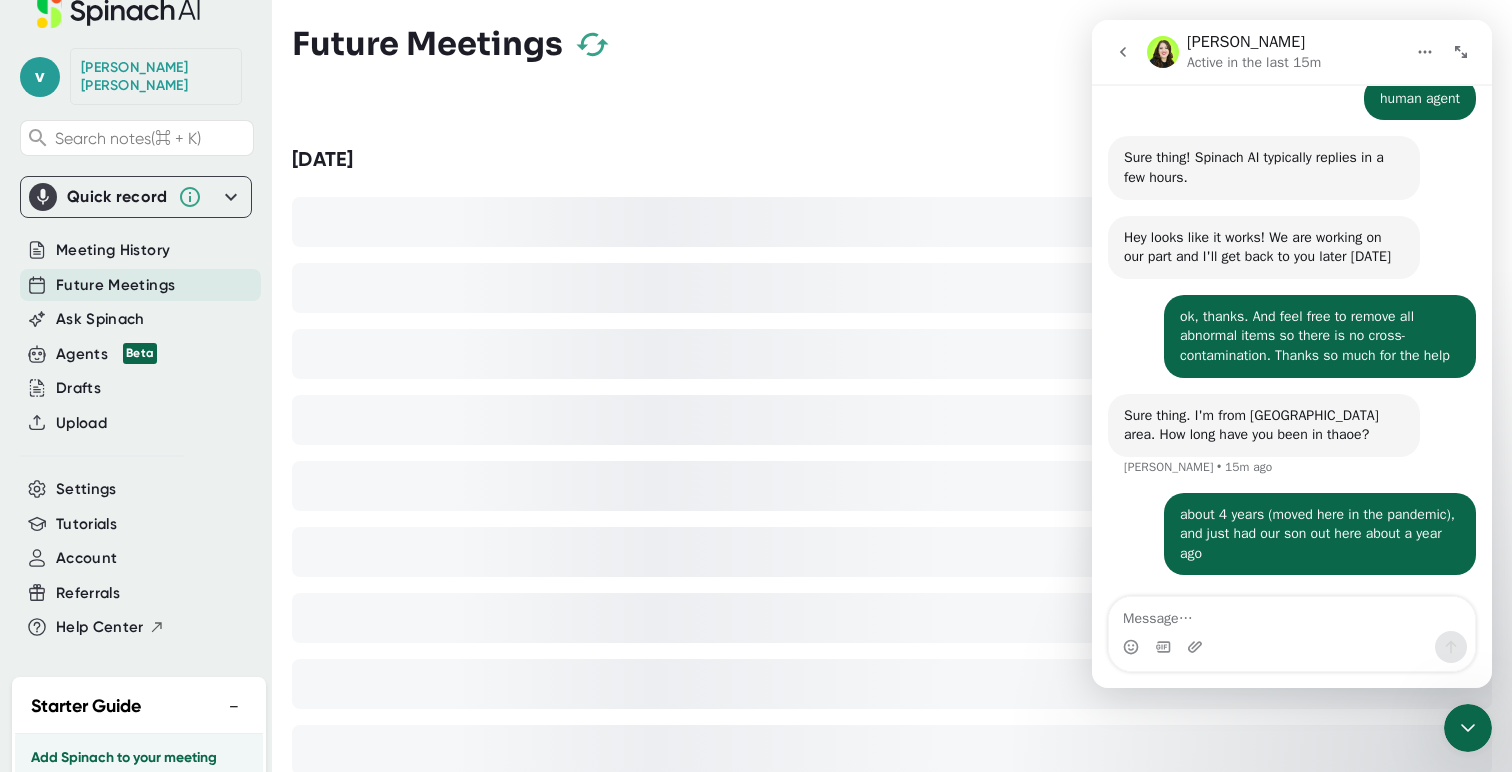 click on "Future Meetings" at bounding box center [115, 285] 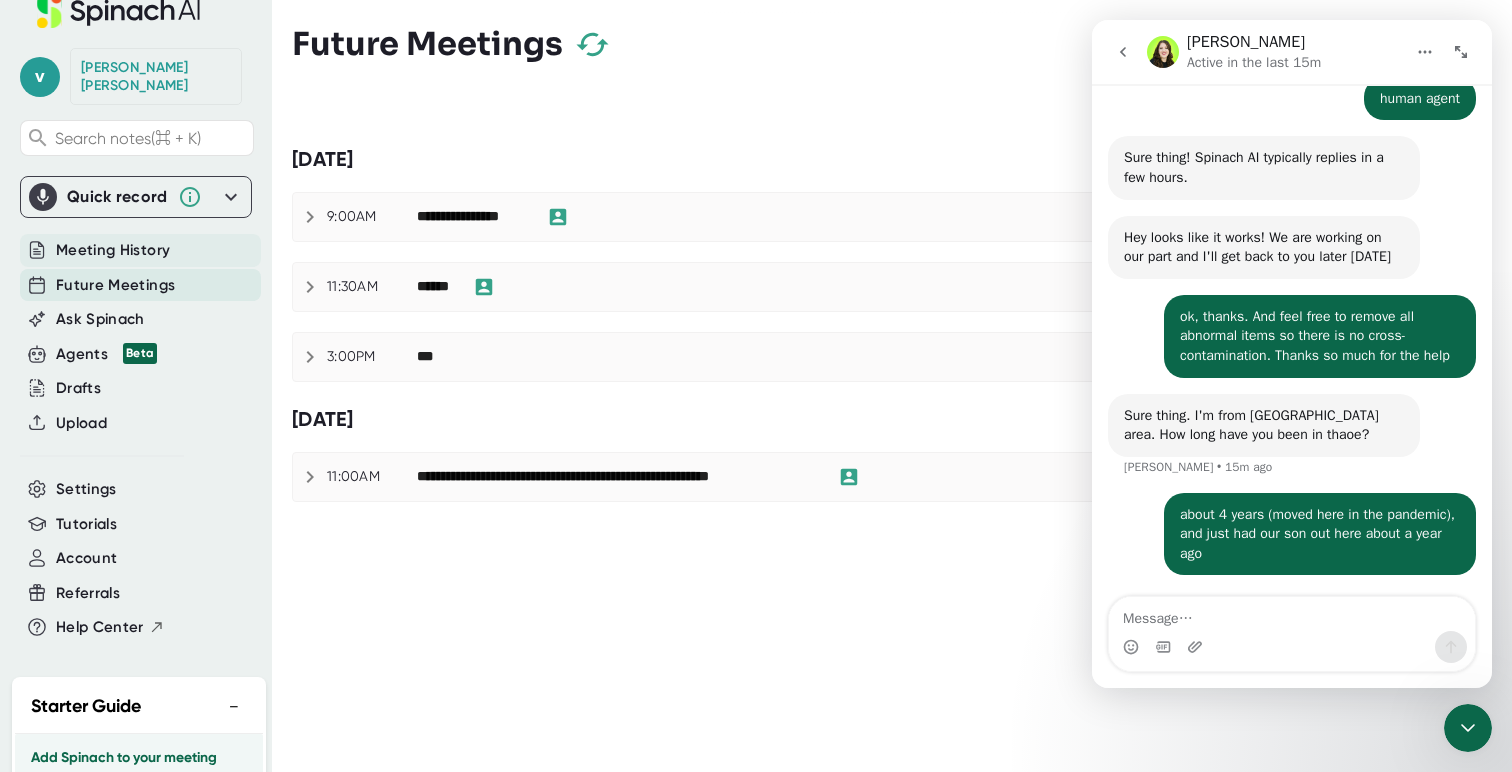 click on "Meeting History" at bounding box center (113, 250) 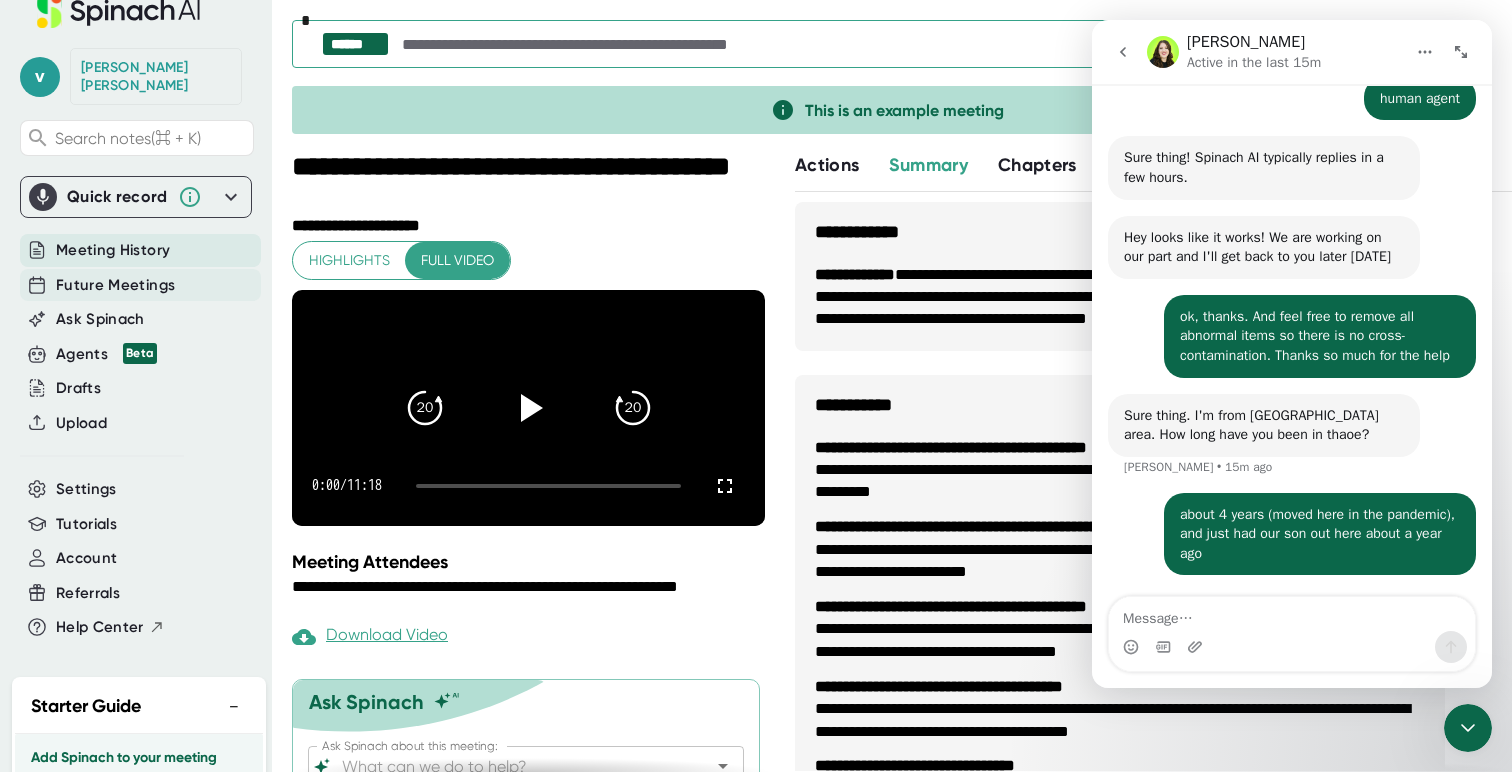 click on "Future Meetings" at bounding box center [115, 285] 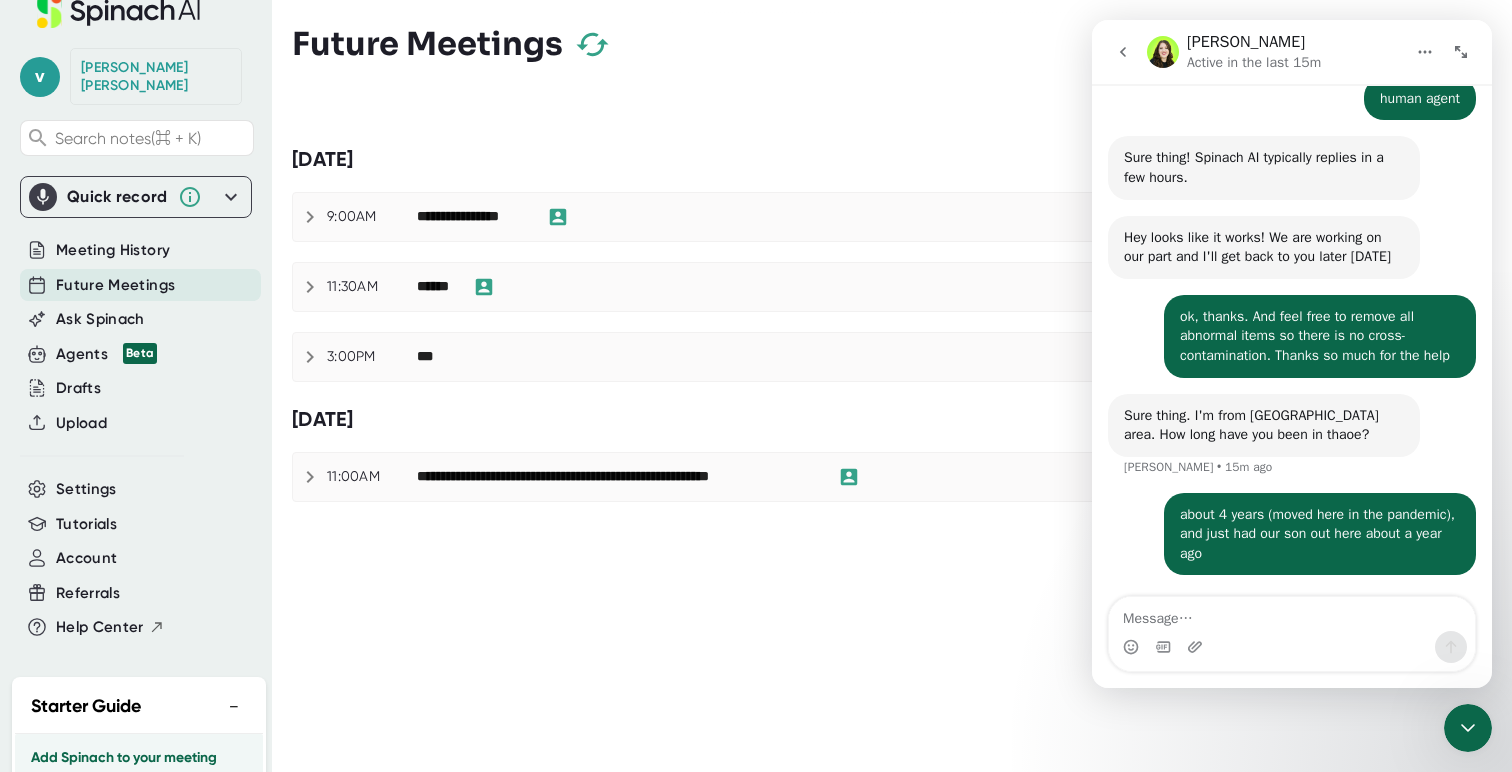click on "**********" at bounding box center [617, 477] 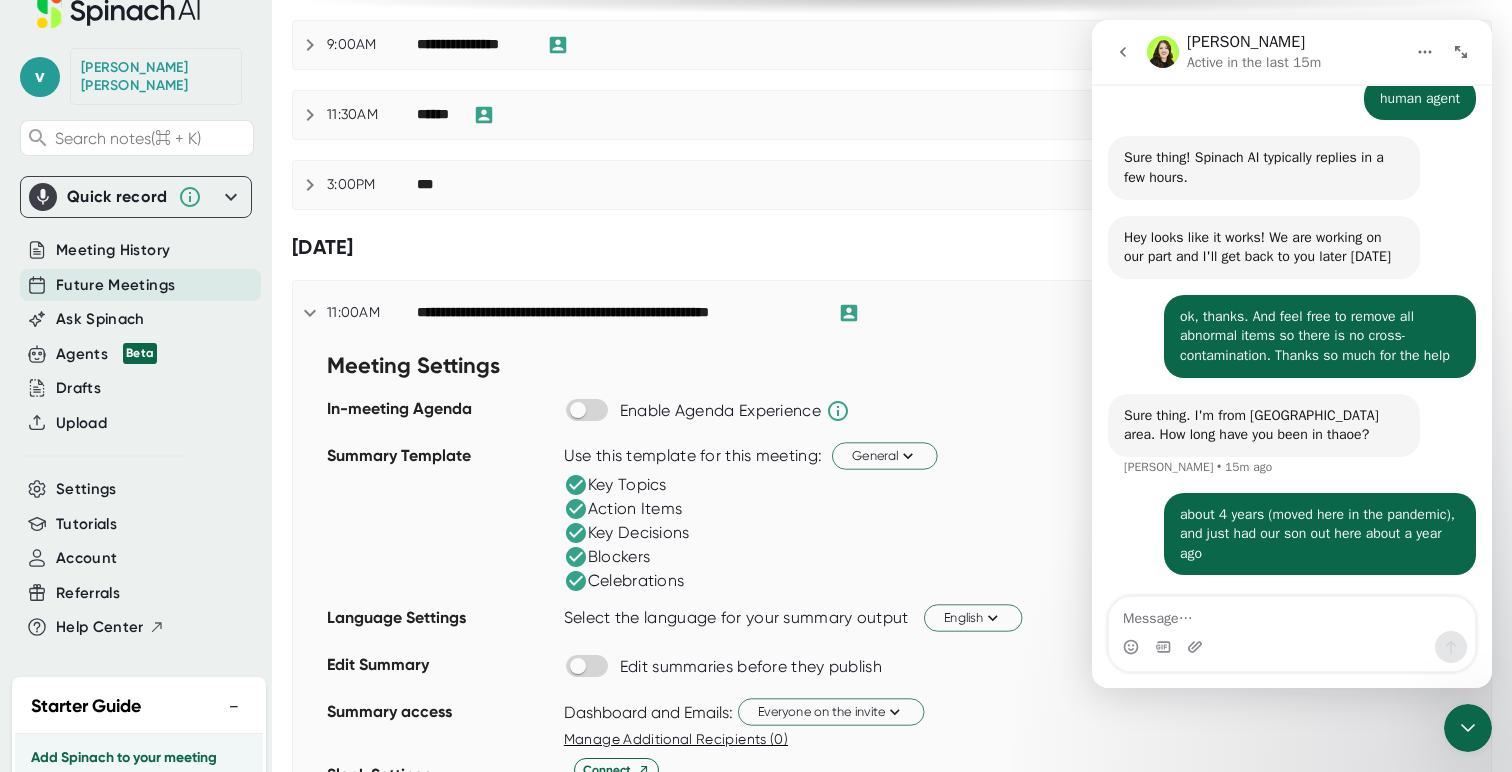 scroll, scrollTop: 216, scrollLeft: 0, axis: vertical 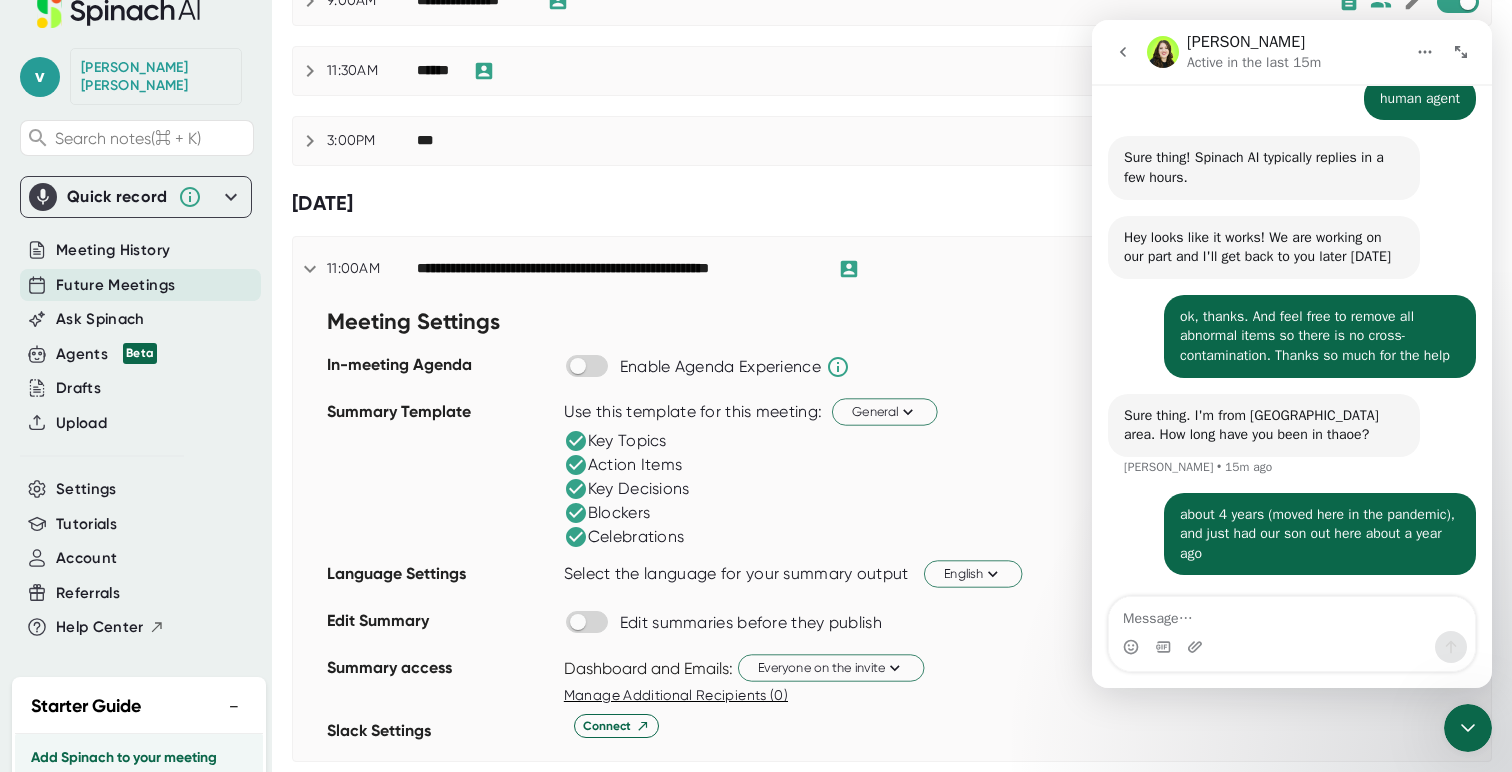 click 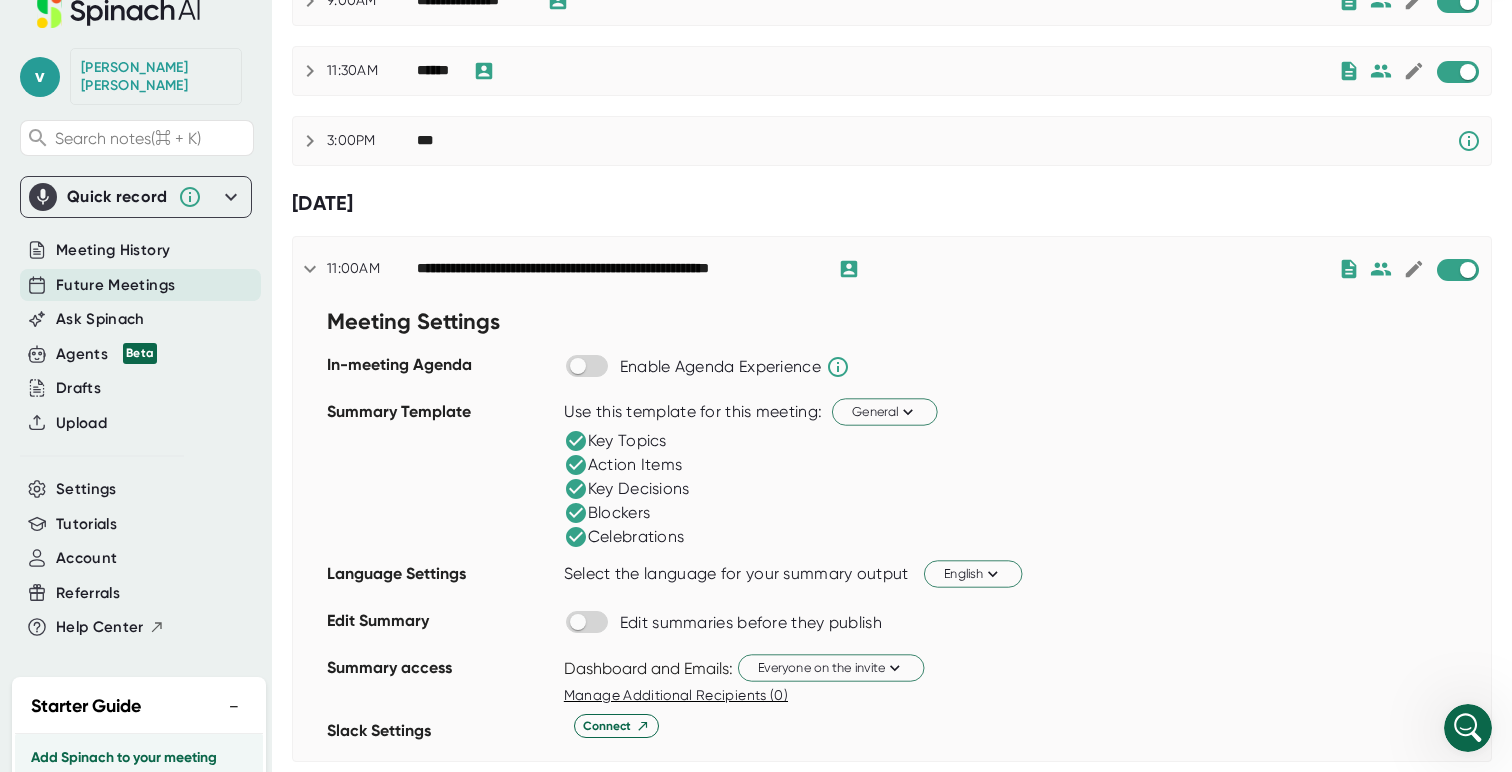 scroll, scrollTop: 0, scrollLeft: 0, axis: both 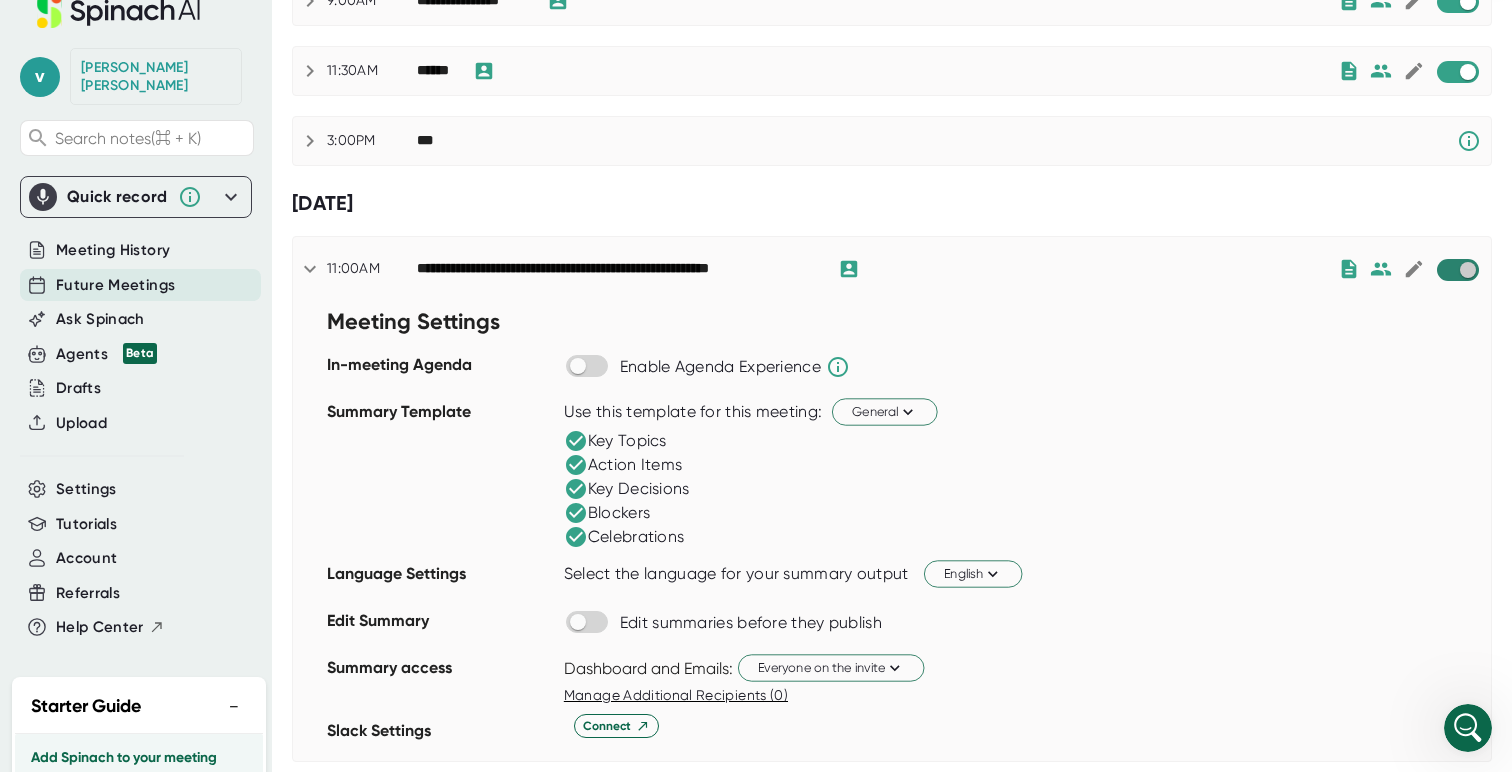 click at bounding box center [1467, 270] 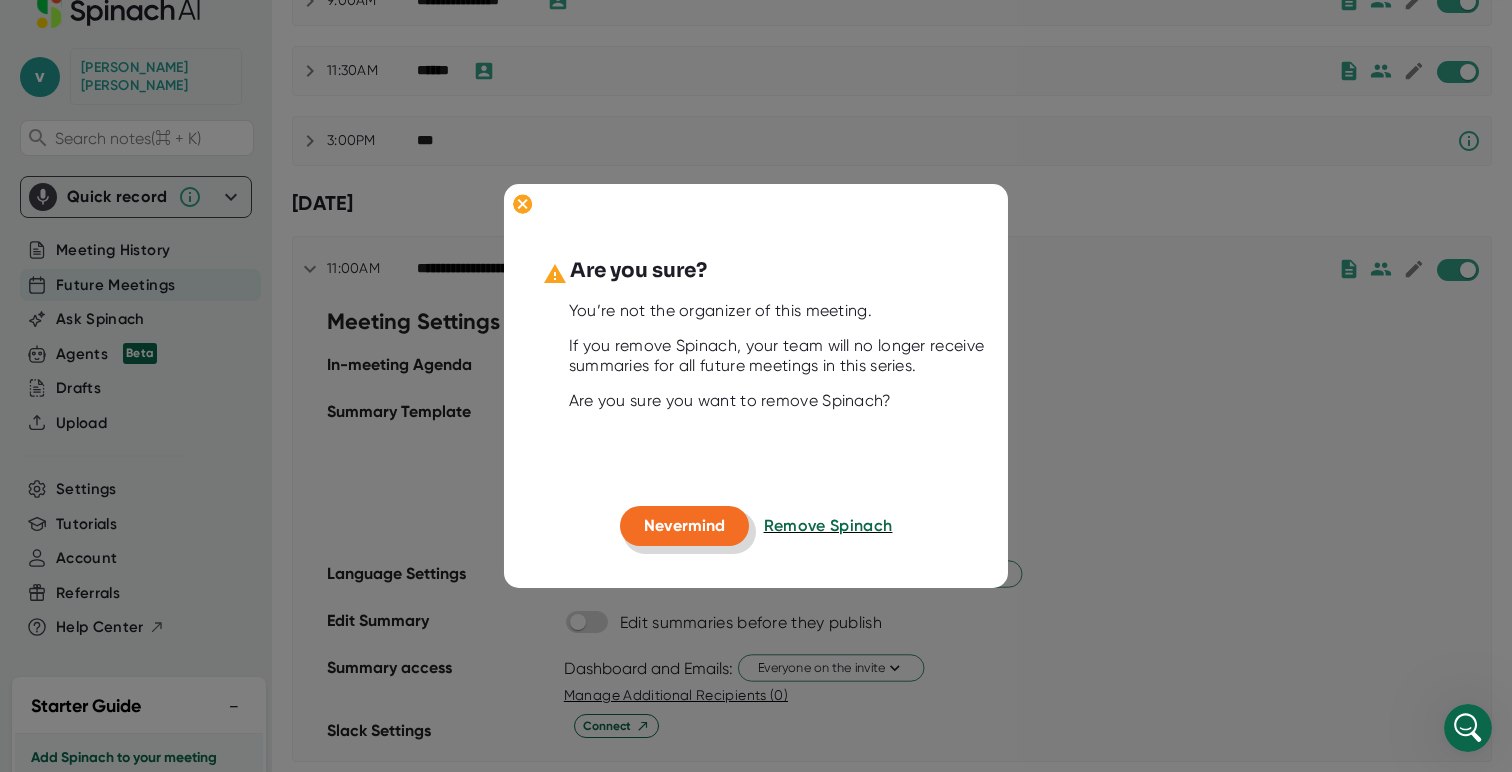 click on "Nevermind" at bounding box center [684, 525] 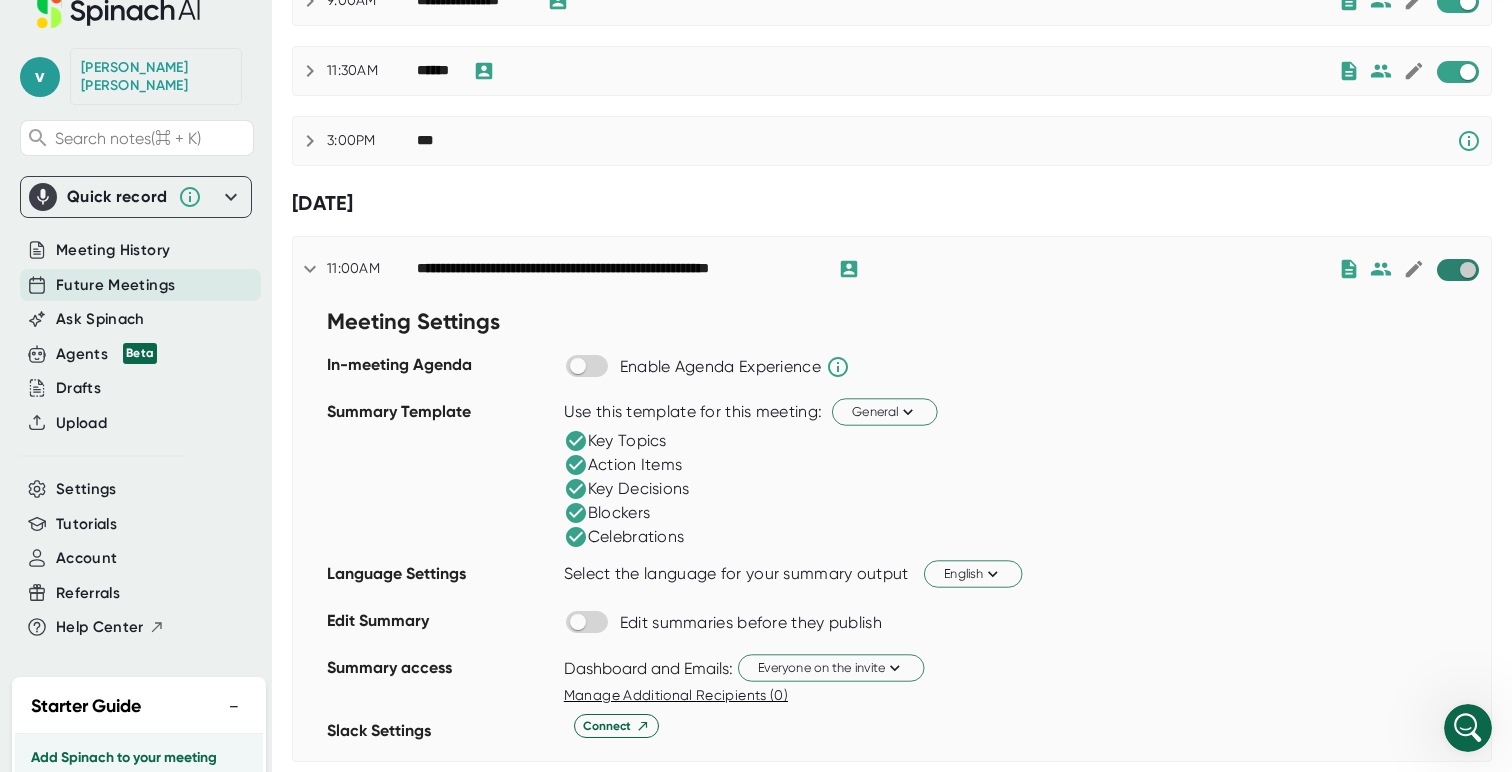 click at bounding box center (1467, 270) 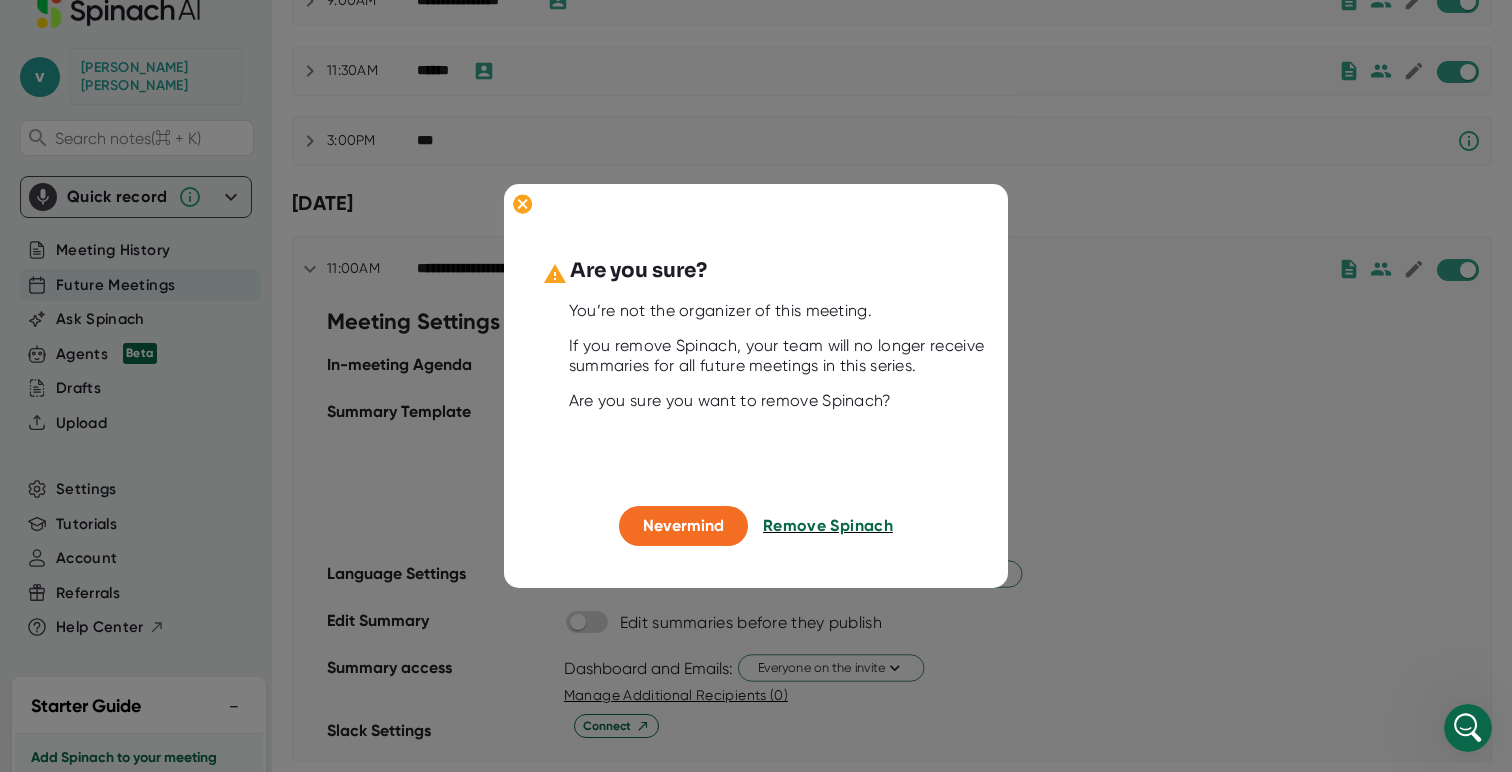 click on "Remove Spinach" at bounding box center [828, 525] 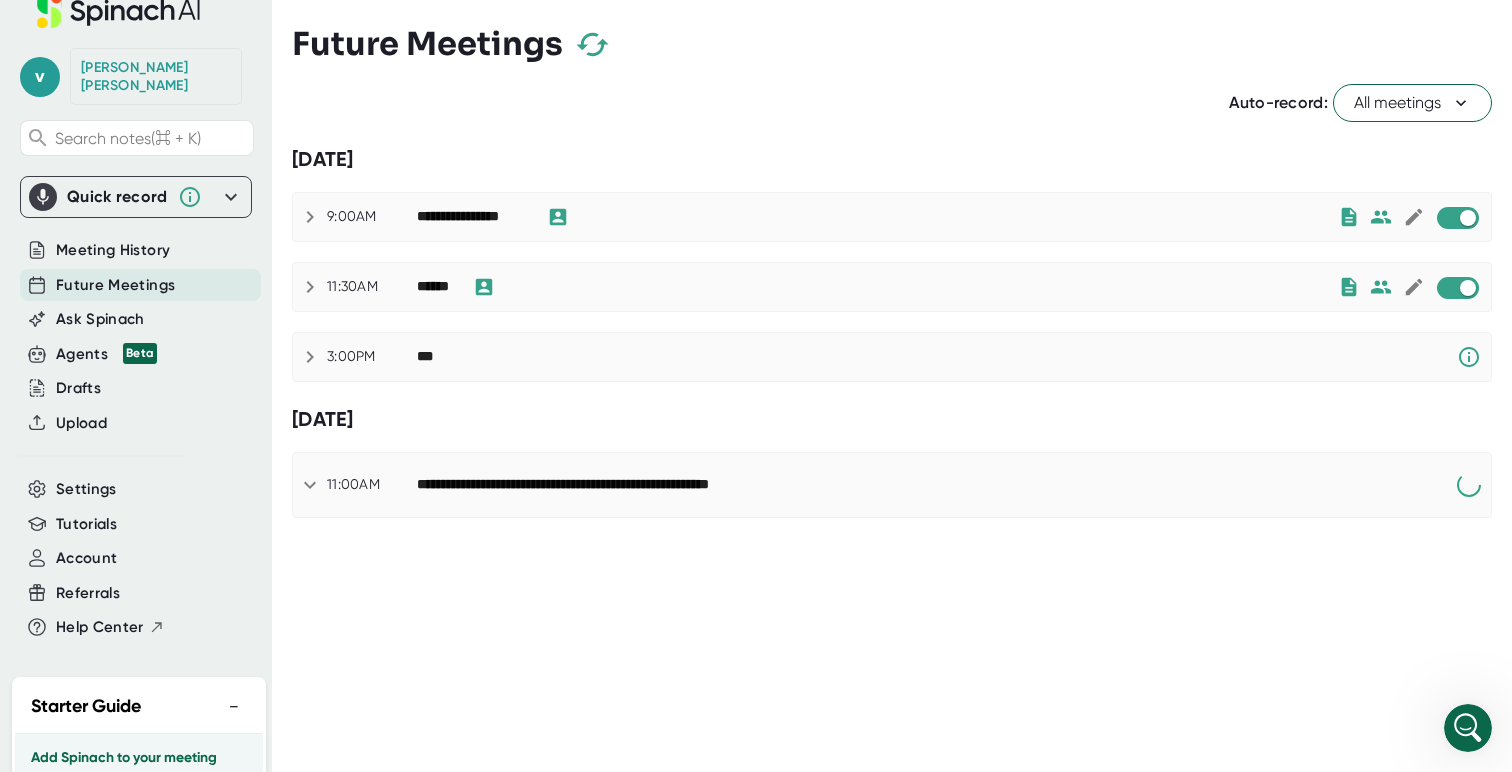 scroll, scrollTop: 0, scrollLeft: 0, axis: both 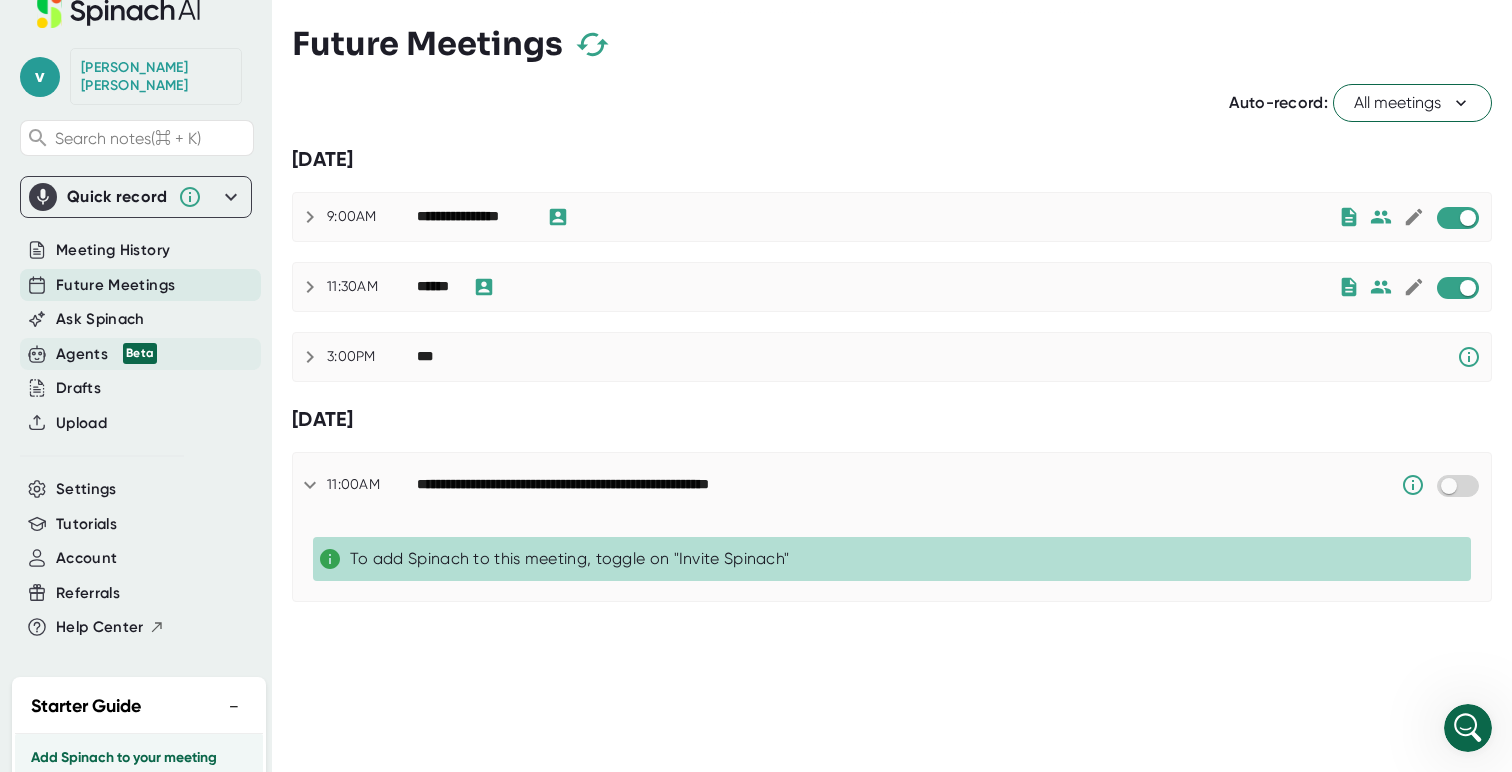 click on "Agents   Beta" at bounding box center [140, 354] 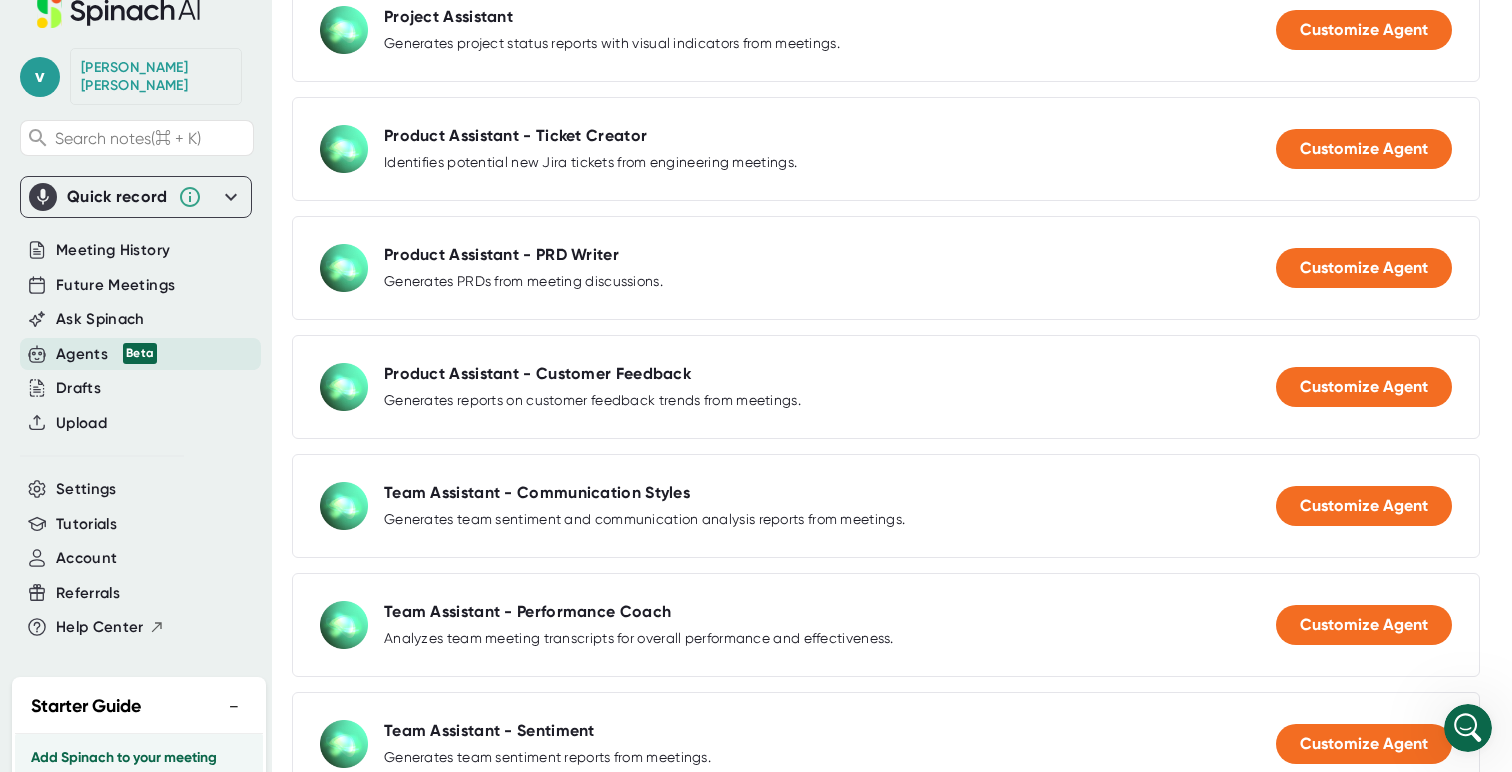 scroll, scrollTop: 519, scrollLeft: 0, axis: vertical 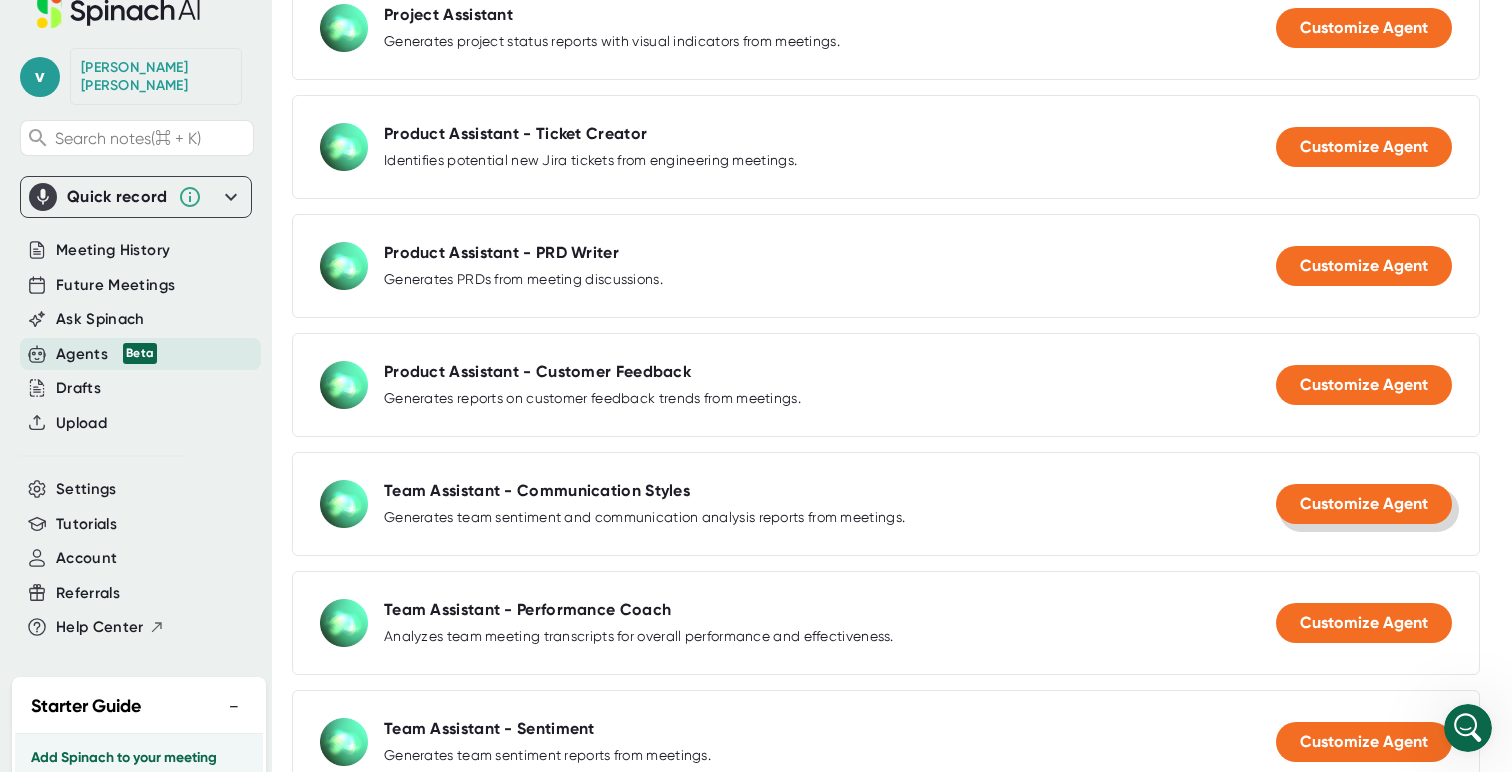 click on "Customize Agent" at bounding box center (1364, 503) 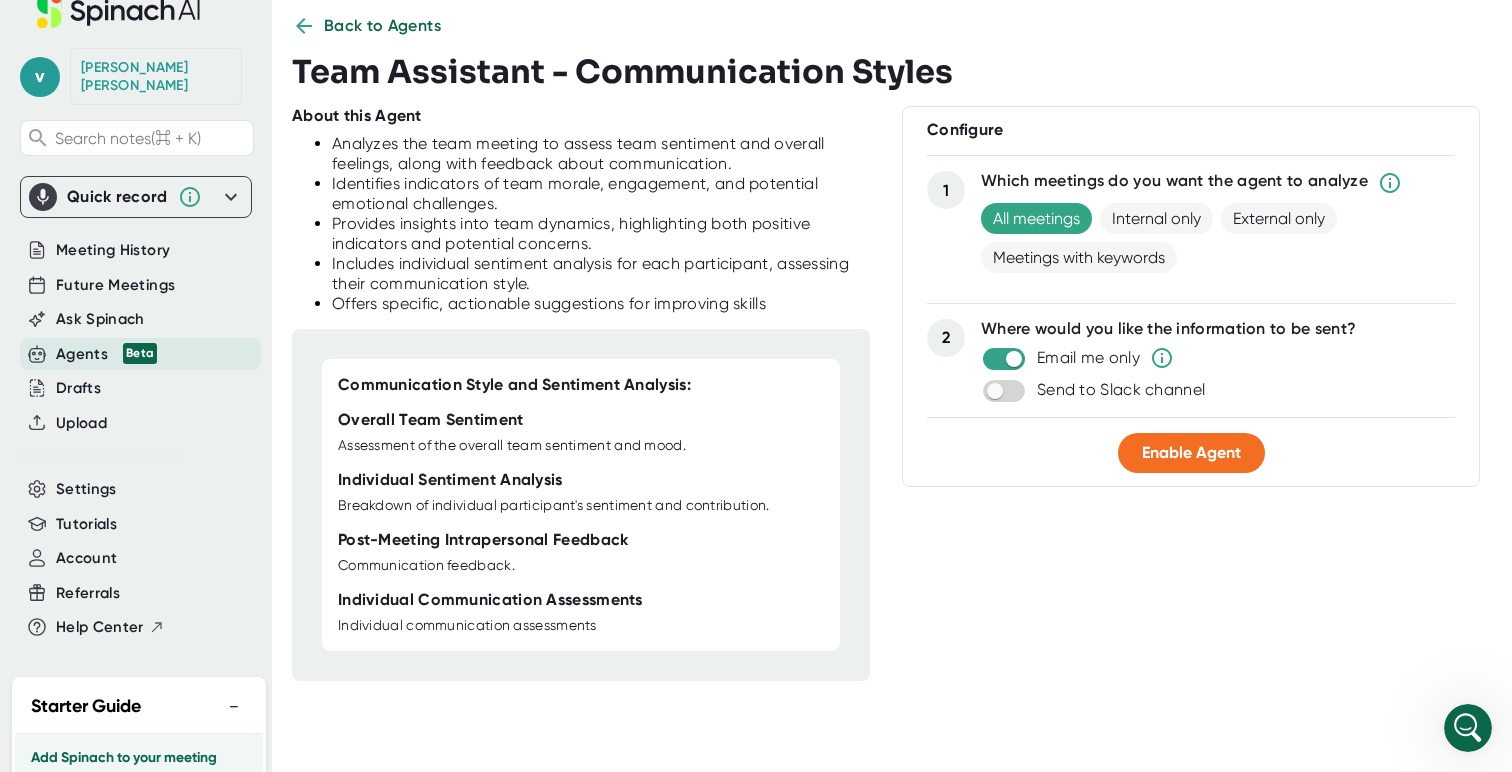 scroll, scrollTop: 32, scrollLeft: 0, axis: vertical 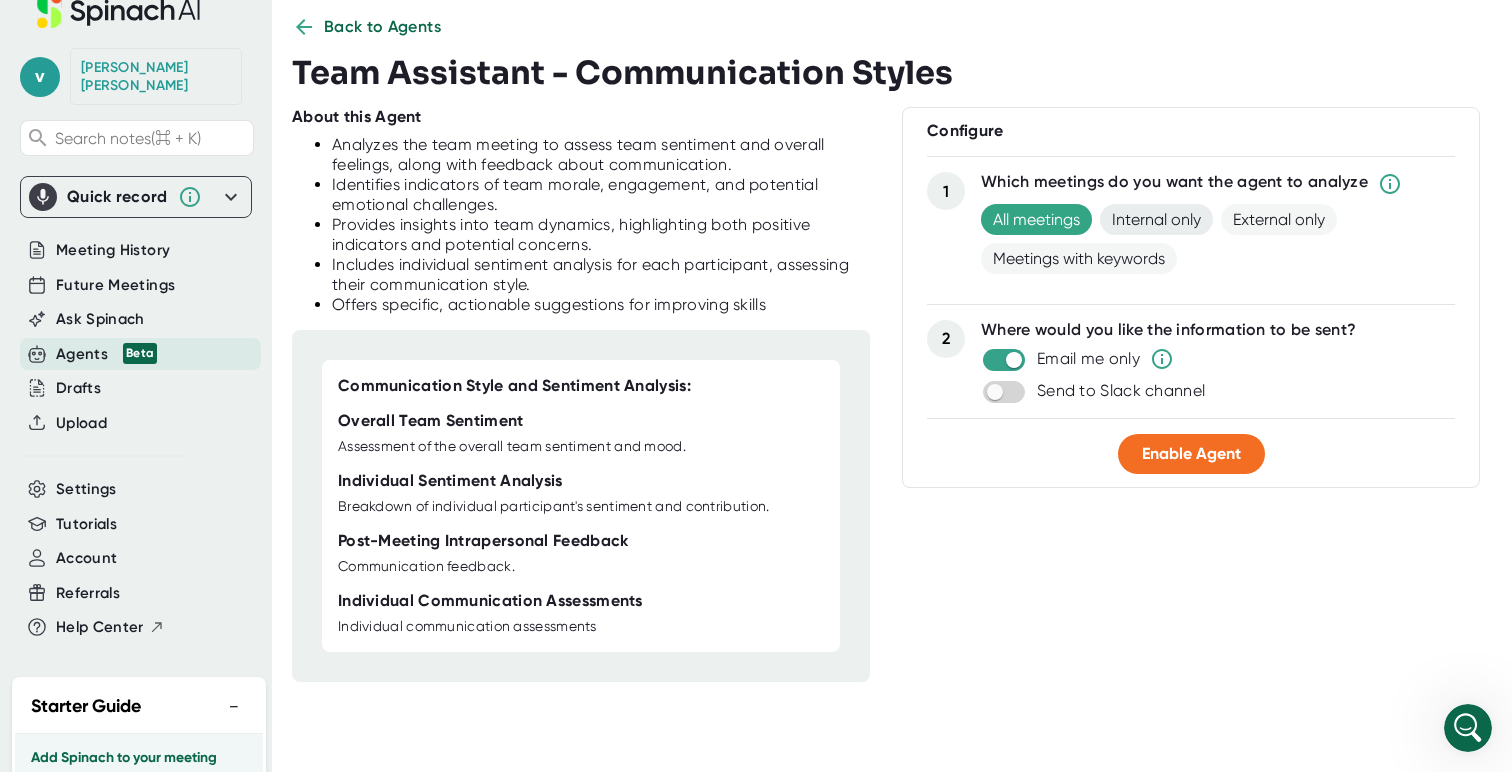 click on "Internal only" at bounding box center (1156, 219) 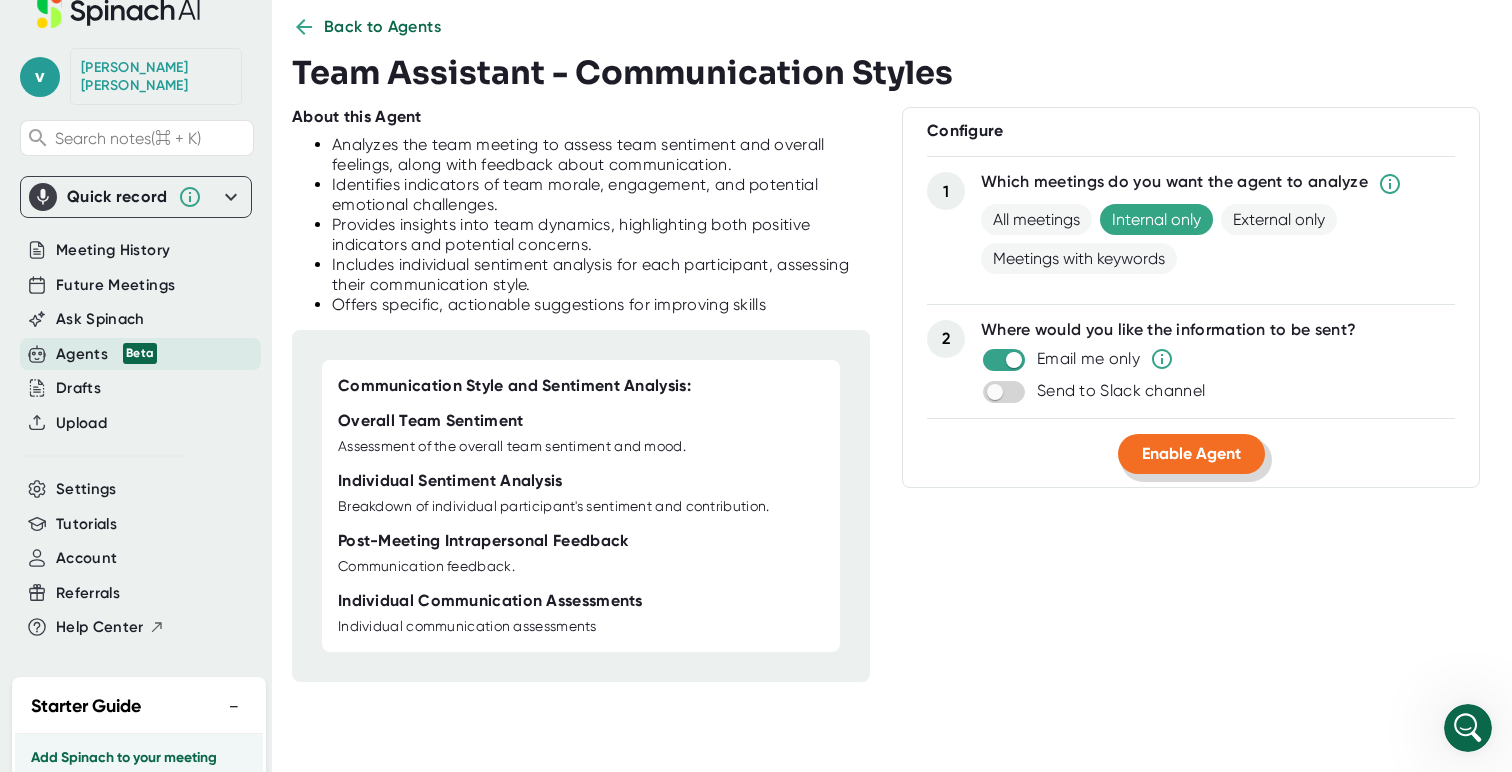 click on "Enable Agent" at bounding box center [1191, 453] 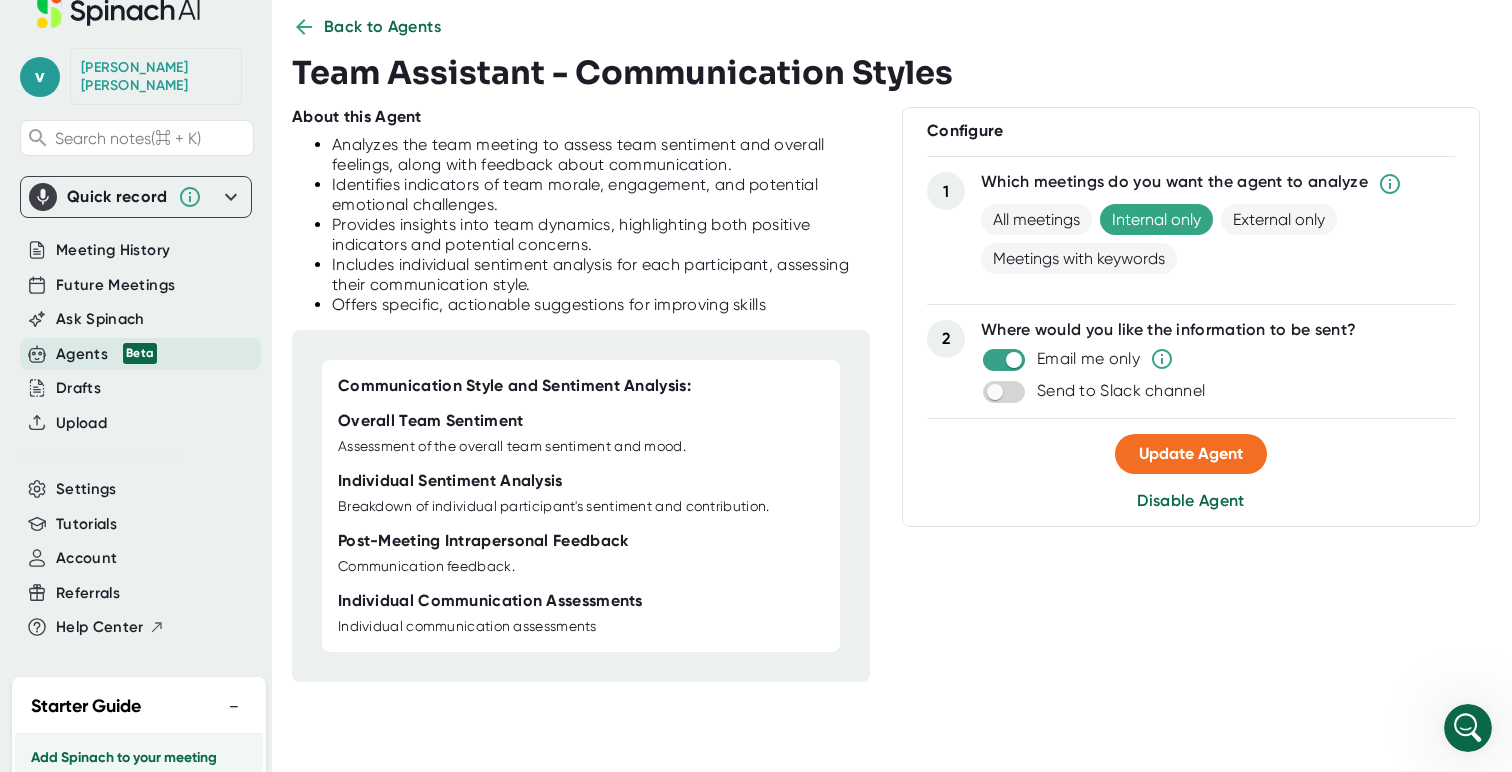 click 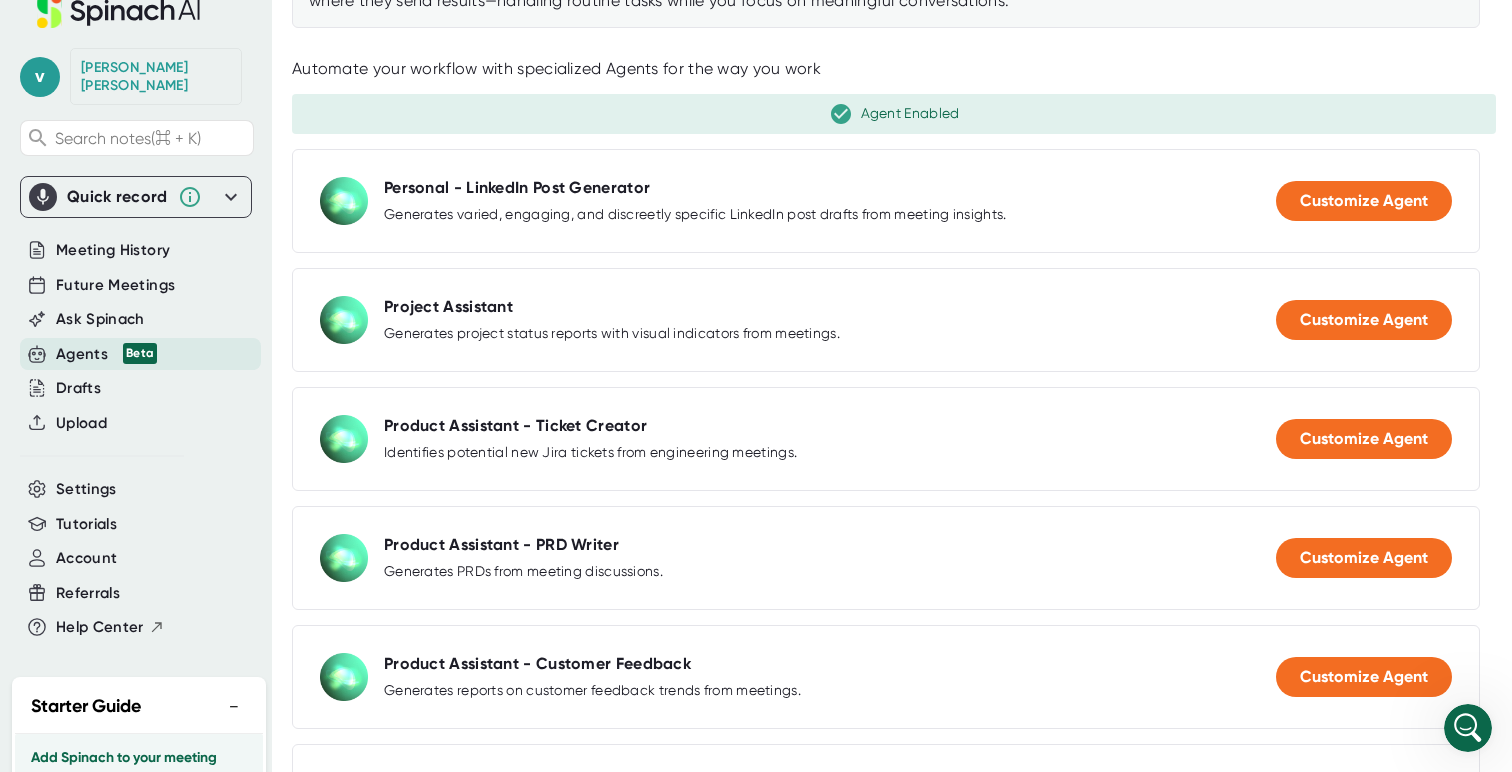 scroll, scrollTop: 278, scrollLeft: 0, axis: vertical 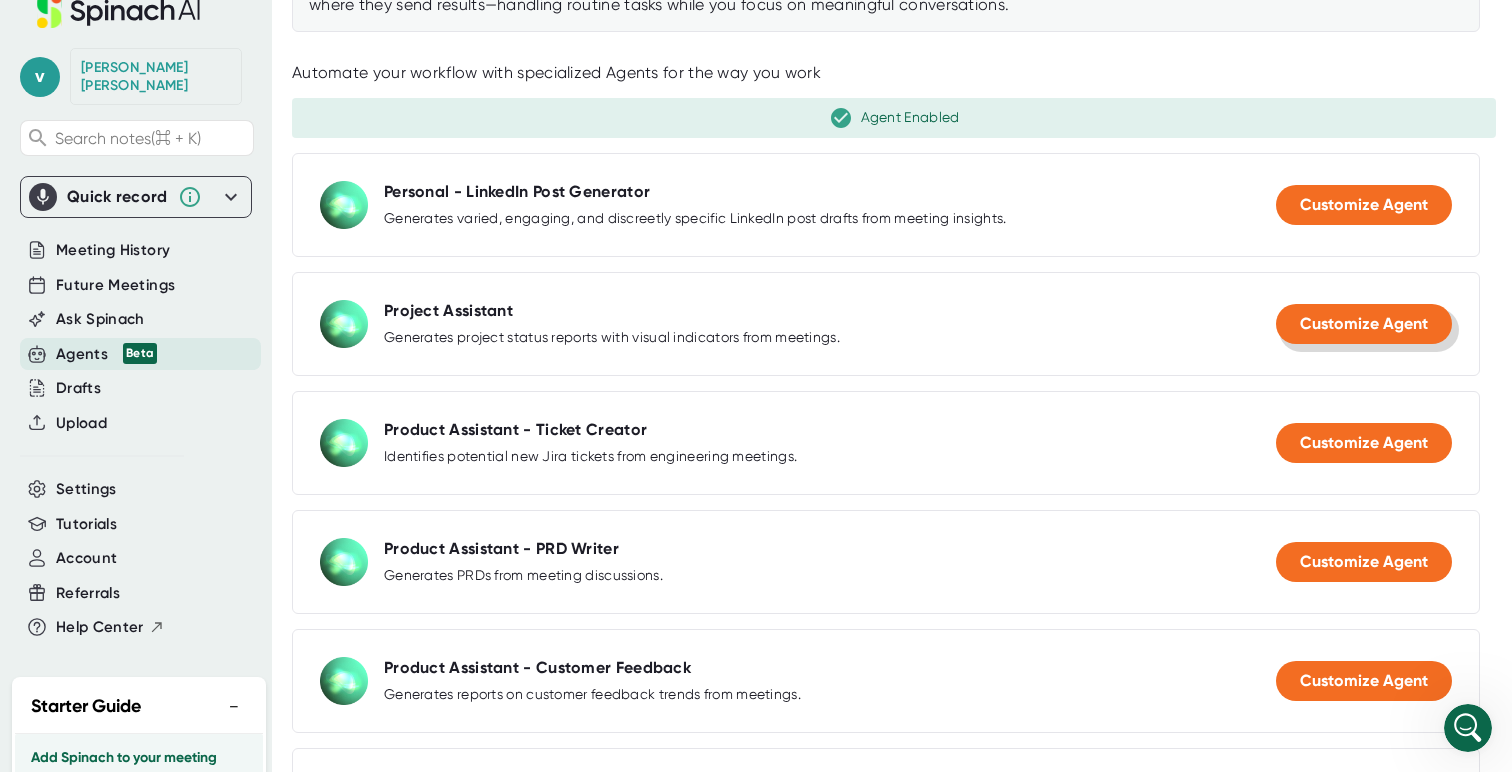 click on "Customize Agent" at bounding box center (1364, 323) 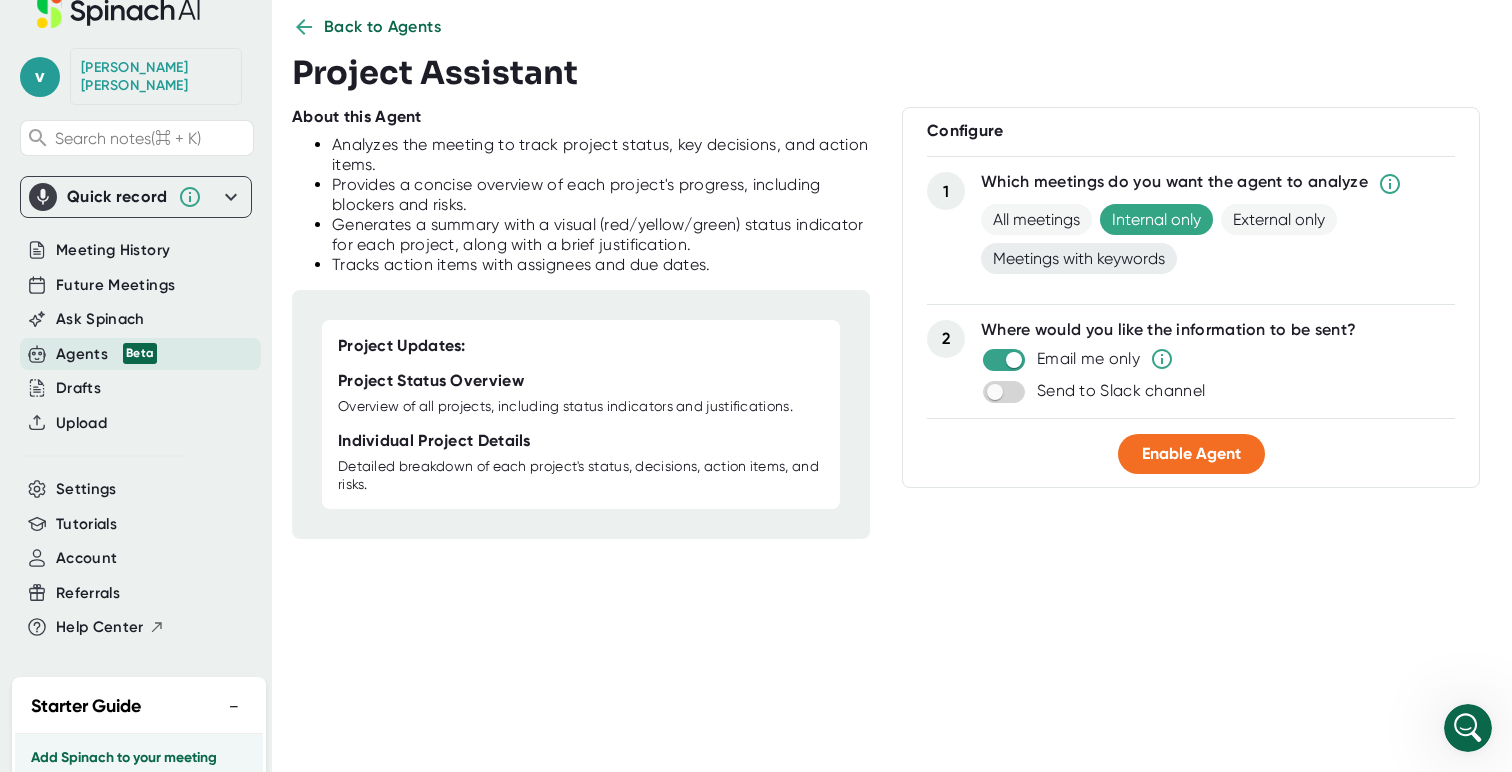 click on "Meetings with keywords" at bounding box center (1079, 258) 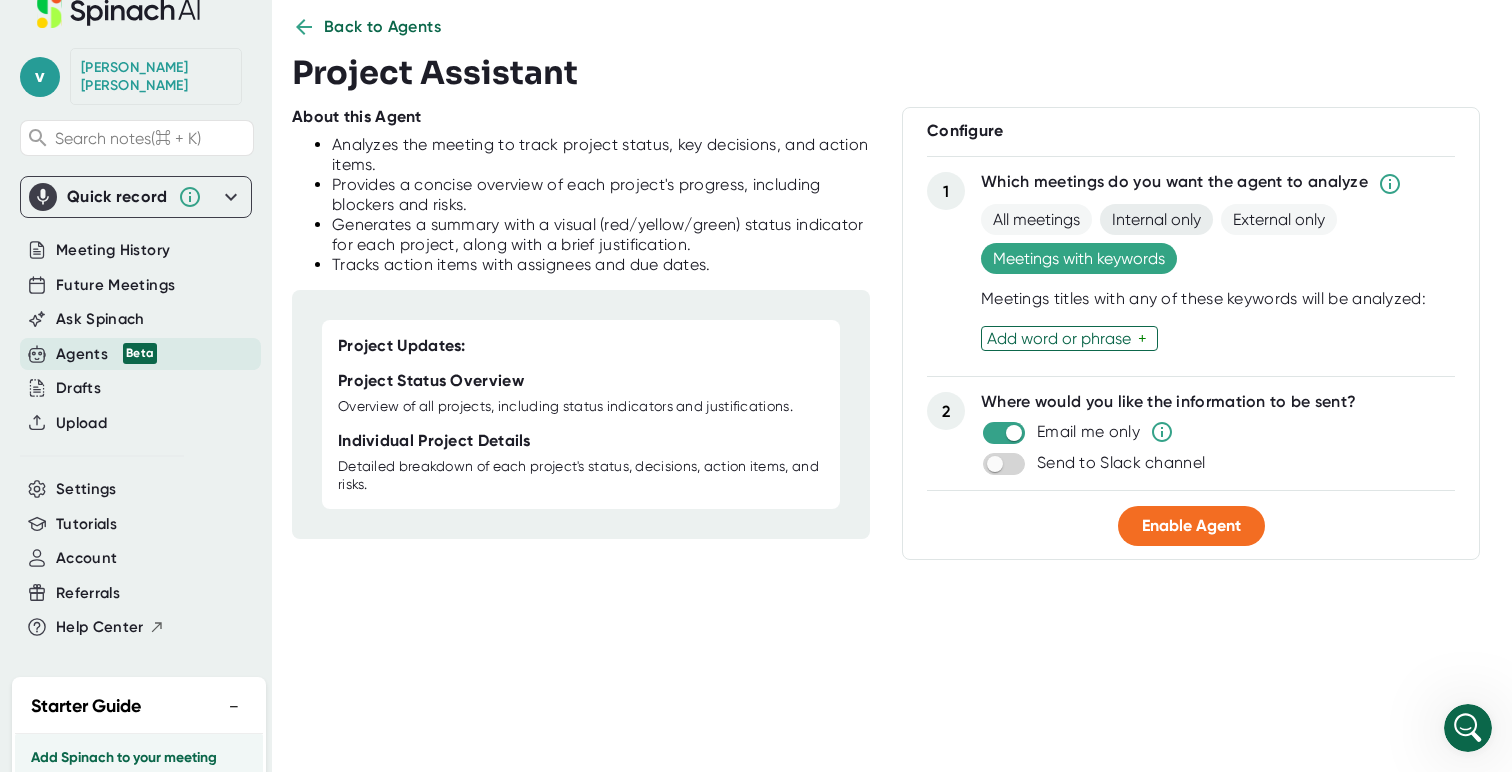 click on "Internal only" at bounding box center (1156, 219) 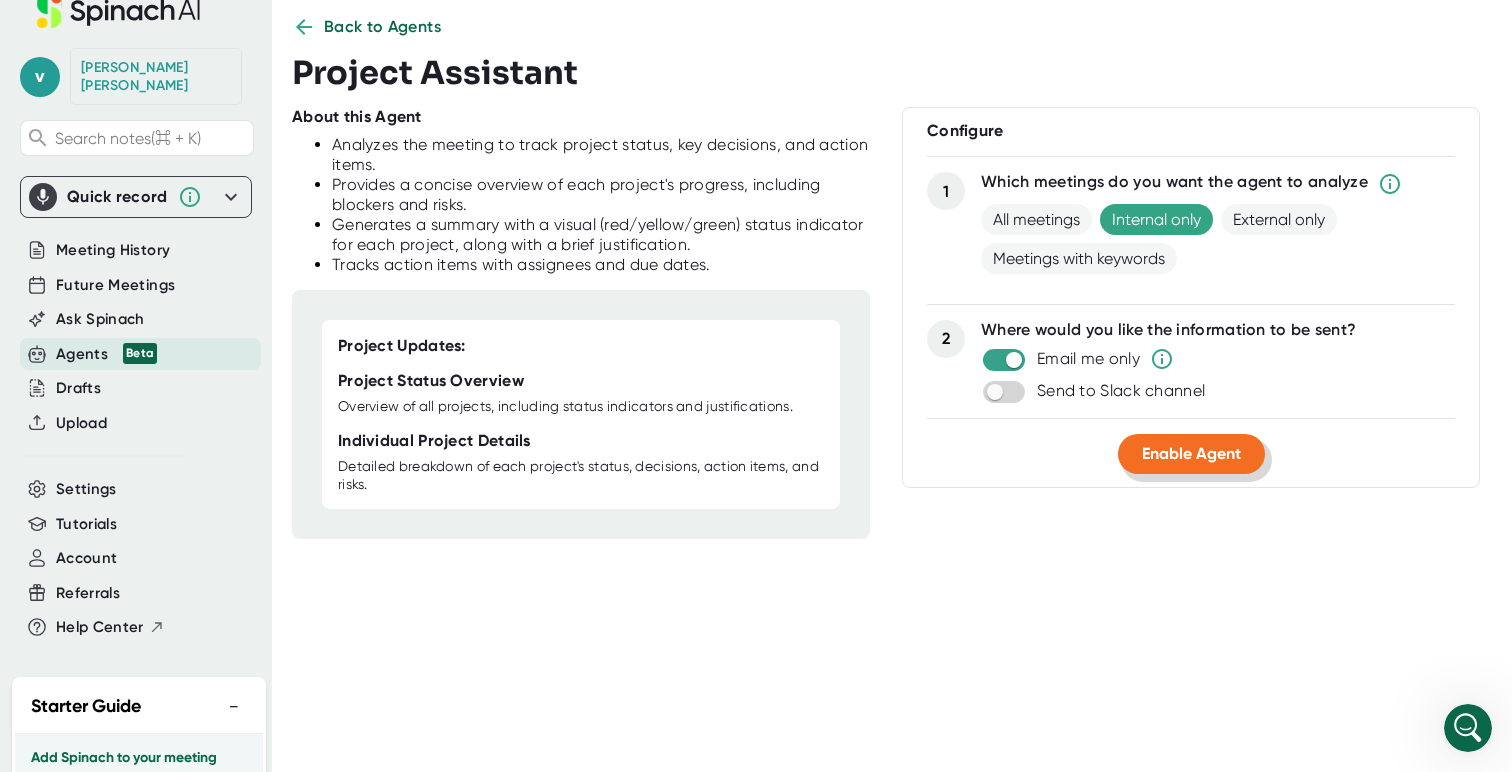 click on "Enable Agent" at bounding box center (1191, 453) 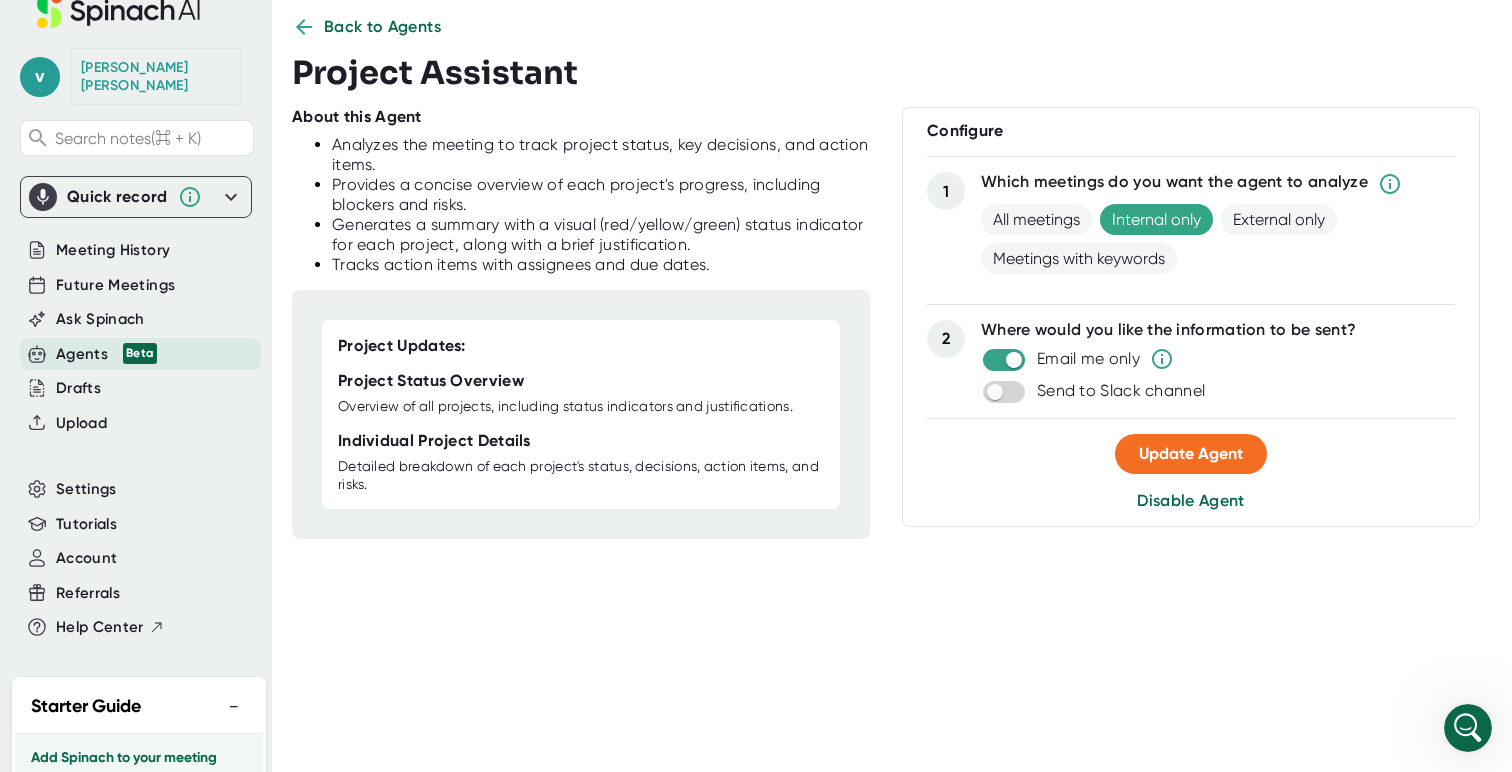 click on "Agents   Beta" at bounding box center [106, 354] 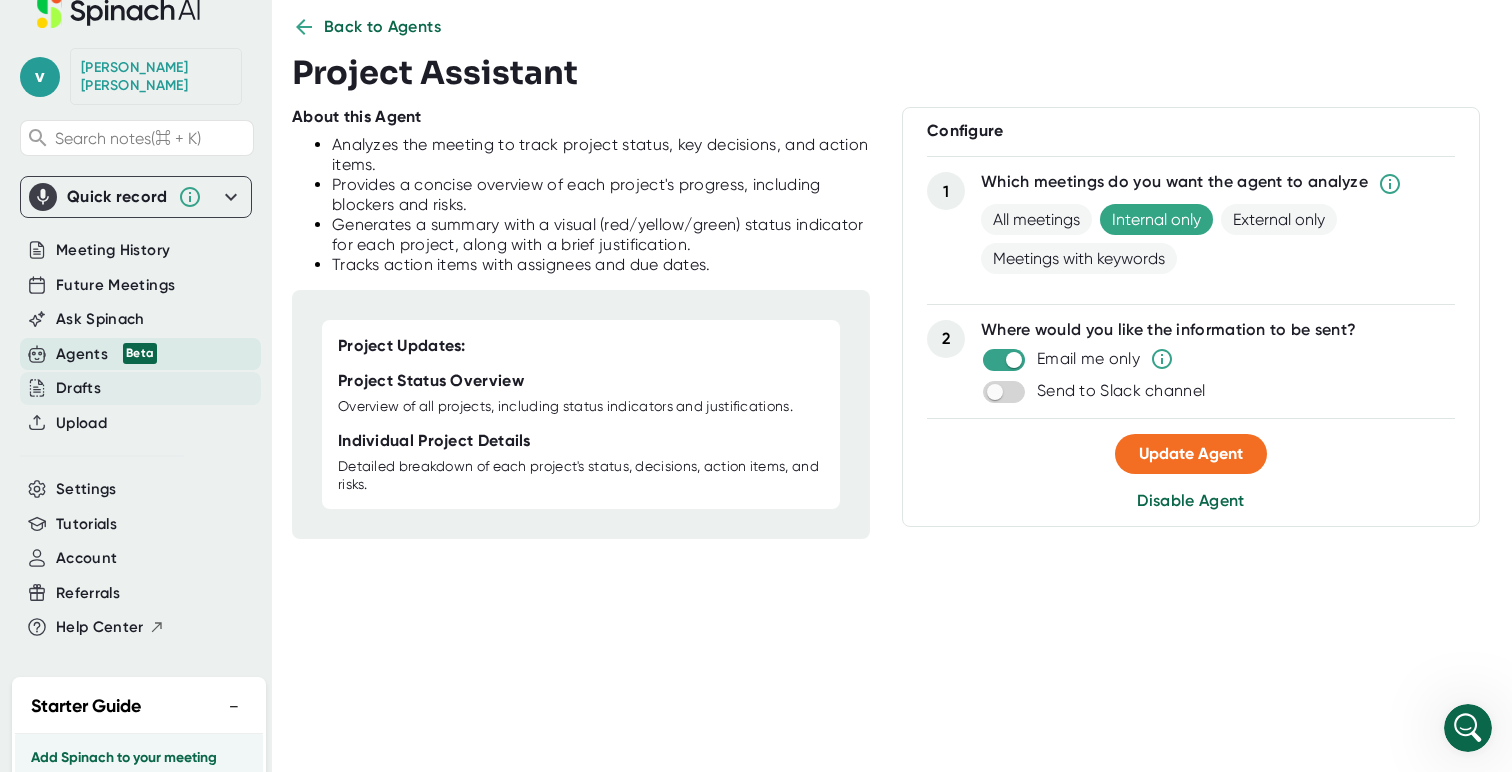 click on "Drafts" at bounding box center [78, 388] 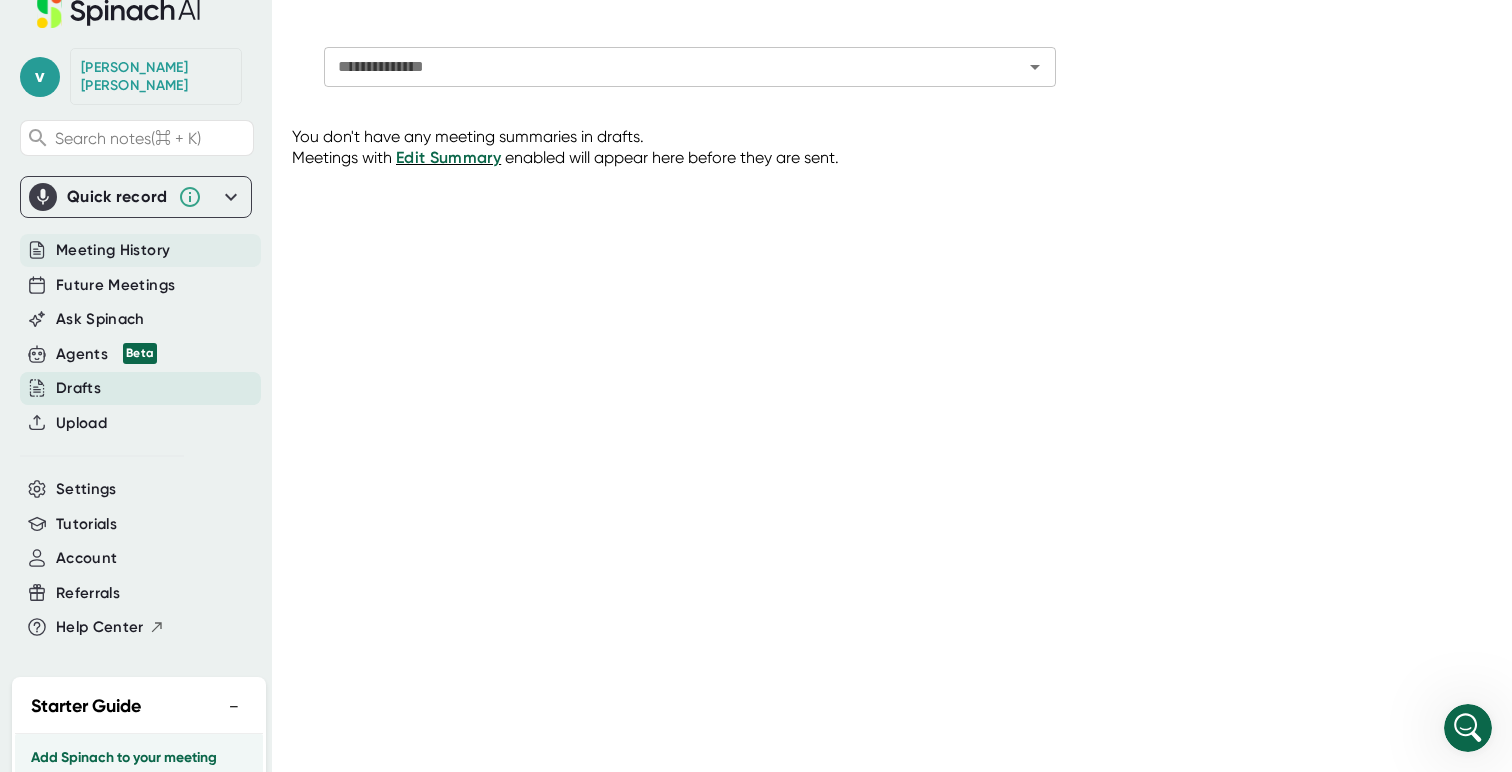 click on "Meeting History" at bounding box center [113, 250] 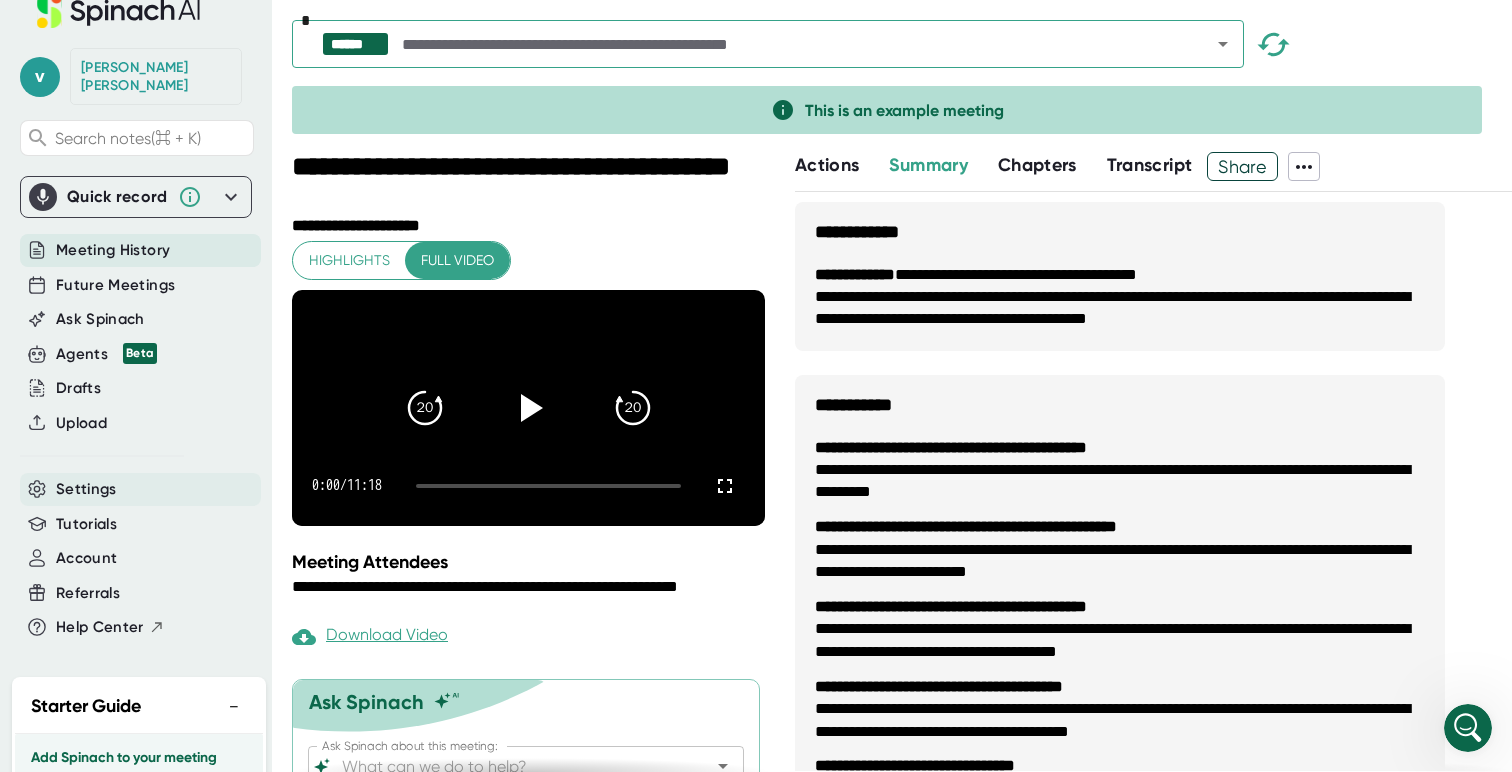 click on "Settings" at bounding box center (140, 489) 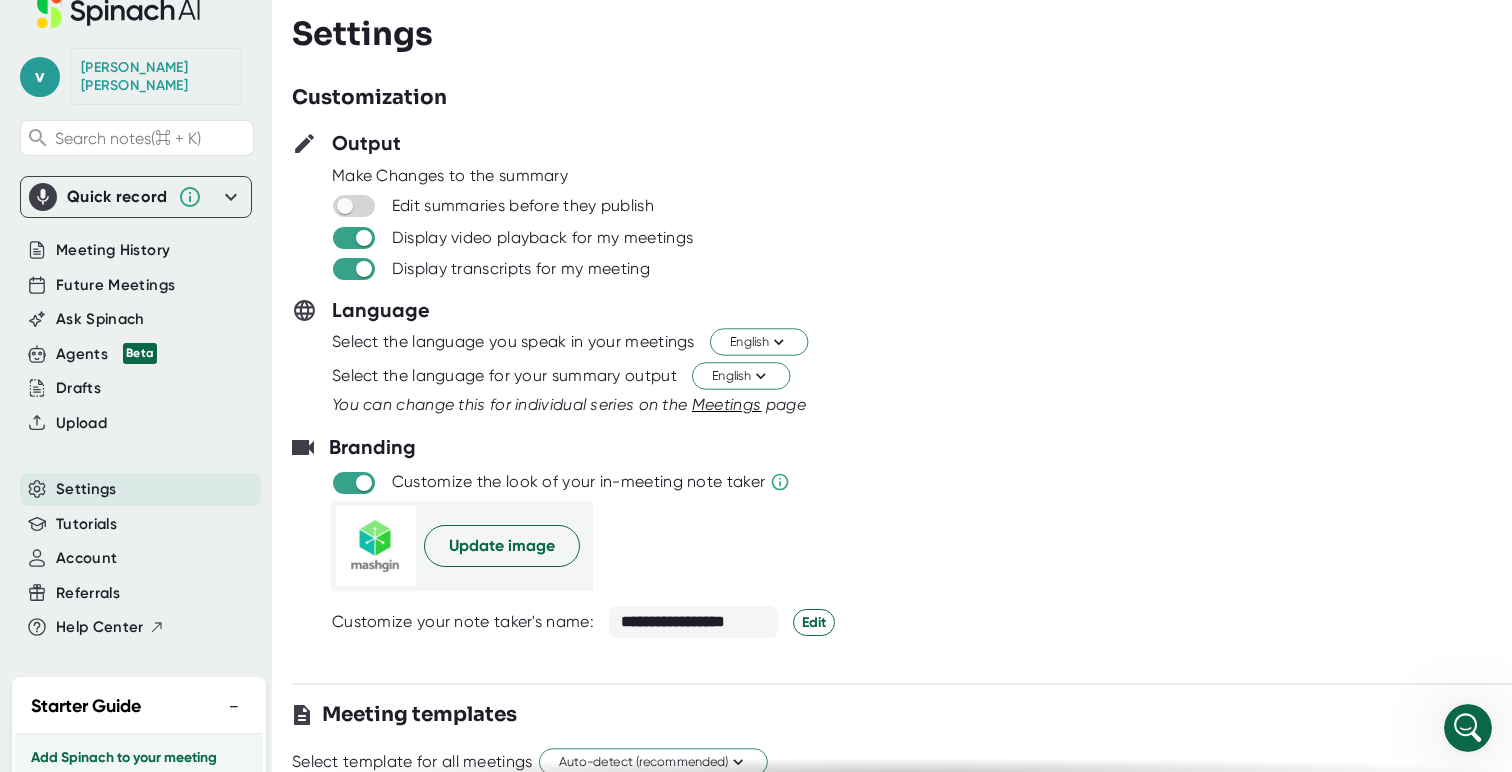 scroll, scrollTop: 0, scrollLeft: 0, axis: both 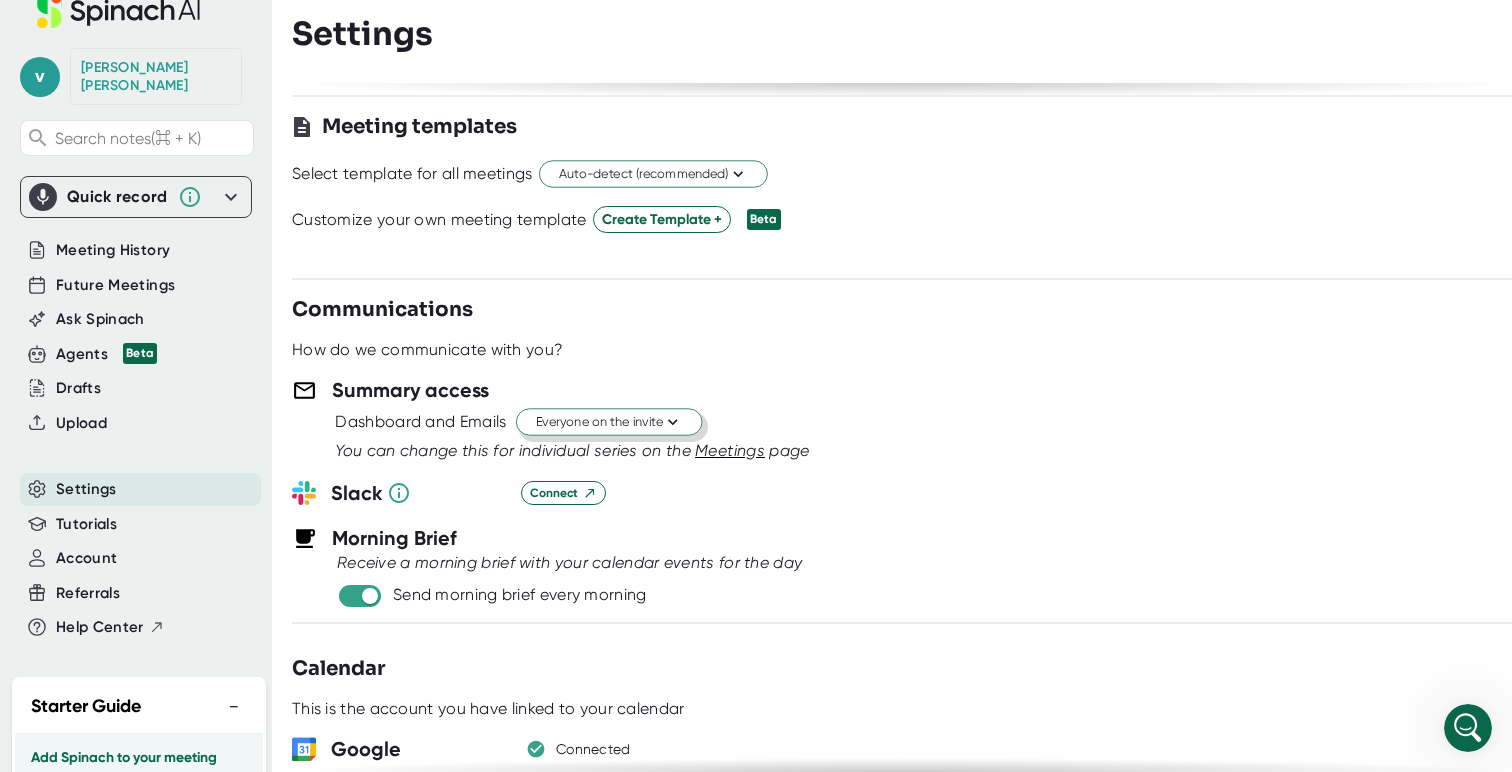 click 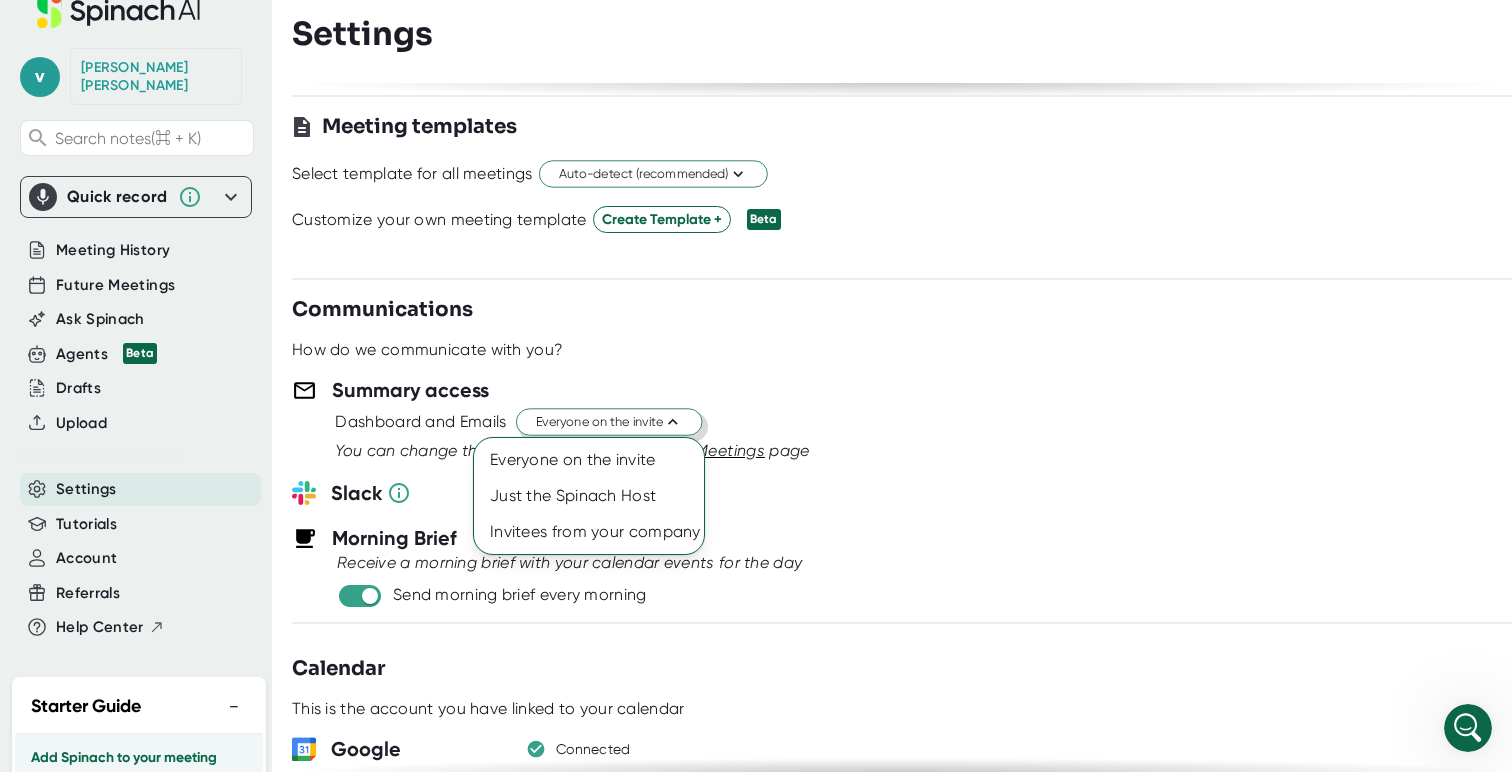 click at bounding box center (756, 386) 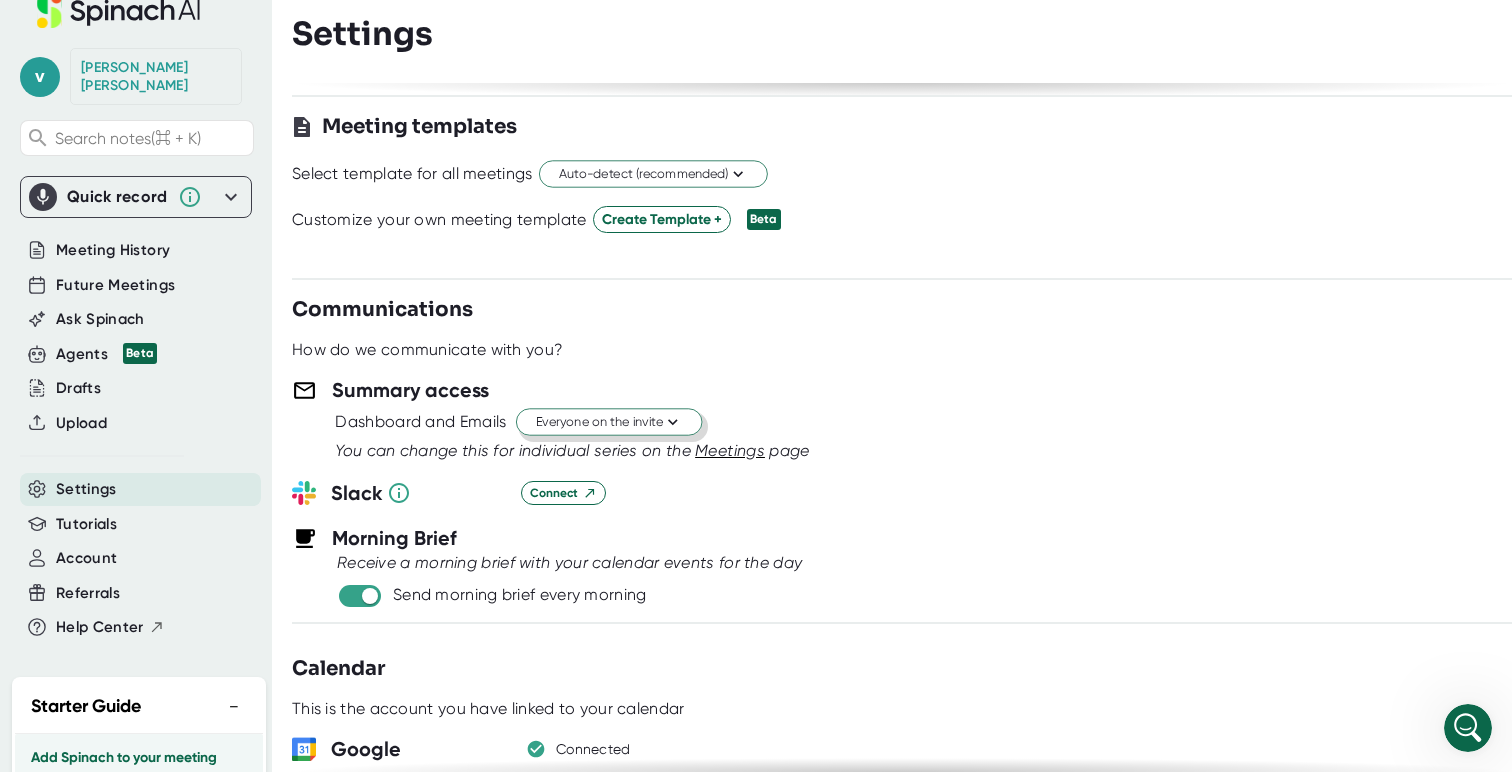 click 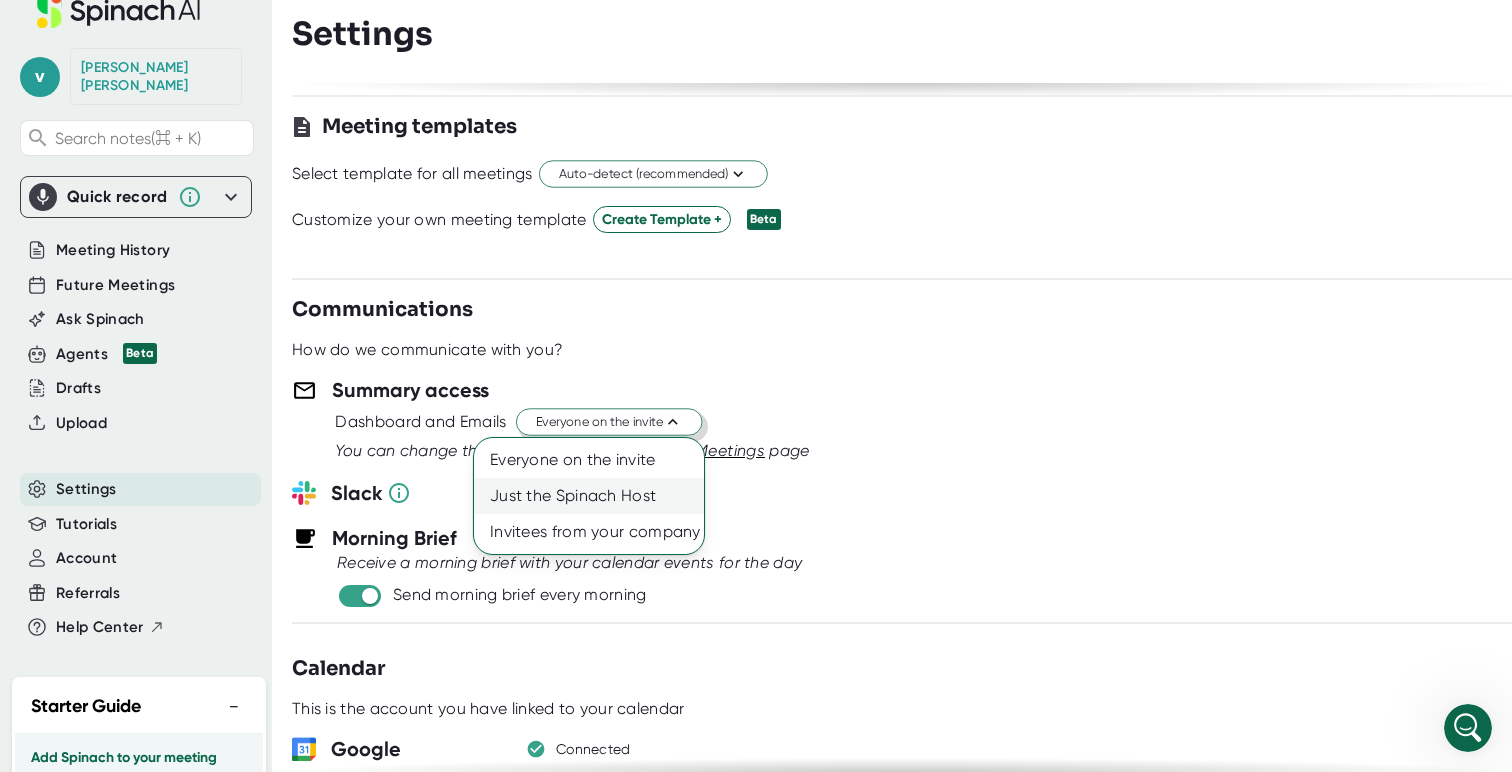 click on "Just the Spinach Host" at bounding box center [589, 496] 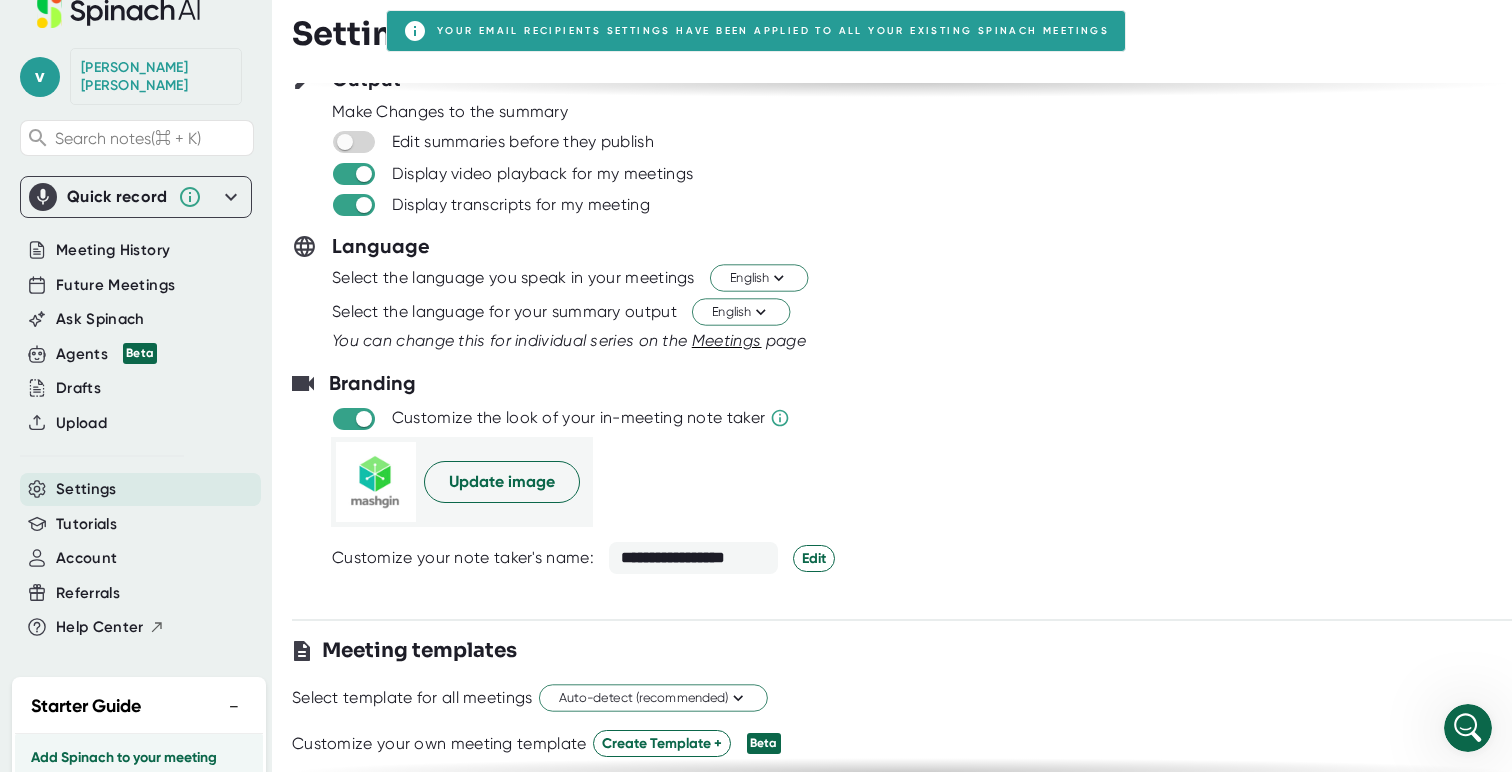 scroll, scrollTop: 0, scrollLeft: 0, axis: both 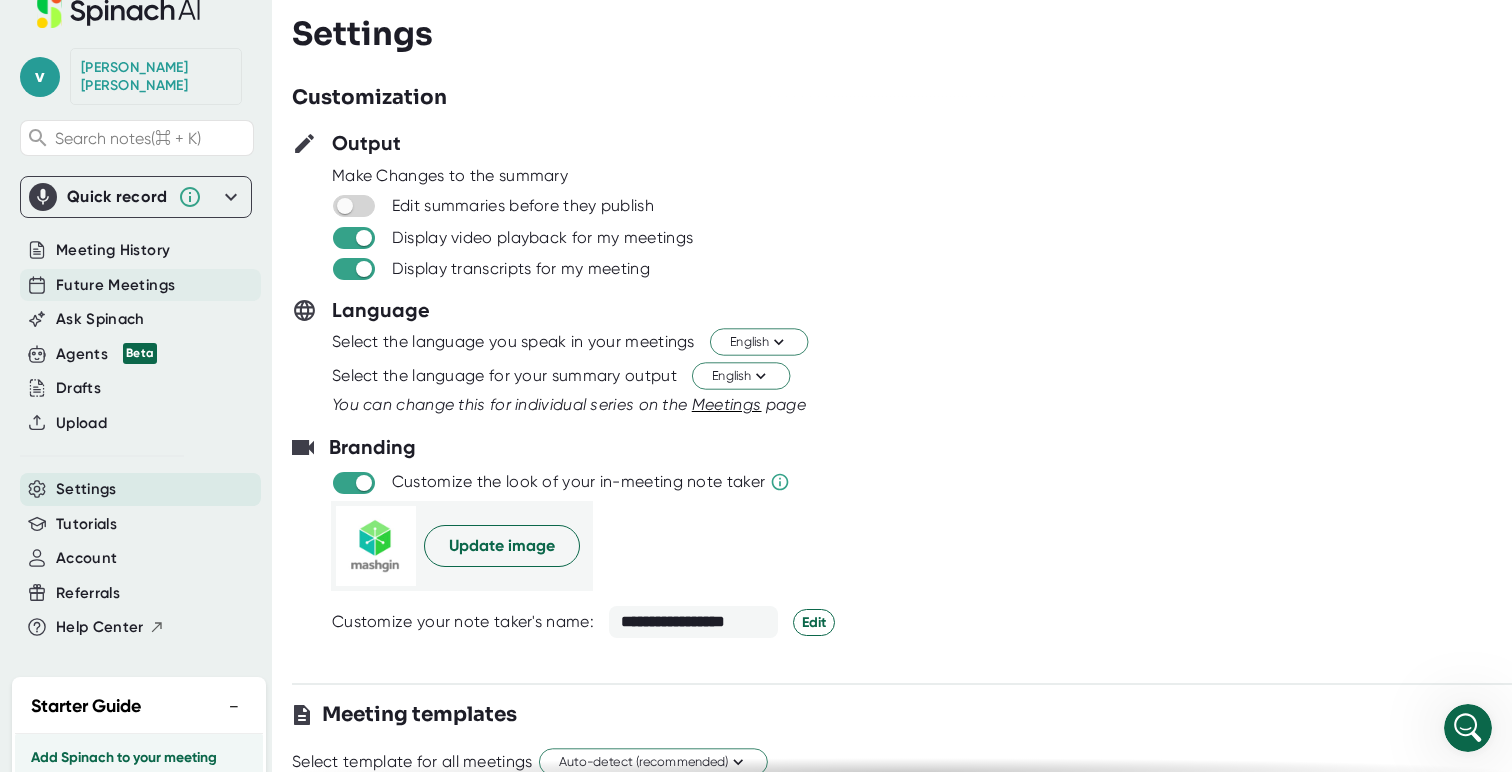 click on "Future Meetings" at bounding box center (115, 285) 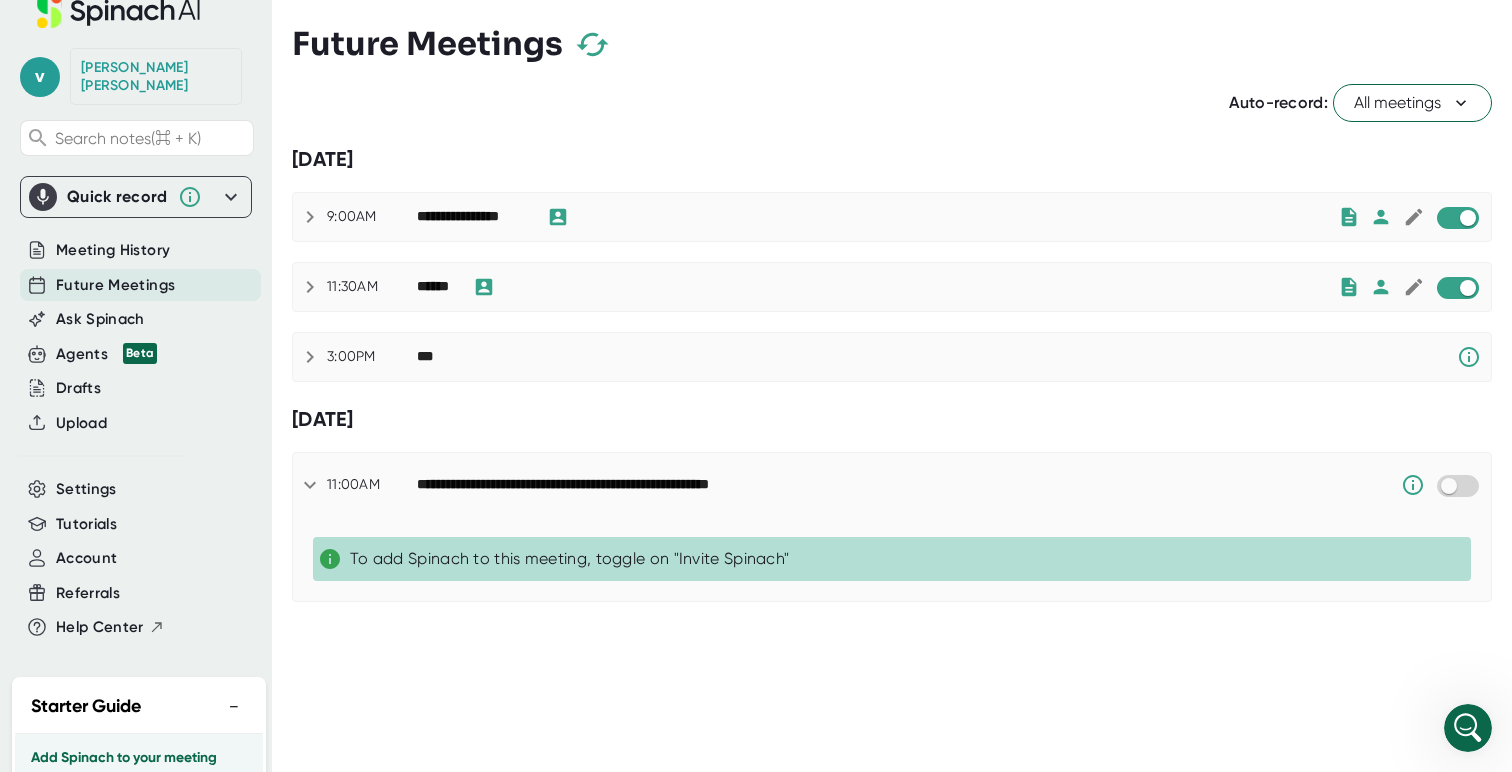 click 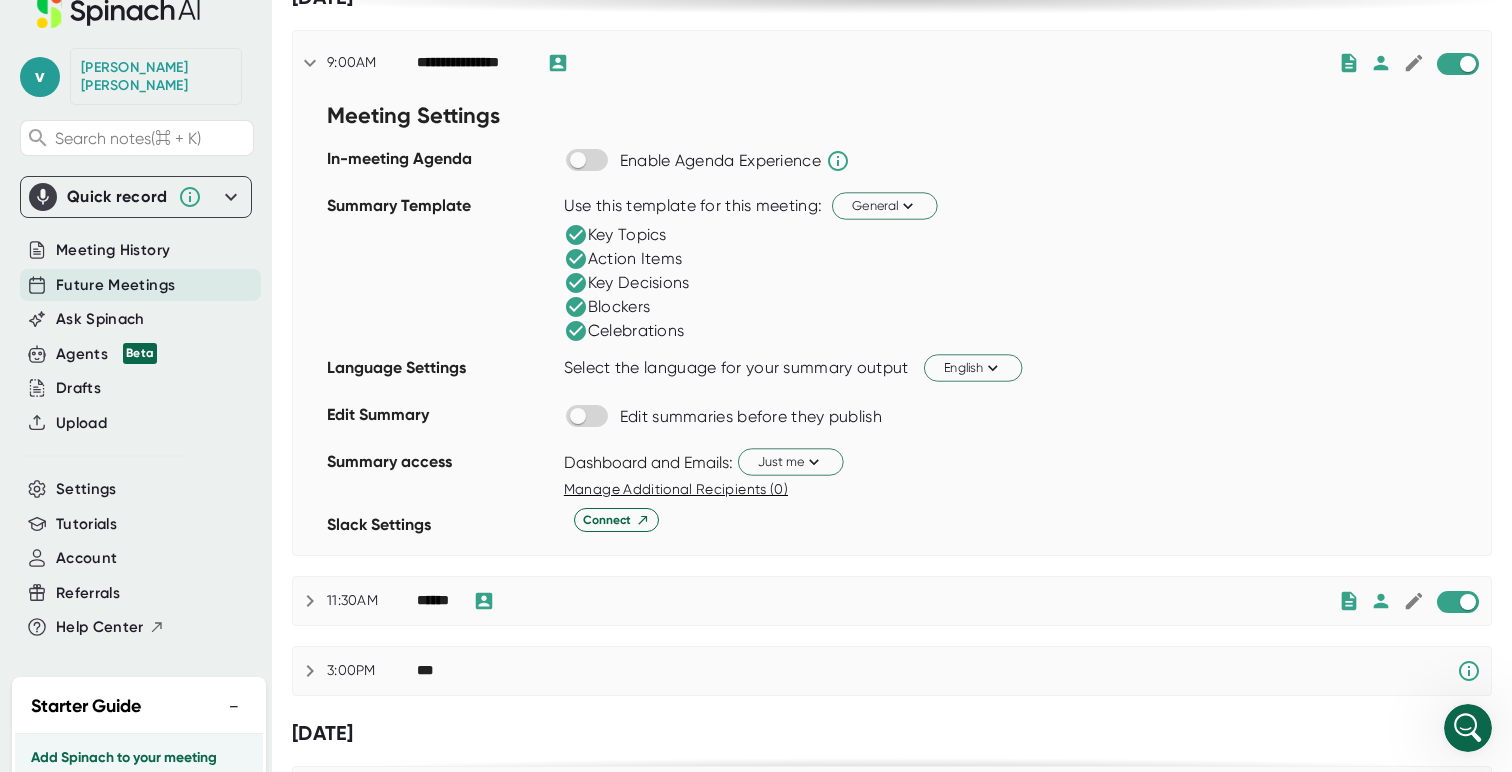 scroll, scrollTop: 166, scrollLeft: 0, axis: vertical 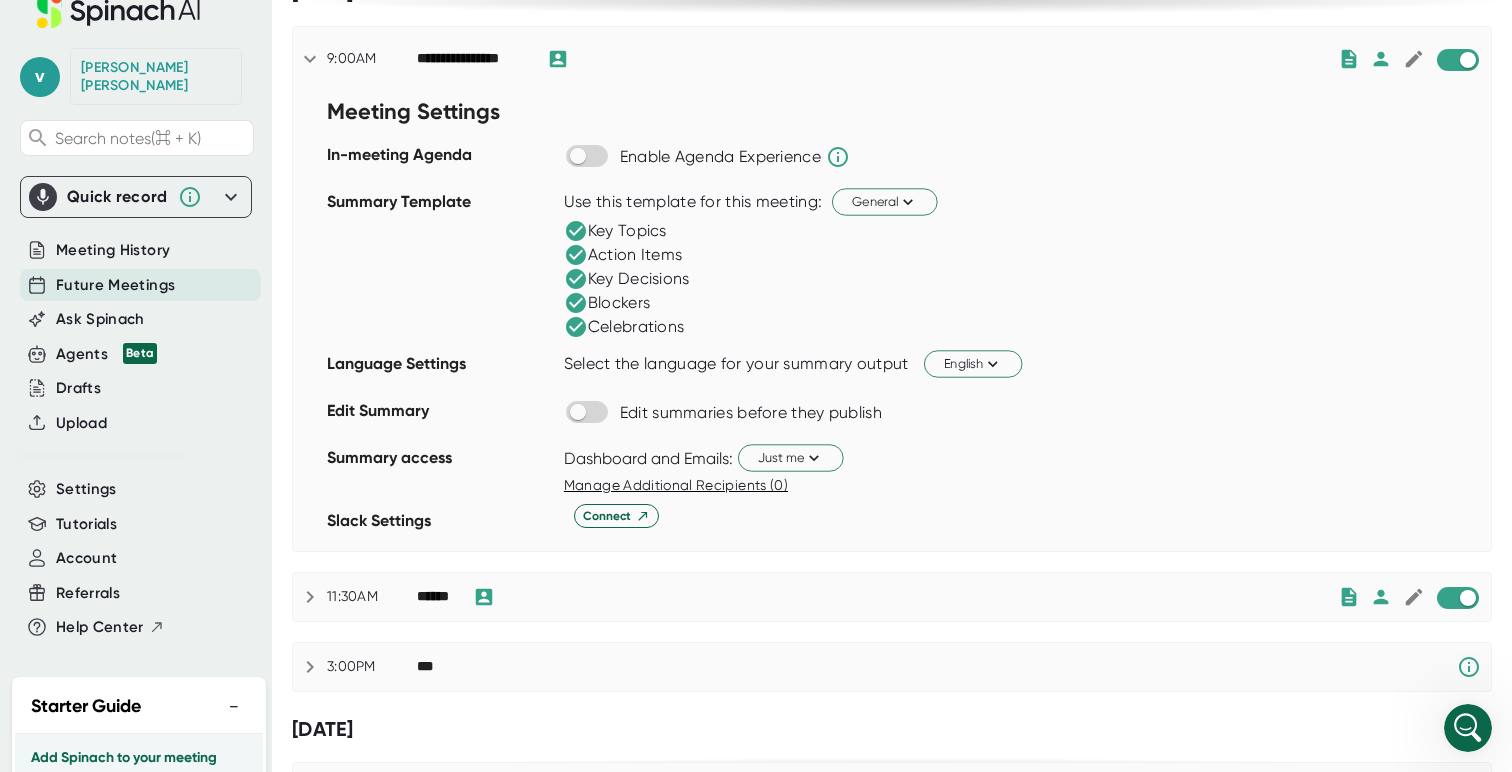 click on "11:30AM" at bounding box center (372, 597) 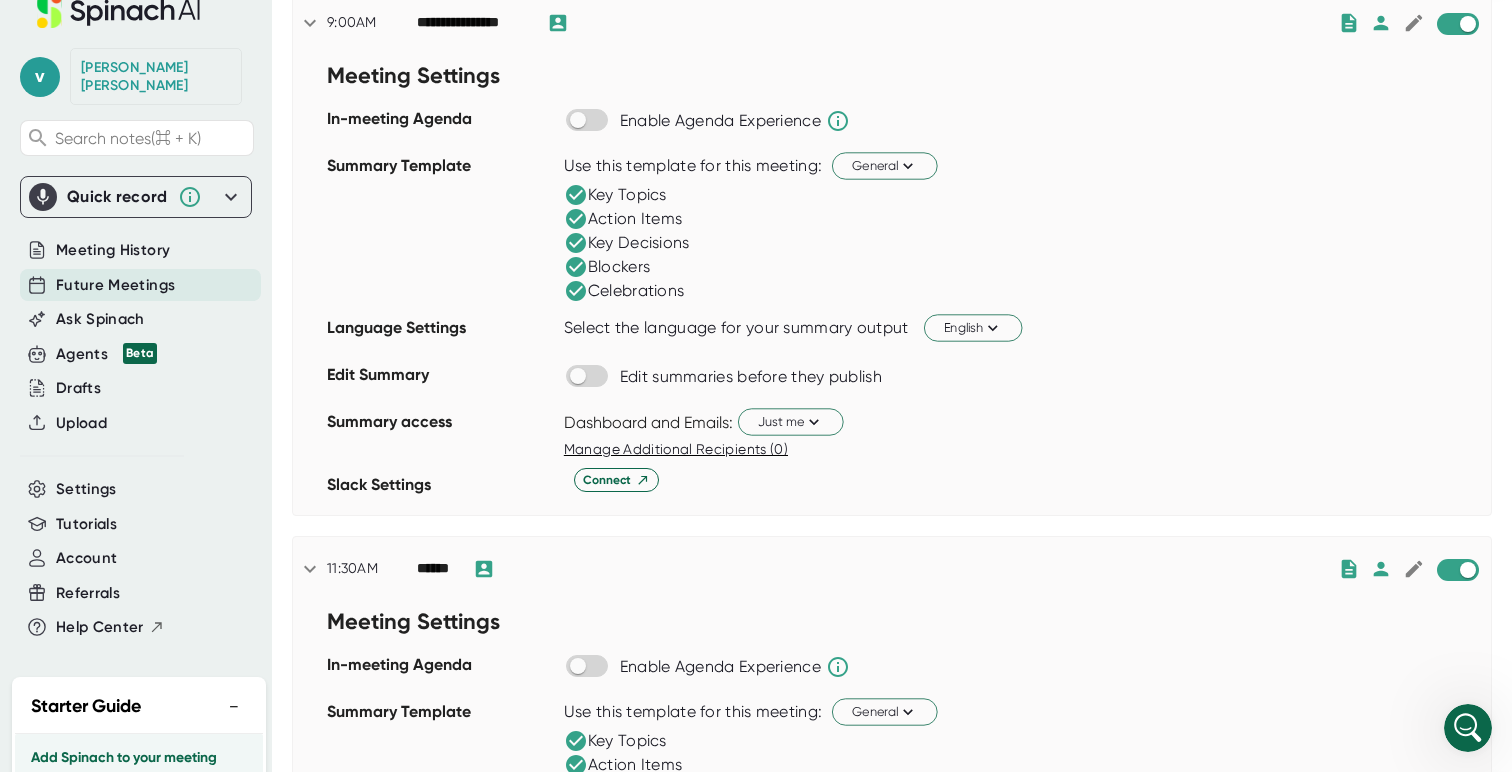 scroll, scrollTop: 0, scrollLeft: 0, axis: both 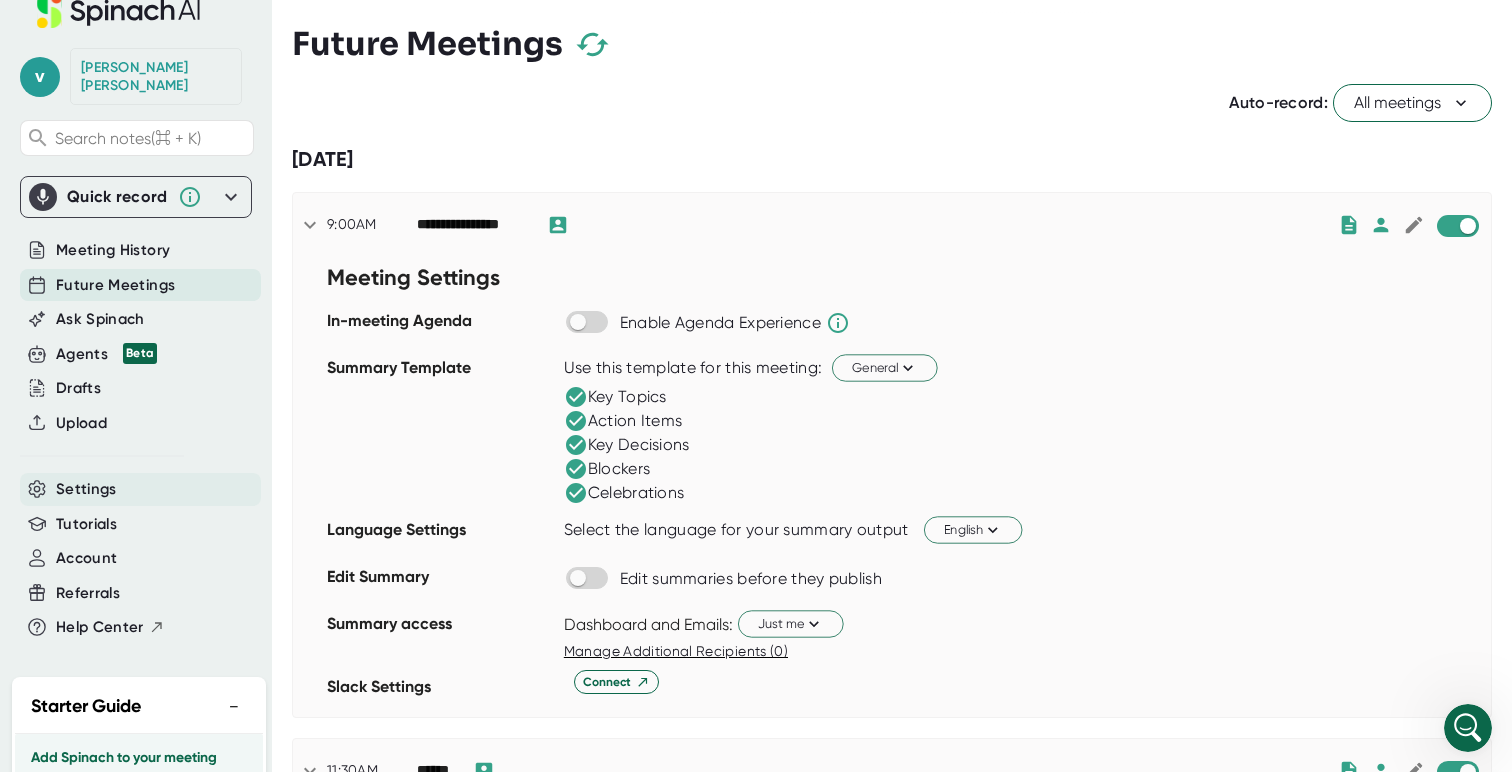 click on "Settings" at bounding box center (140, 489) 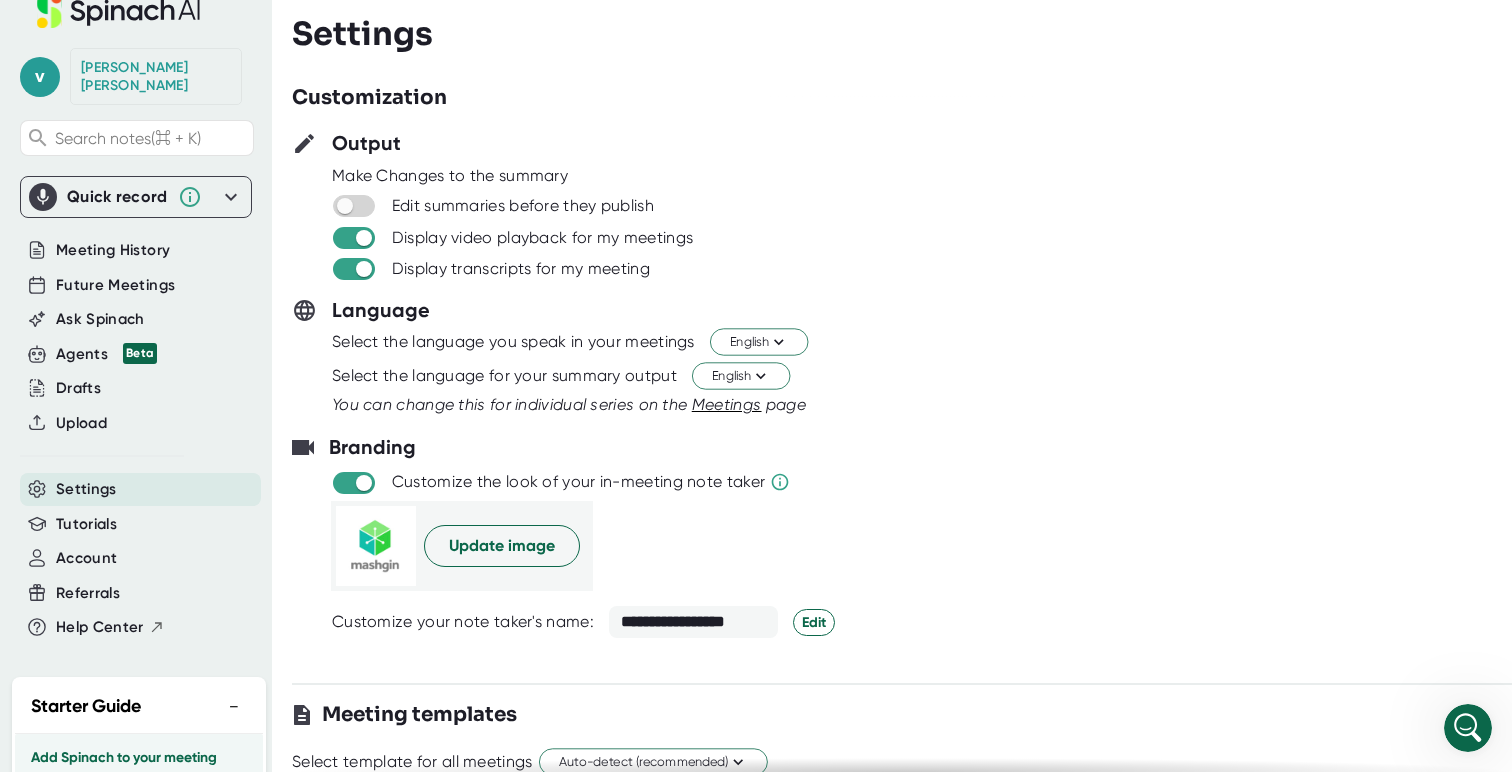scroll, scrollTop: 0, scrollLeft: 0, axis: both 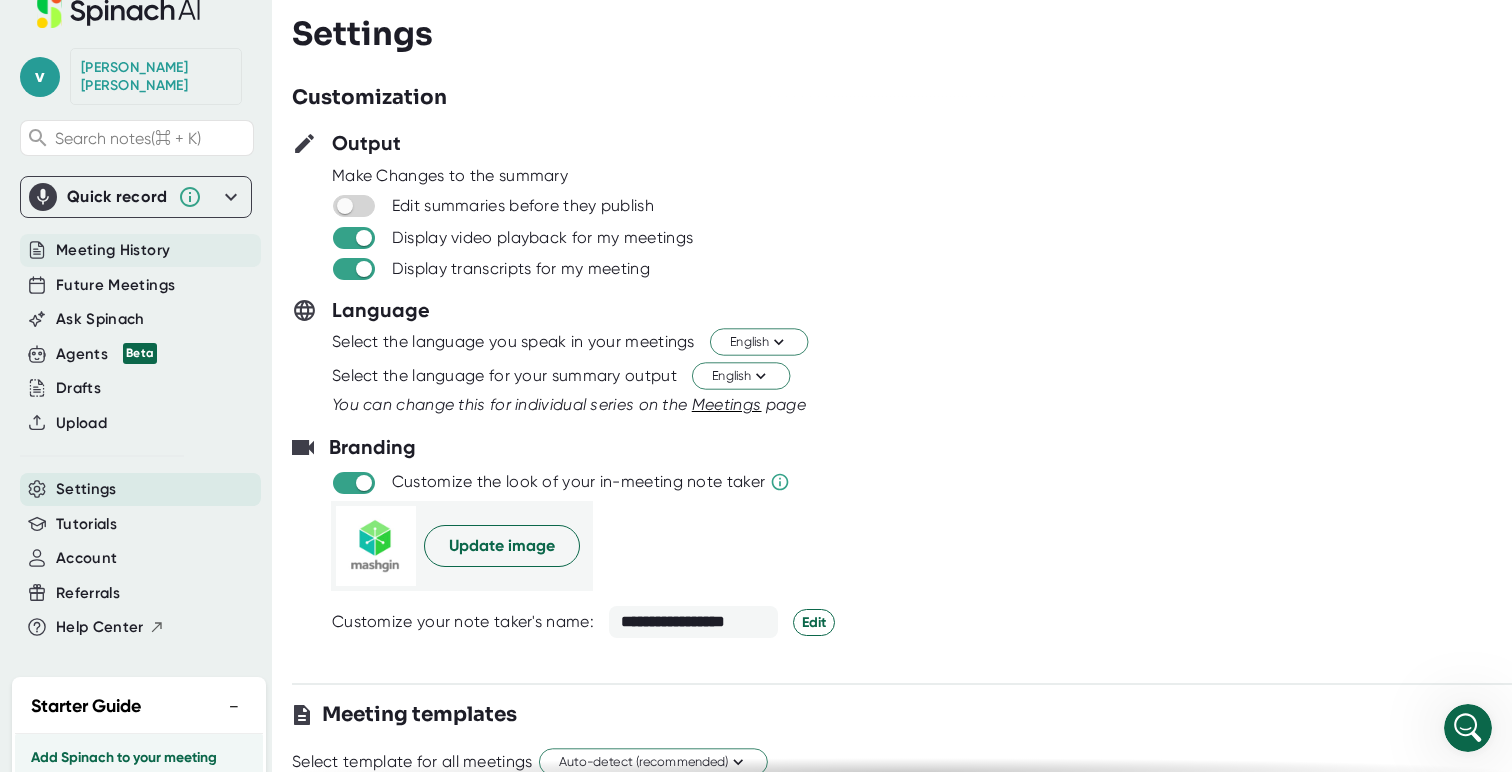 click on "Meeting History" at bounding box center (140, 250) 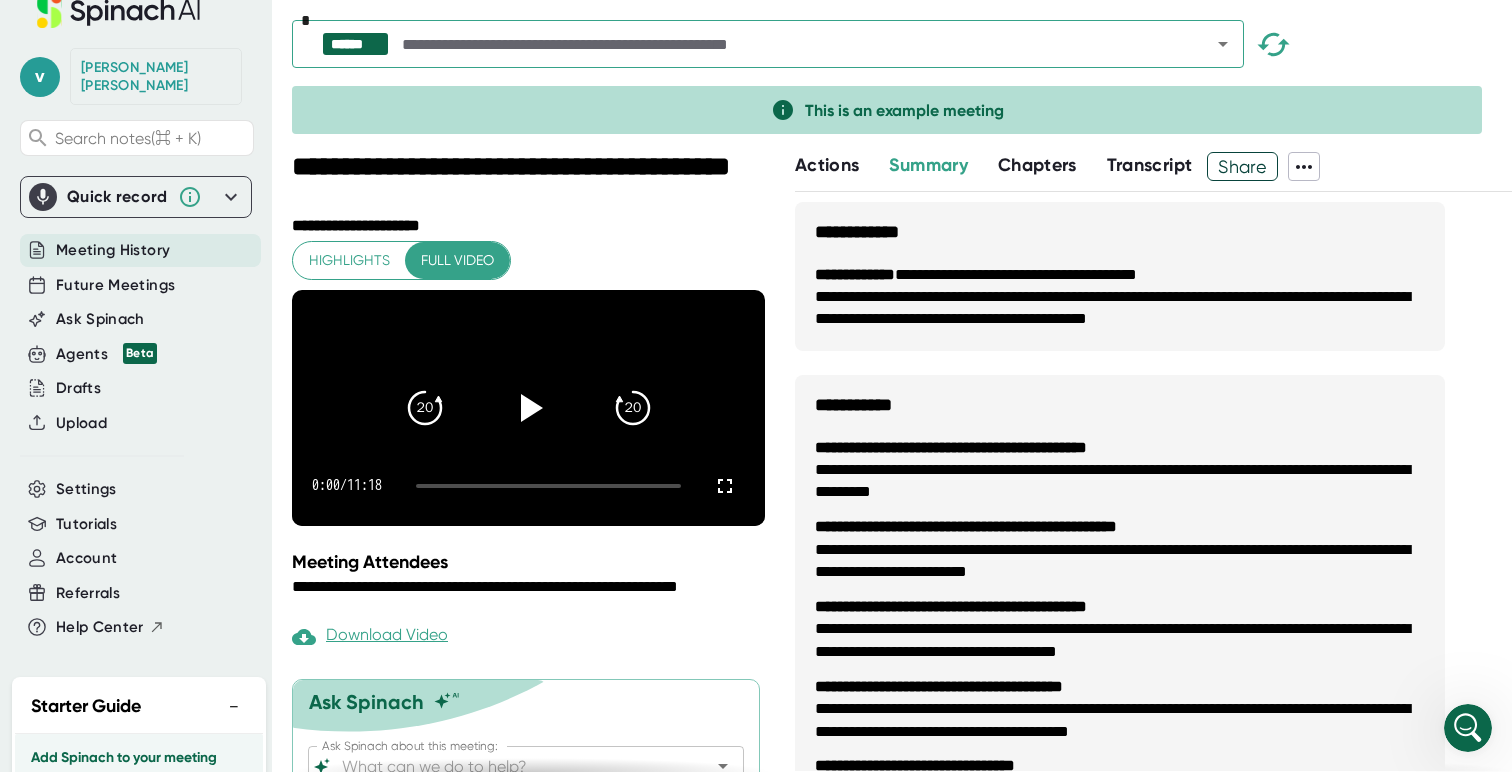 click 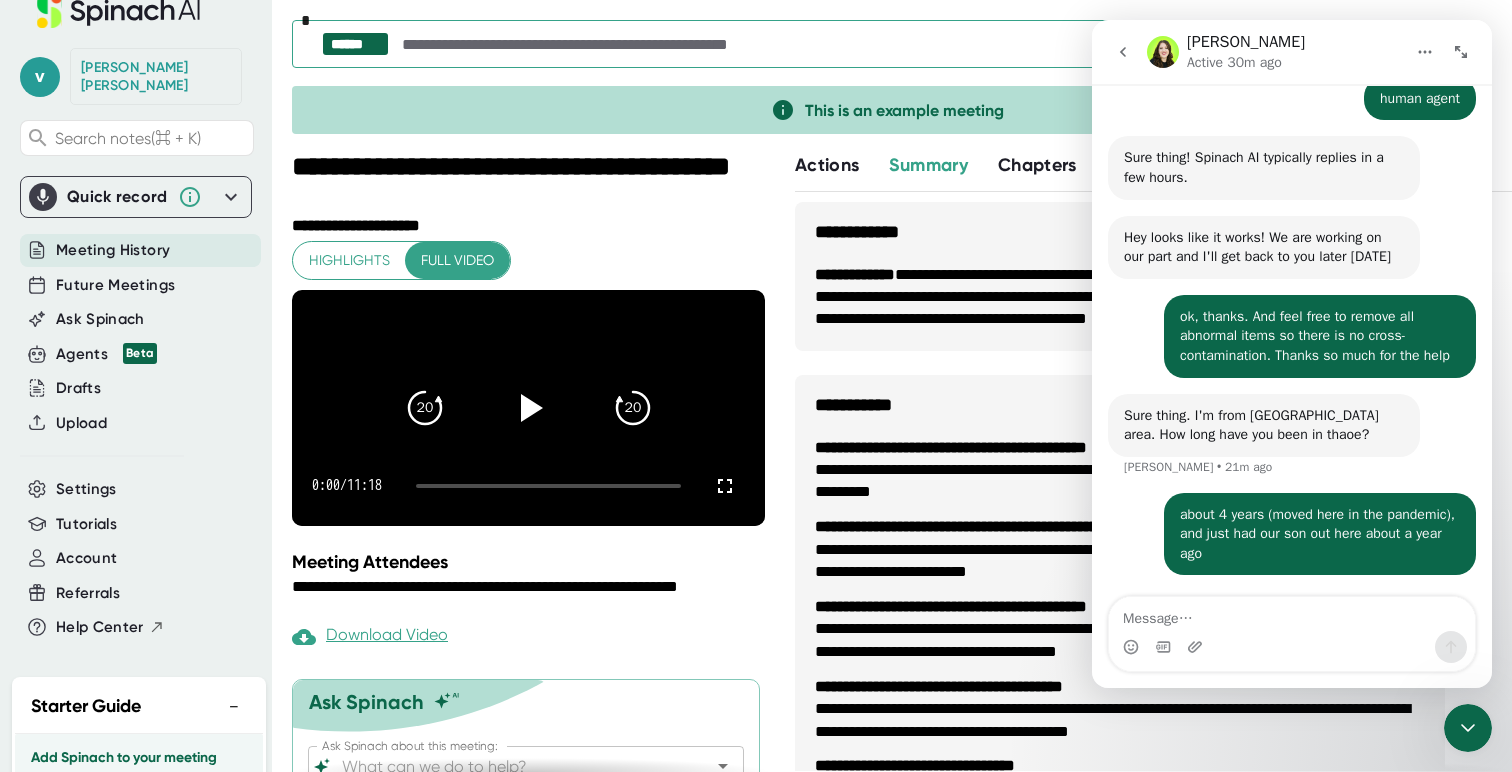 scroll, scrollTop: 355, scrollLeft: 0, axis: vertical 